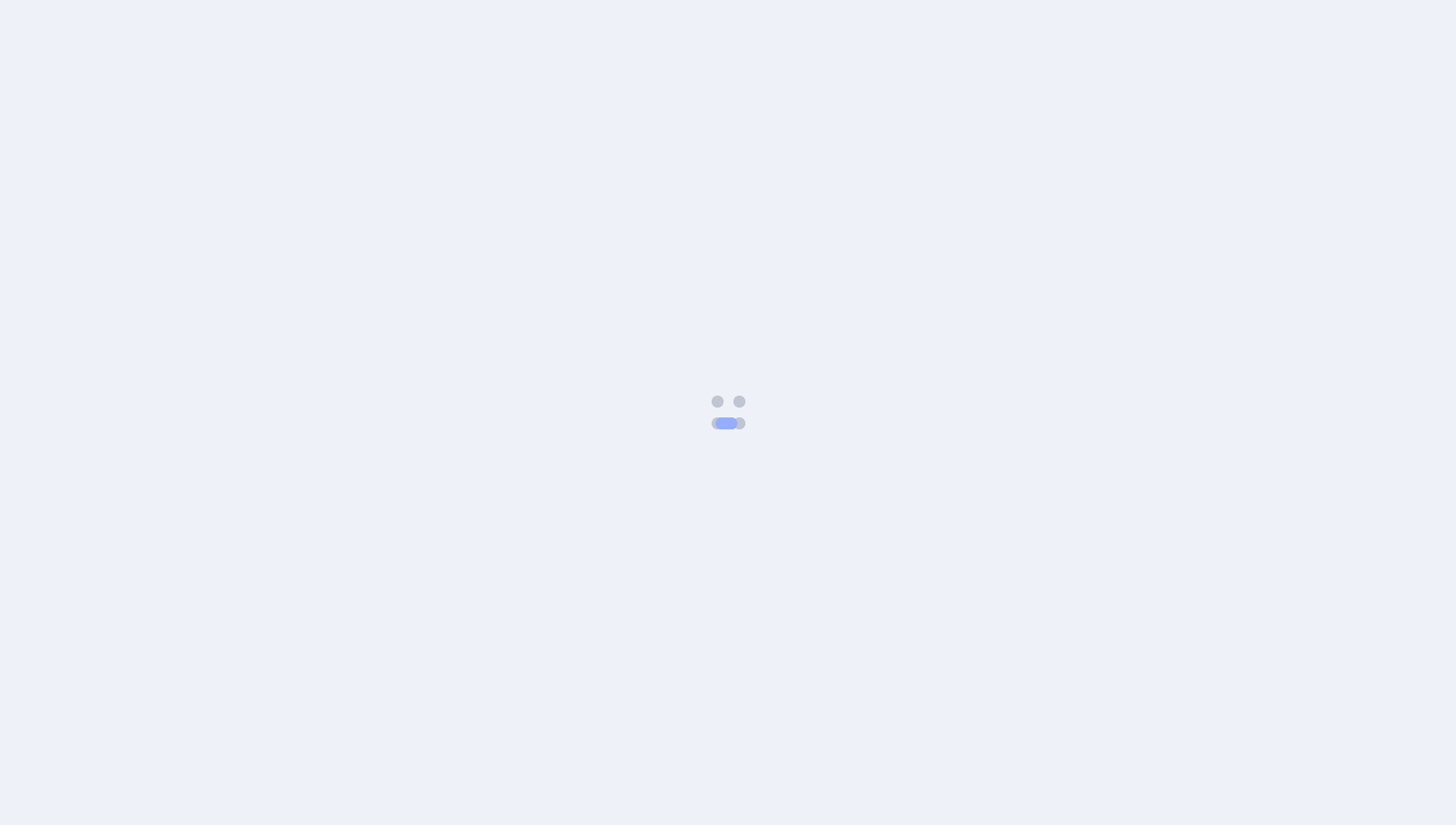 scroll, scrollTop: 0, scrollLeft: 0, axis: both 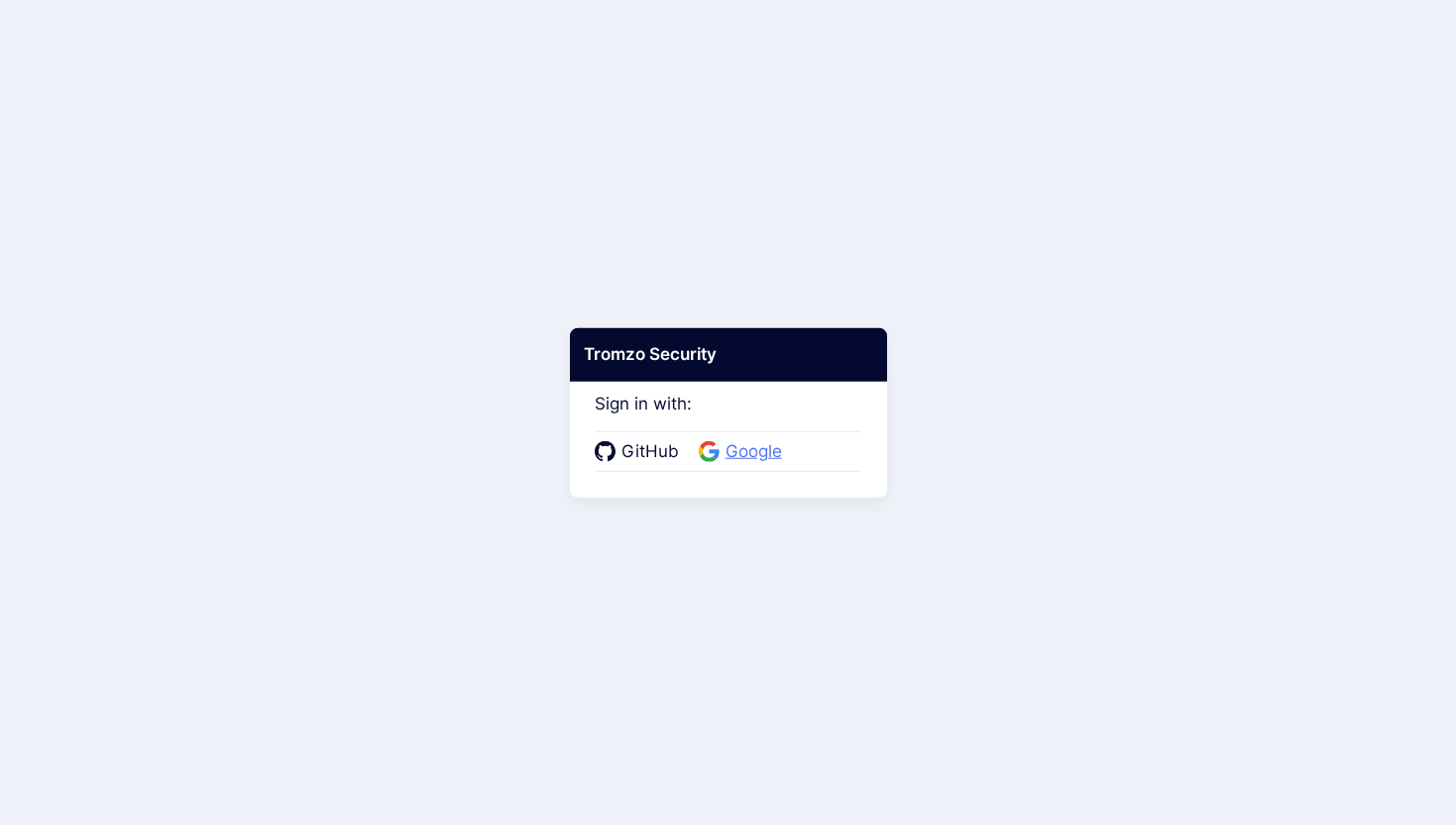 click on "Google" at bounding box center (753, 452) 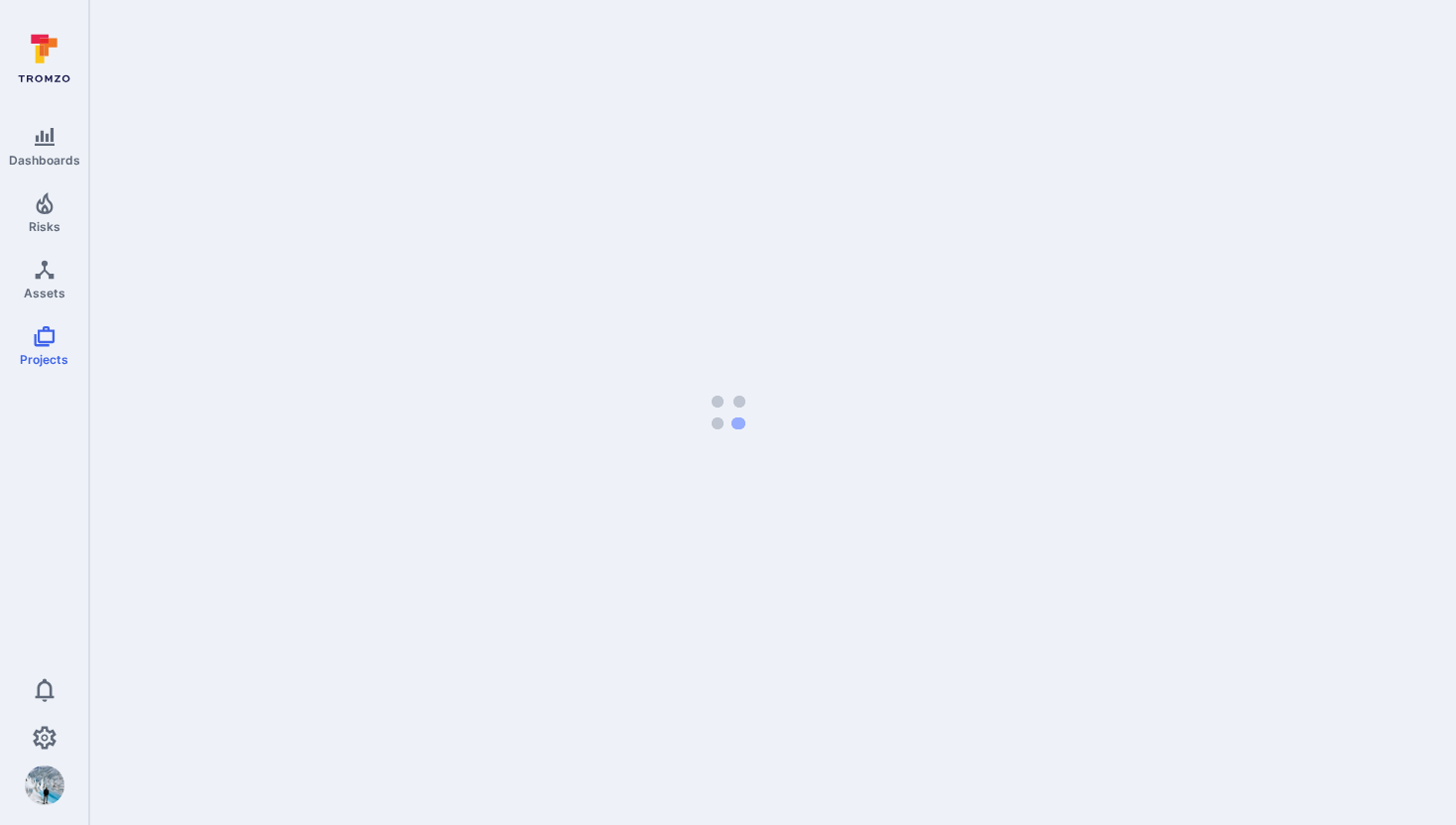 scroll, scrollTop: 0, scrollLeft: 0, axis: both 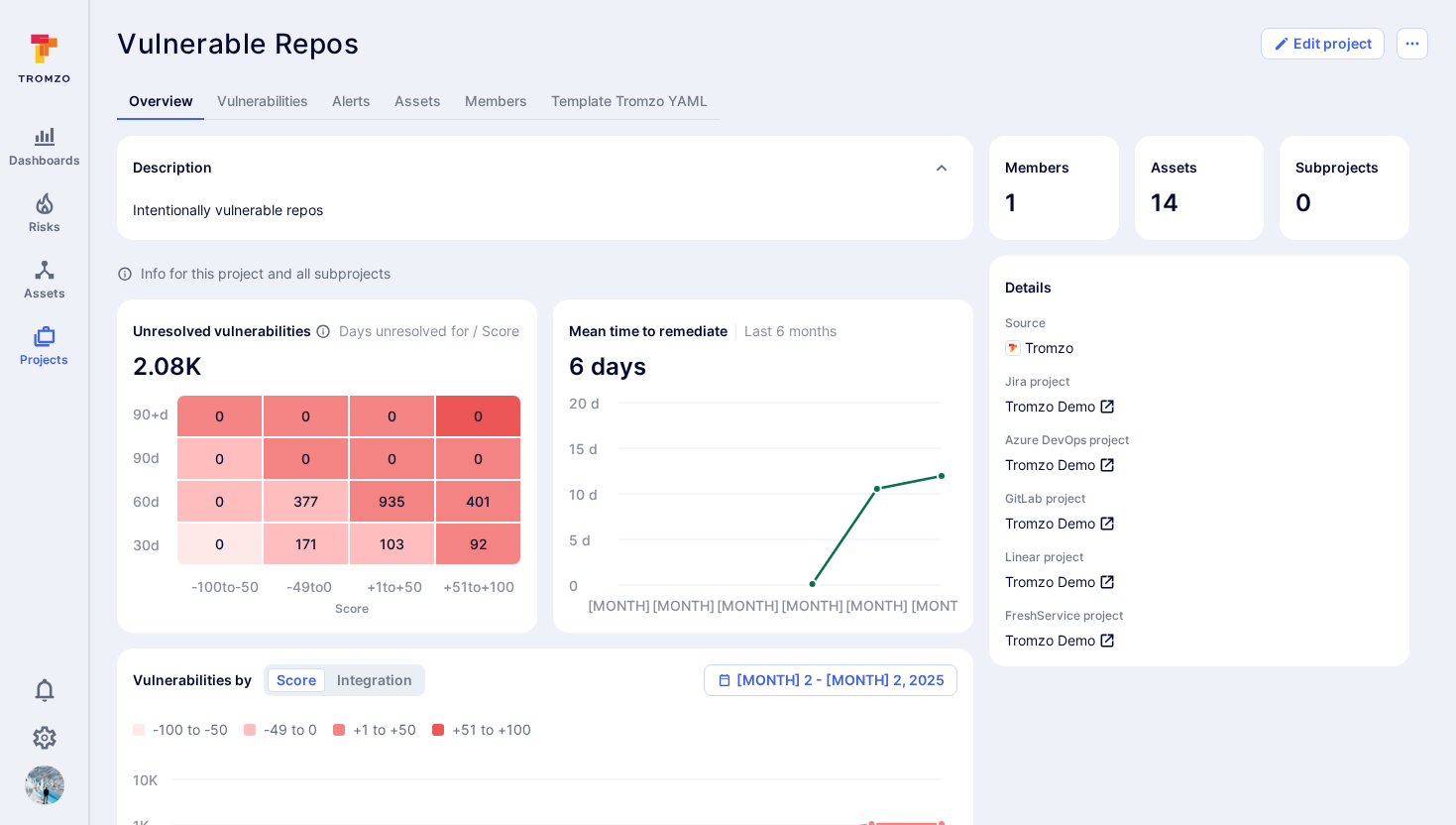 drag, startPoint x: 365, startPoint y: 103, endPoint x: 366, endPoint y: 113, distance: 10.049876 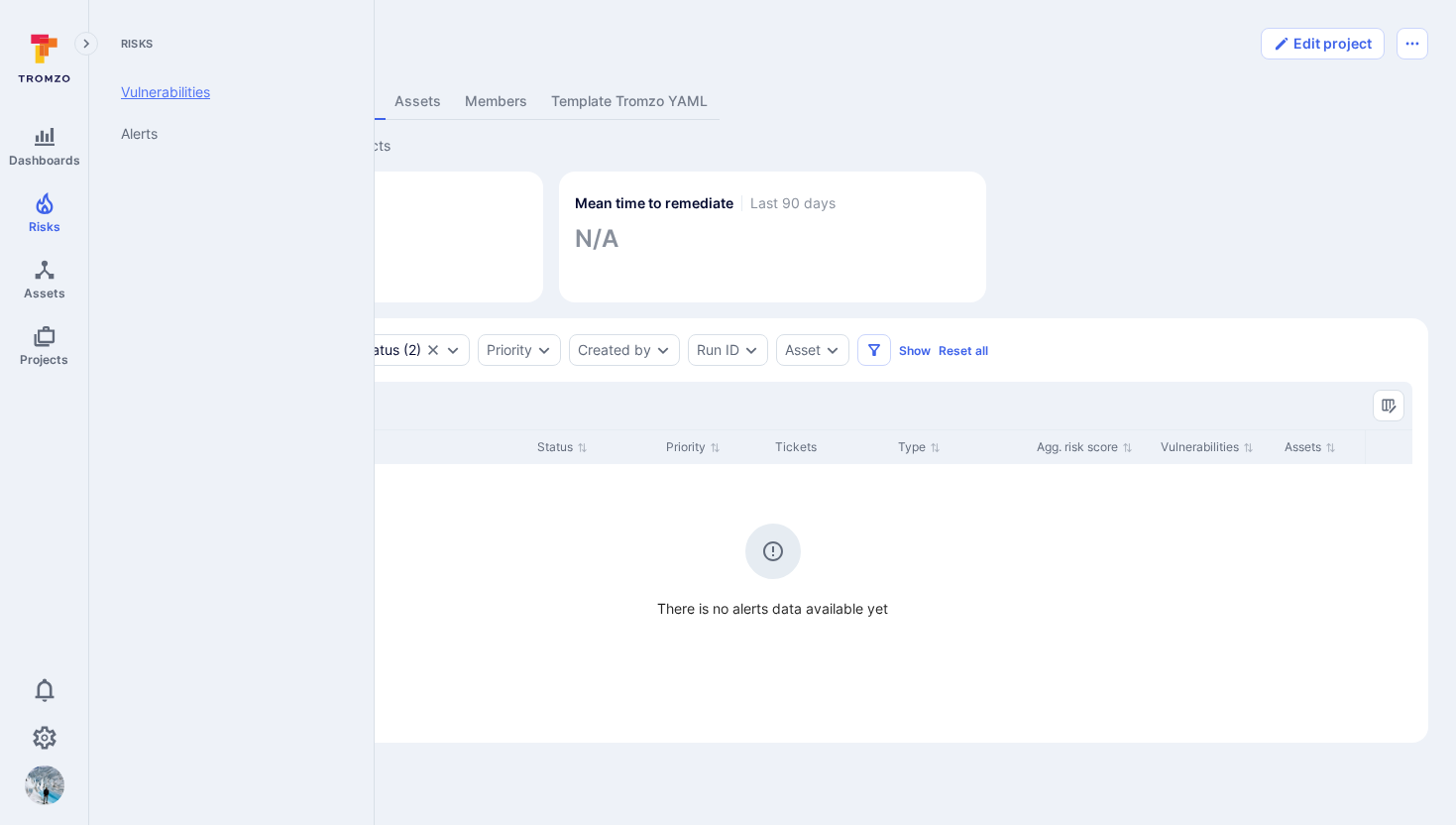click on "Vulnerabilities" at bounding box center [227, 92] 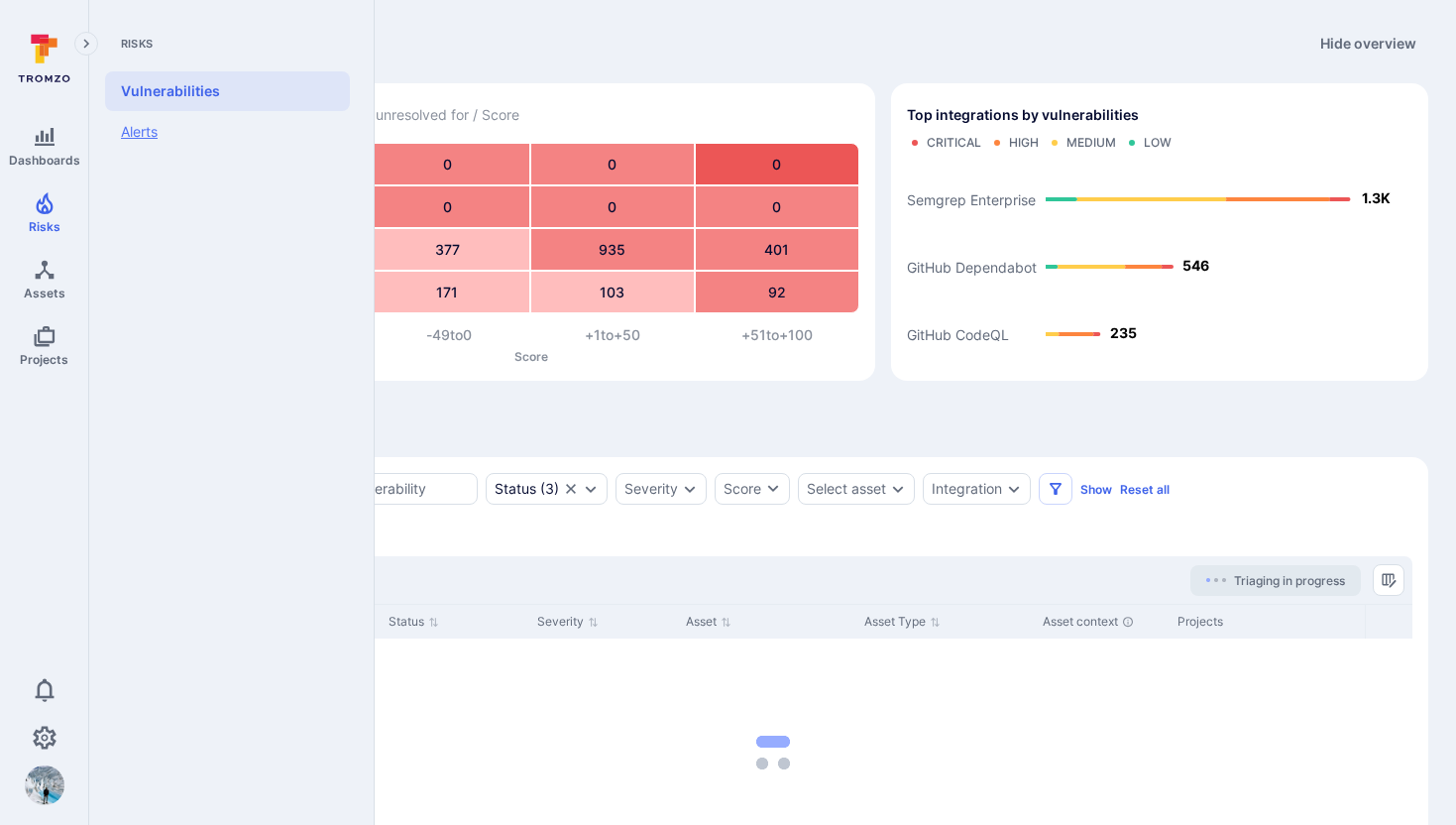 click on "Alerts" at bounding box center [227, 132] 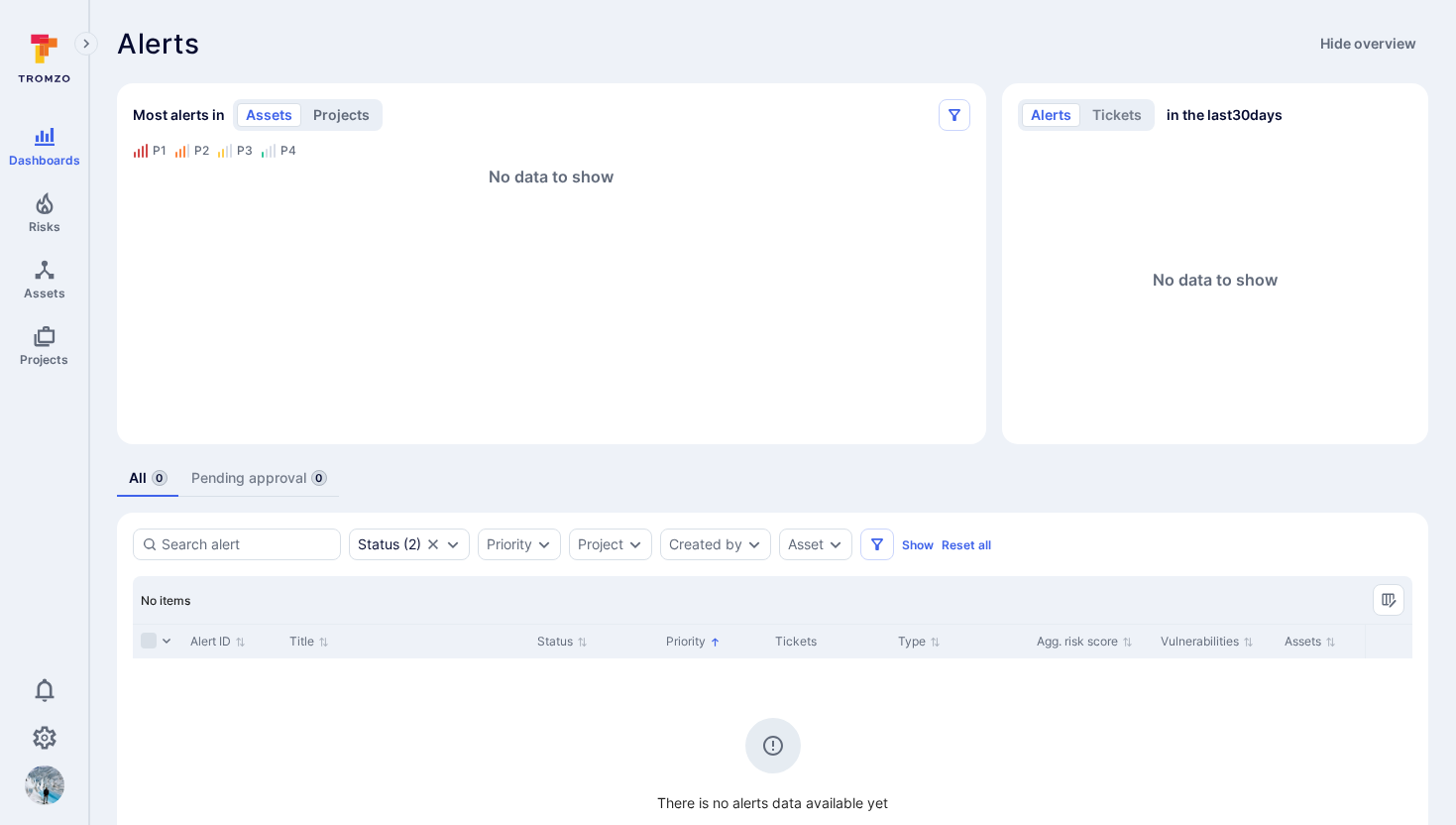 click on "projects" at bounding box center (341, 115) 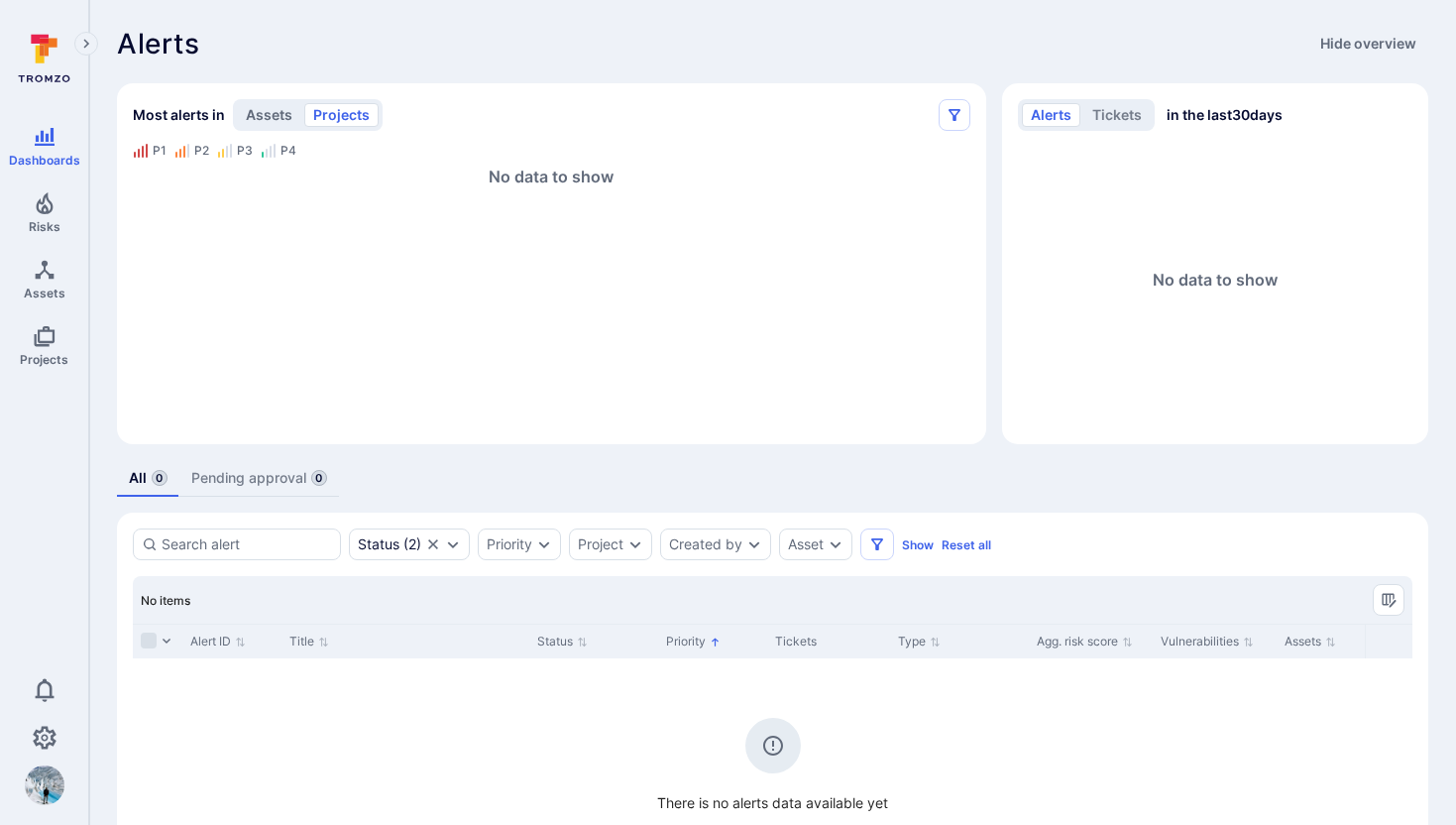 click on "assets" at bounding box center [269, 115] 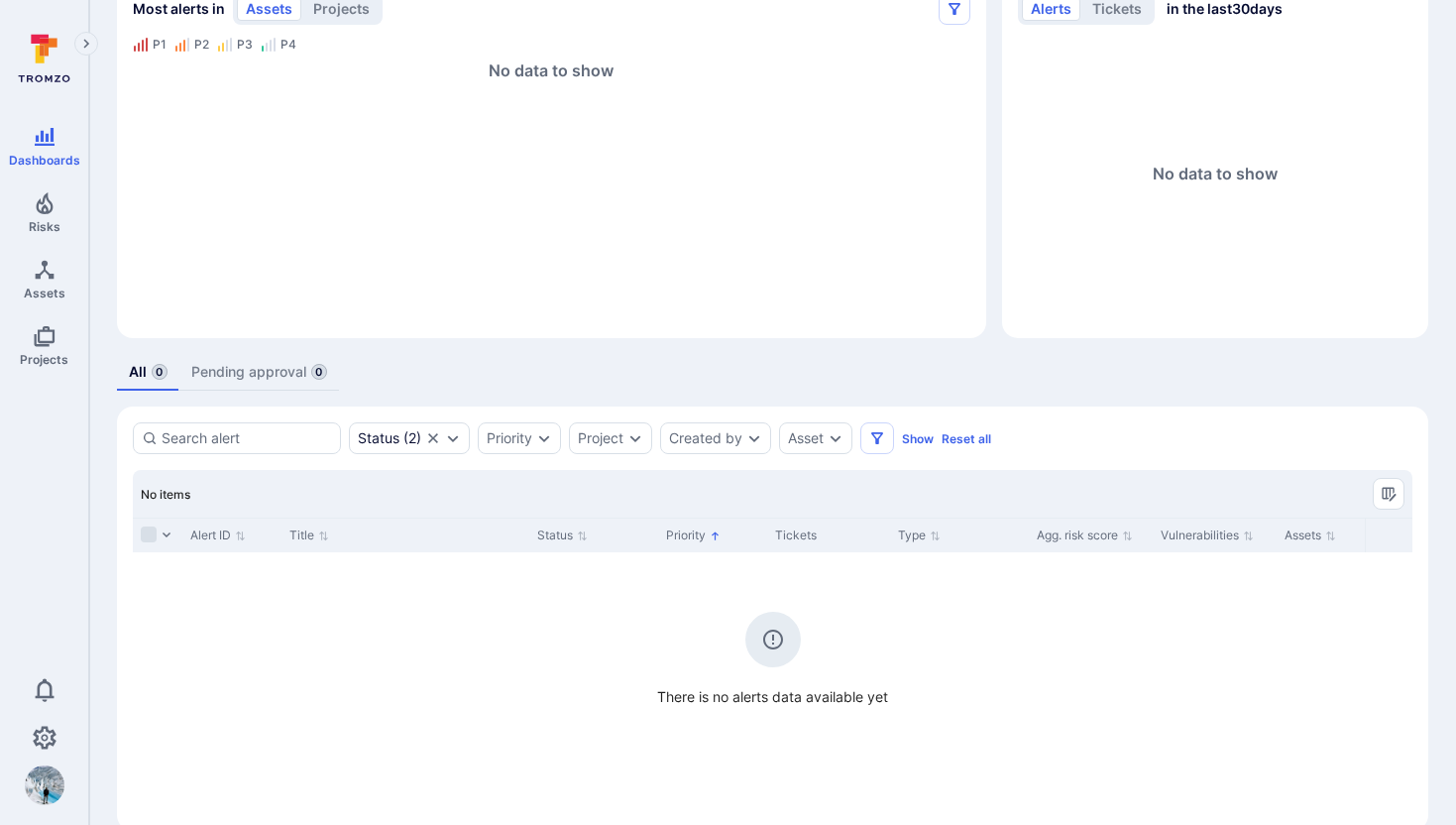 scroll, scrollTop: 0, scrollLeft: 0, axis: both 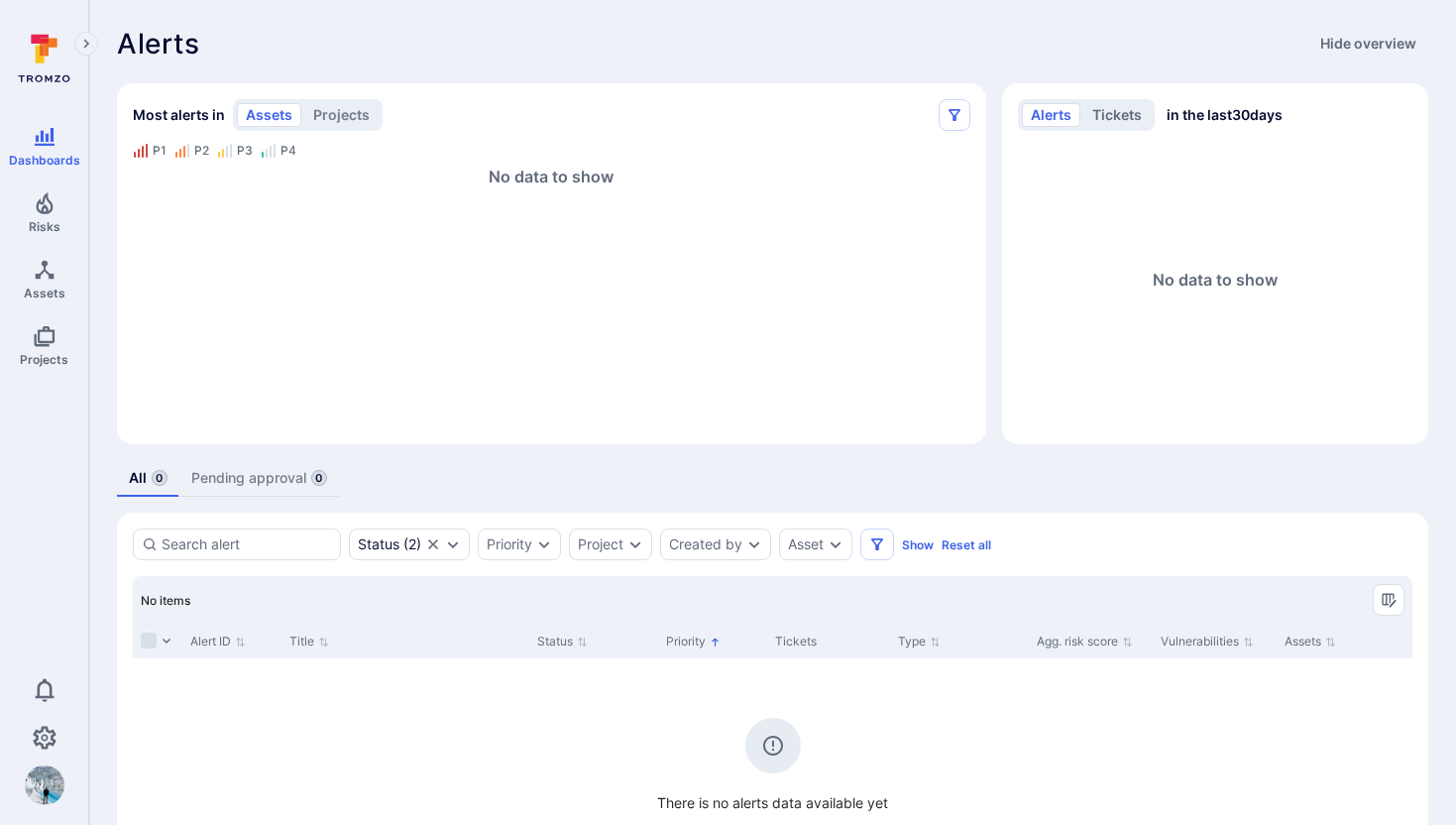 click on "tickets" at bounding box center [1117, 115] 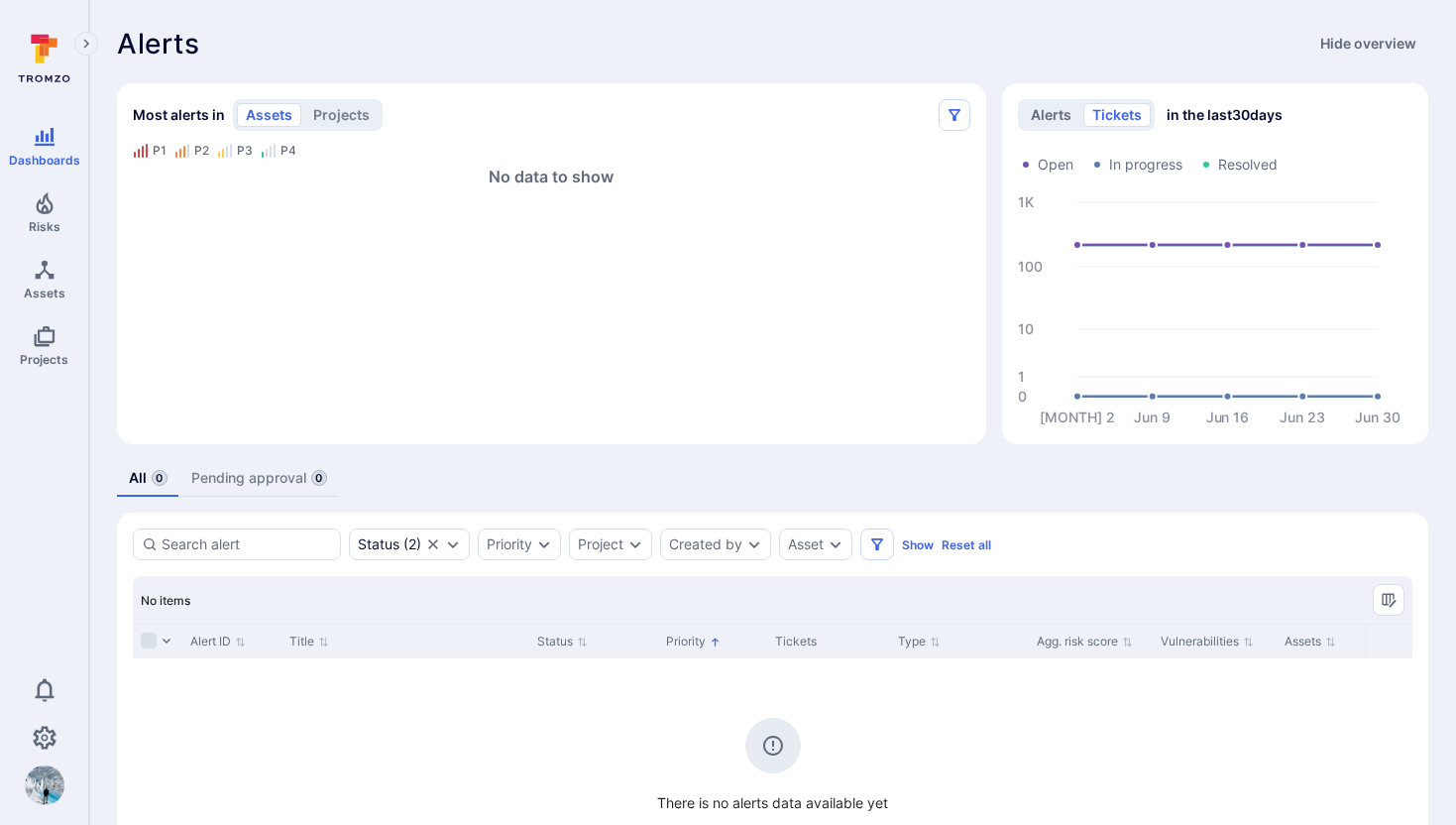 click on "alerts" at bounding box center [1051, 115] 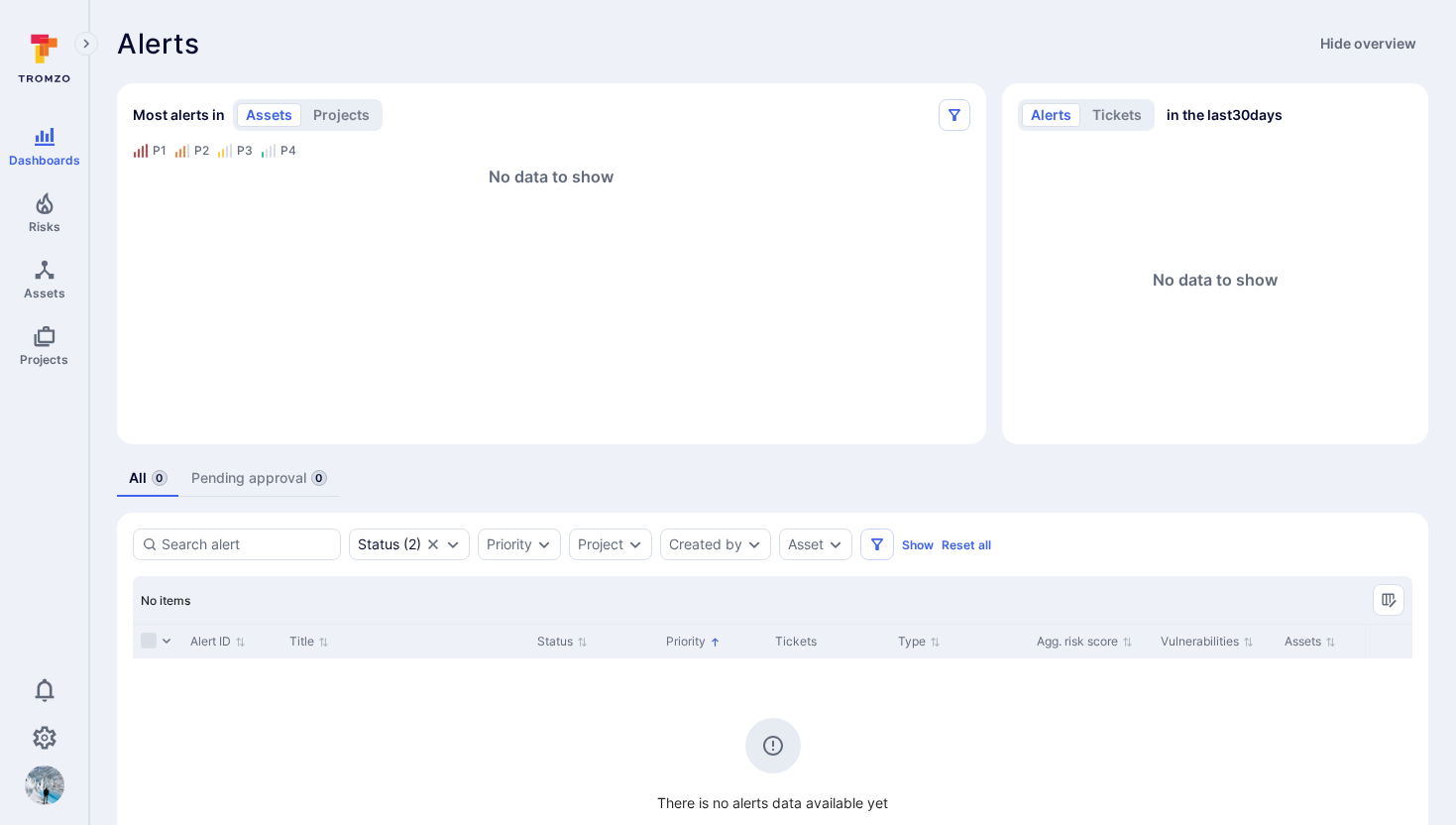 scroll, scrollTop: 140, scrollLeft: 0, axis: vertical 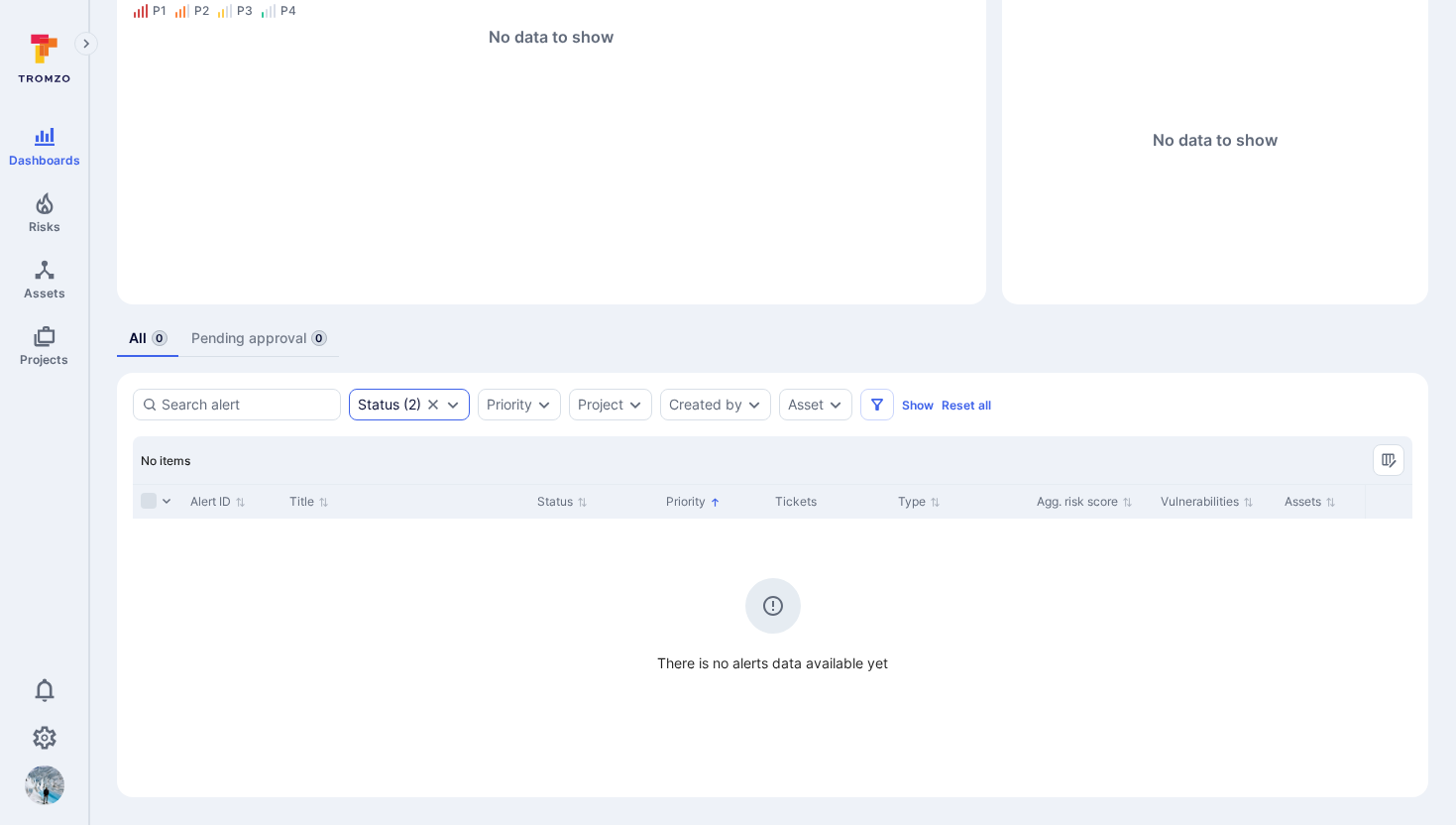 click on "Status  ( 2 )" at bounding box center [390, 405] 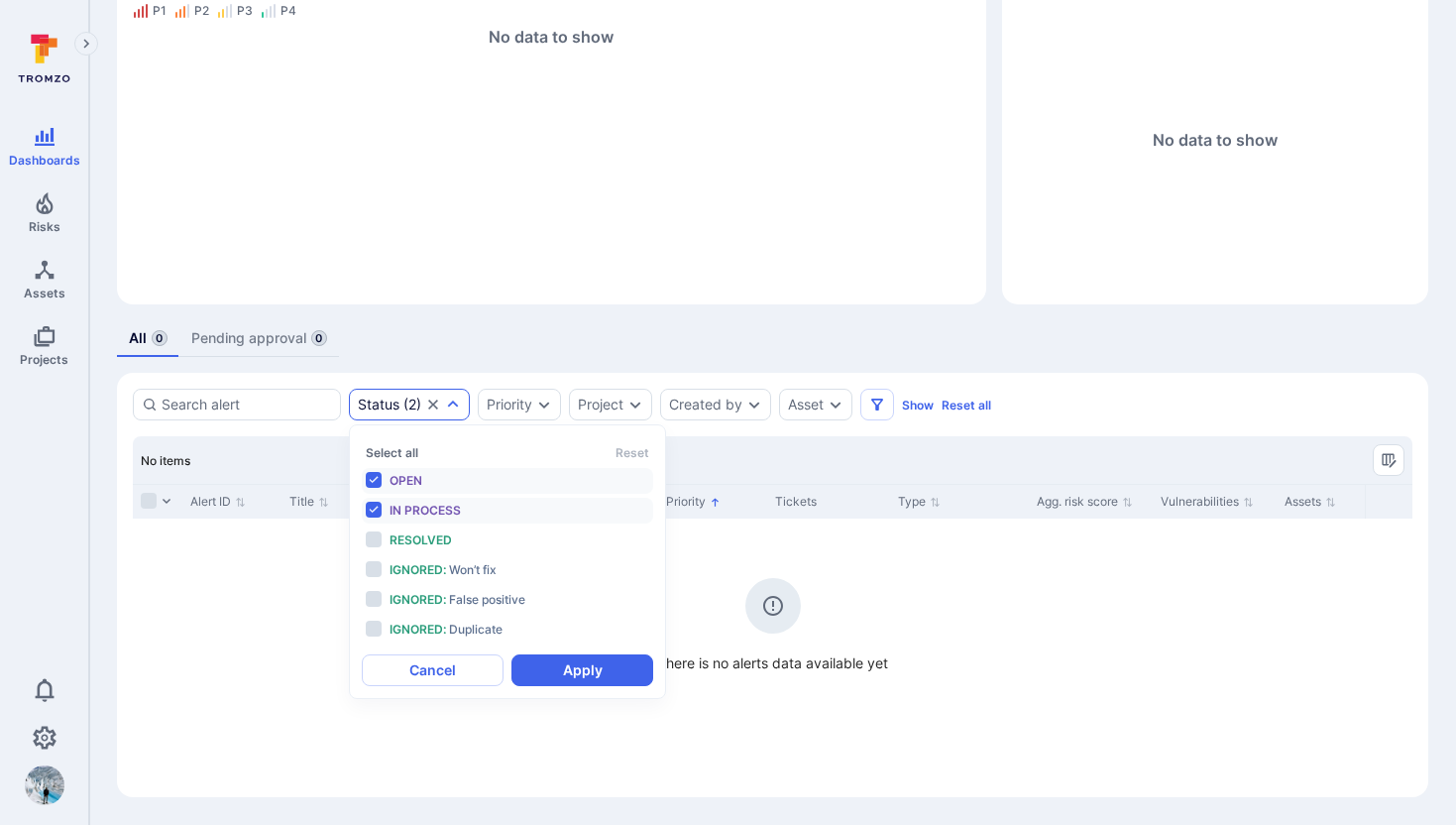 scroll, scrollTop: 16, scrollLeft: 0, axis: vertical 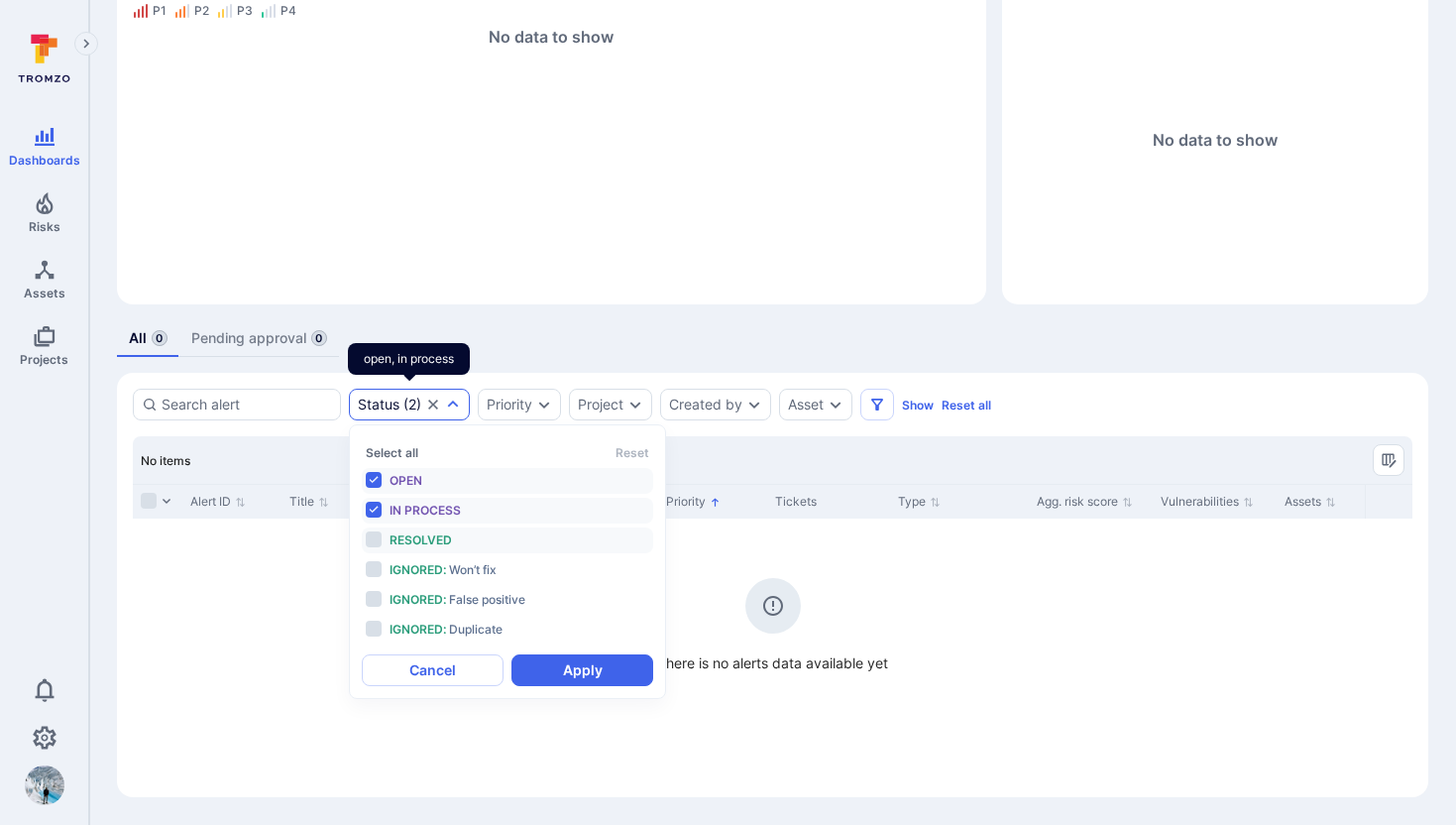 click on "Resolved" at bounding box center (507, 540) 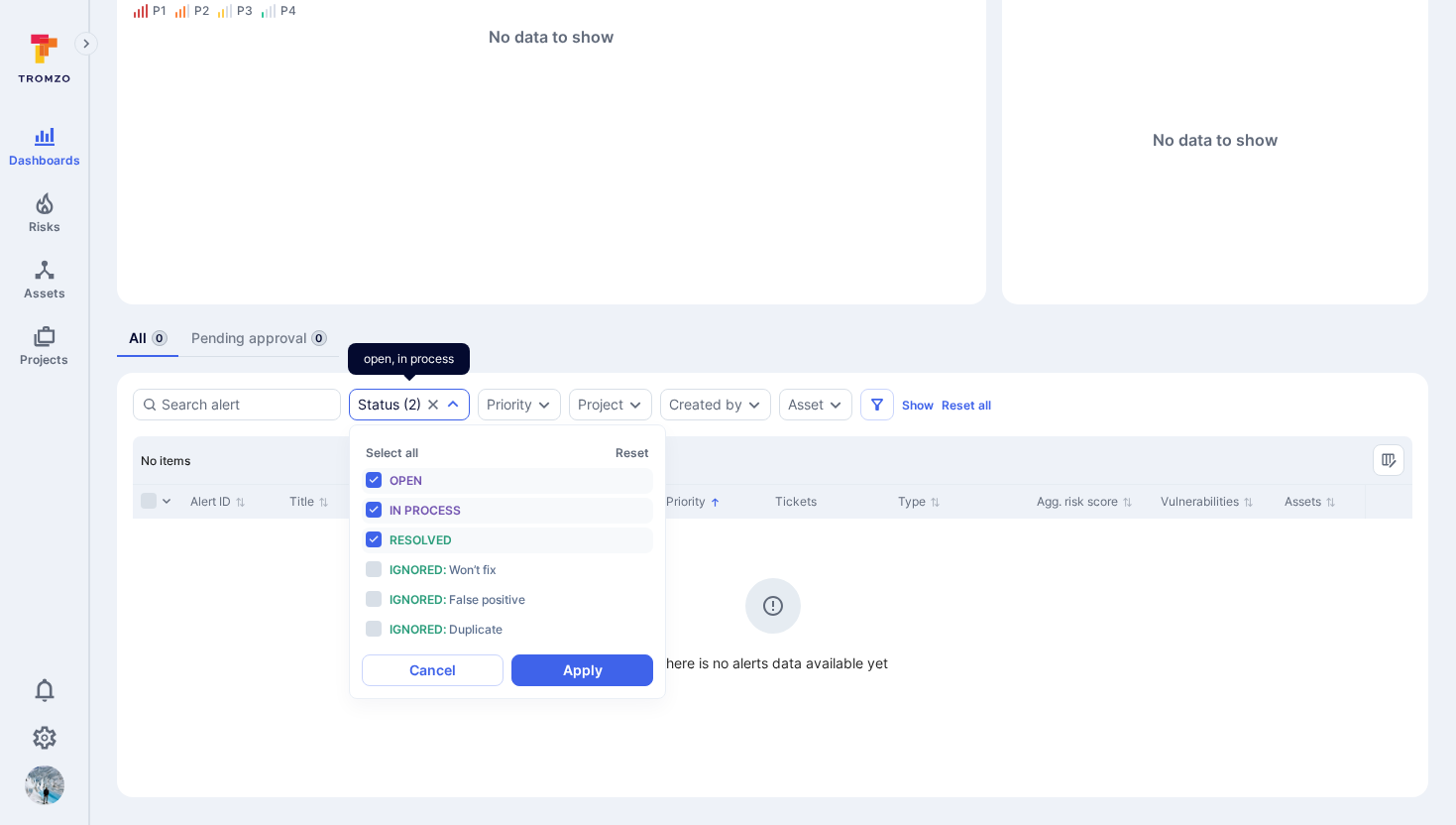 click on "Apply" at bounding box center [582, 670] 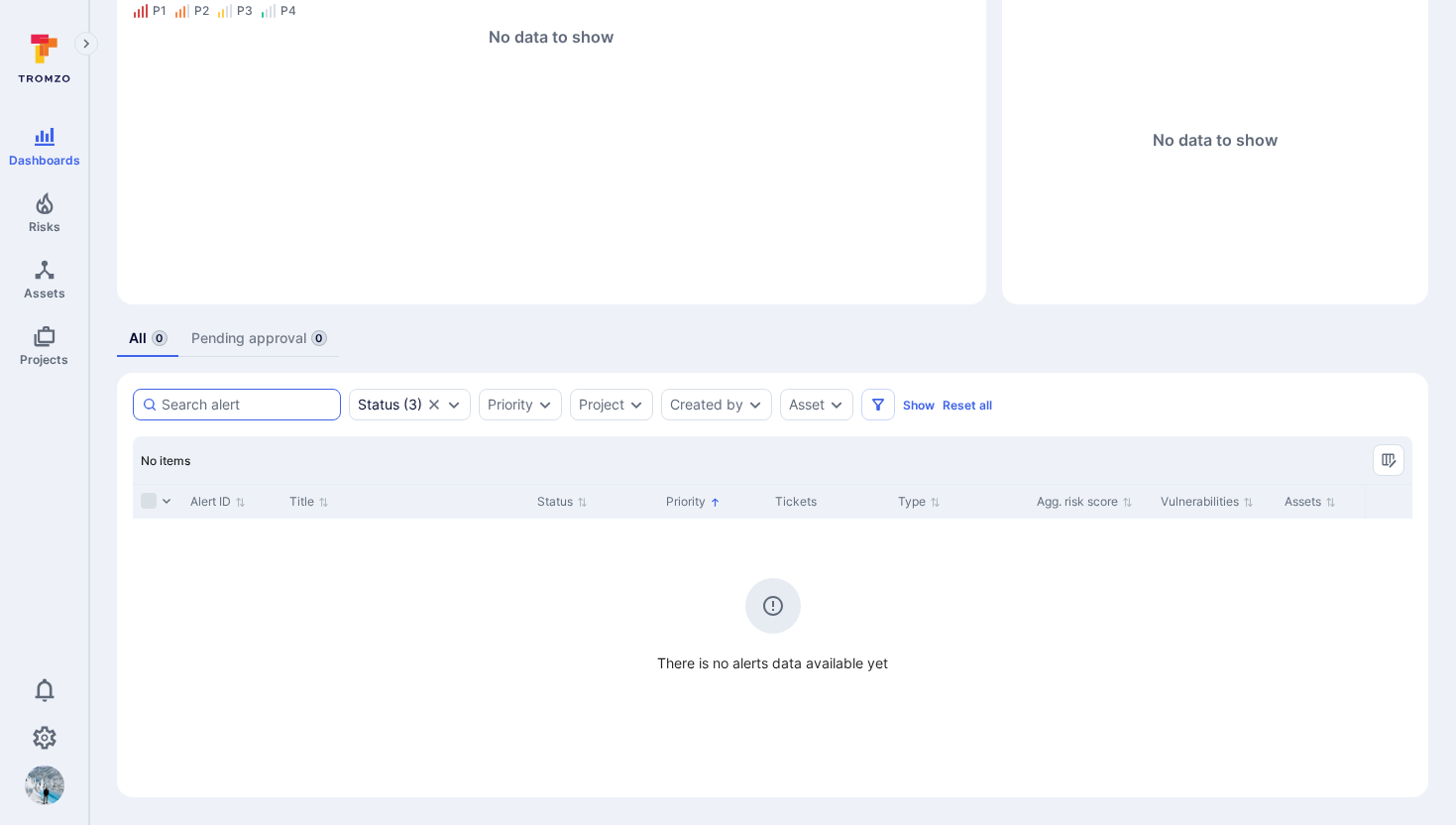 scroll, scrollTop: 0, scrollLeft: 0, axis: both 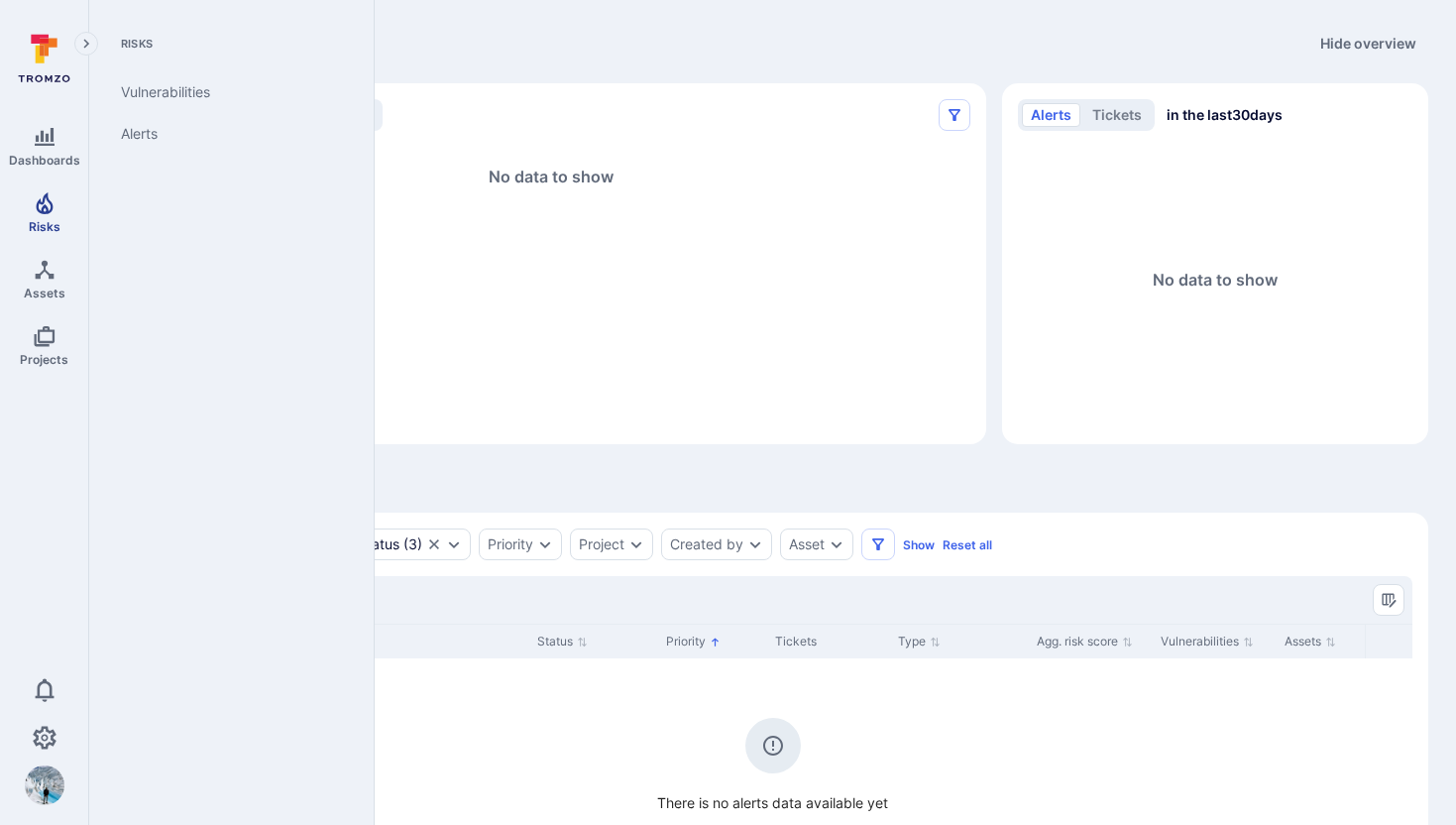 drag, startPoint x: 48, startPoint y: 212, endPoint x: 55, endPoint y: 233, distance: 22.135944 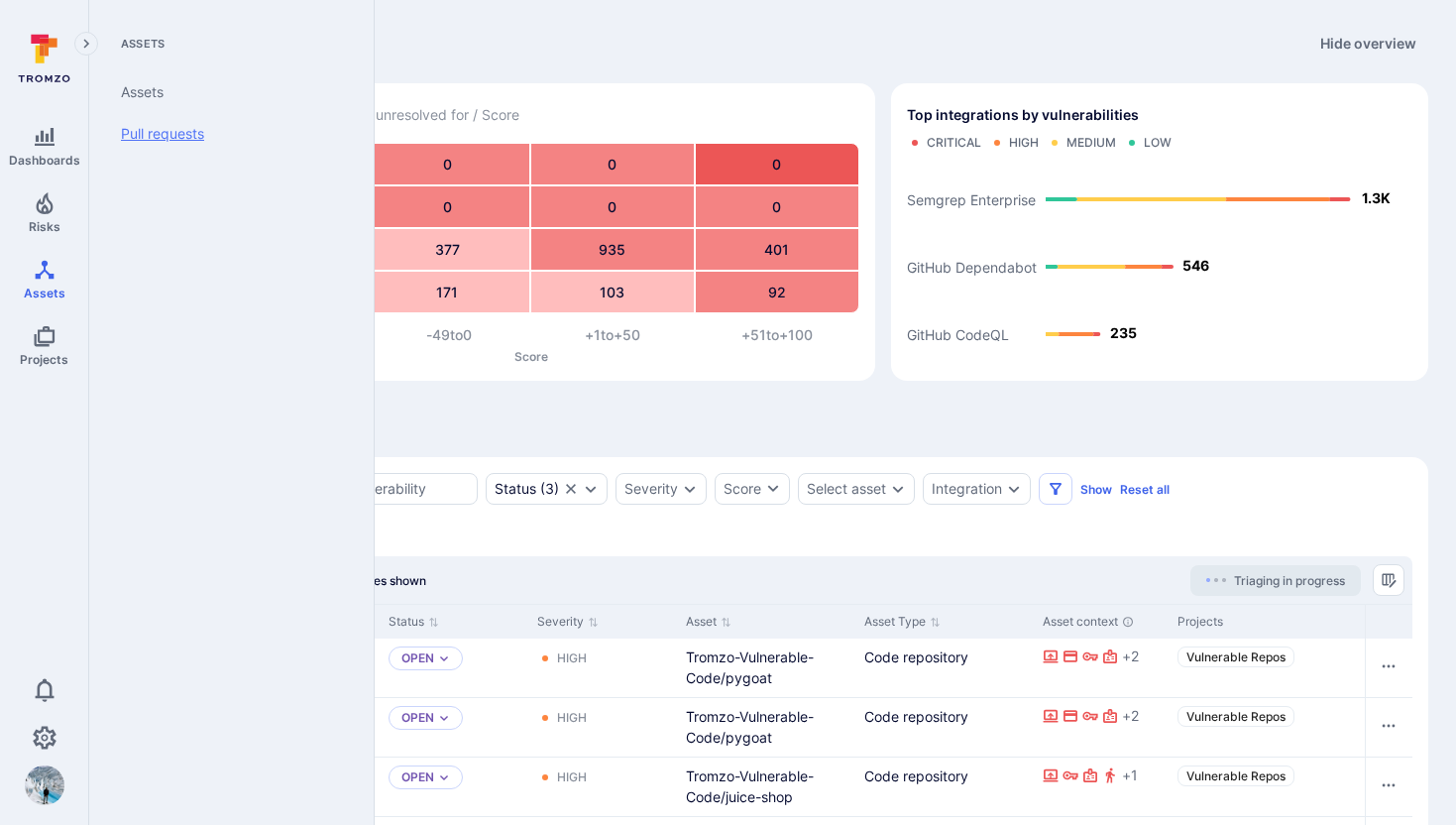 click on "Pull requests" at bounding box center [227, 134] 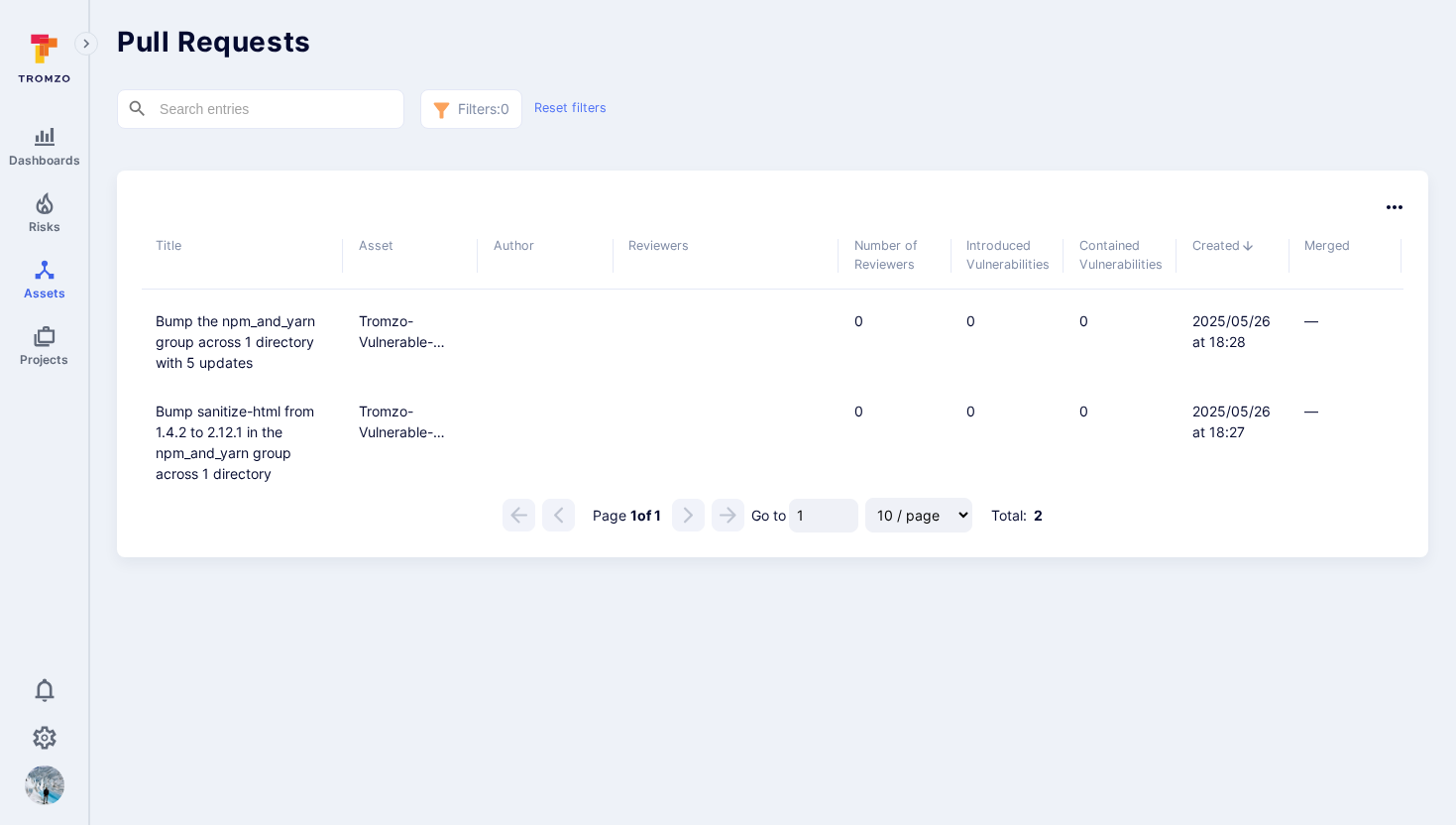 click on "​ ​ Filters:  0 Reset filters" at bounding box center [551, 109] 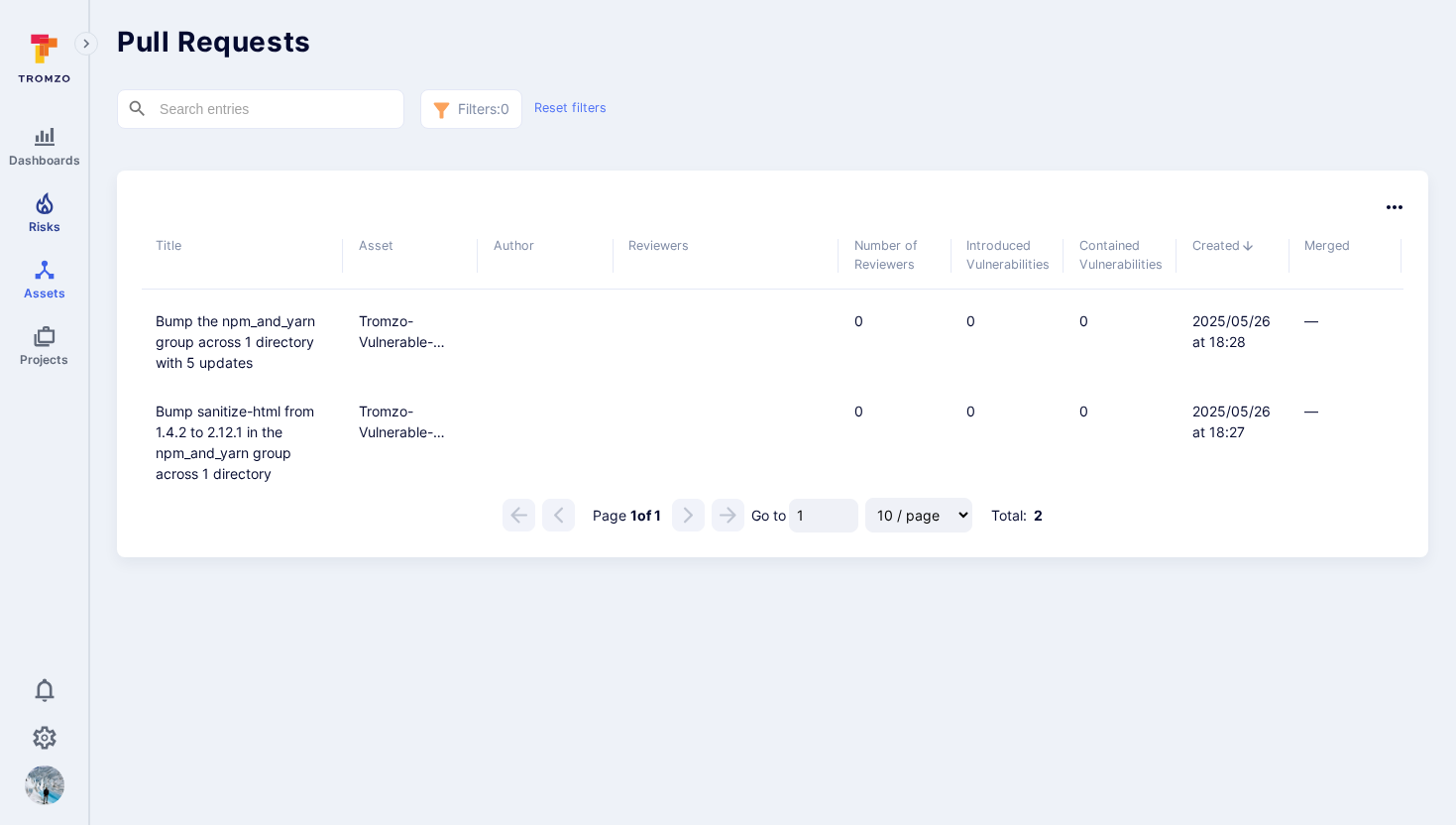 click on "[RISKS]" at bounding box center [45, 226] 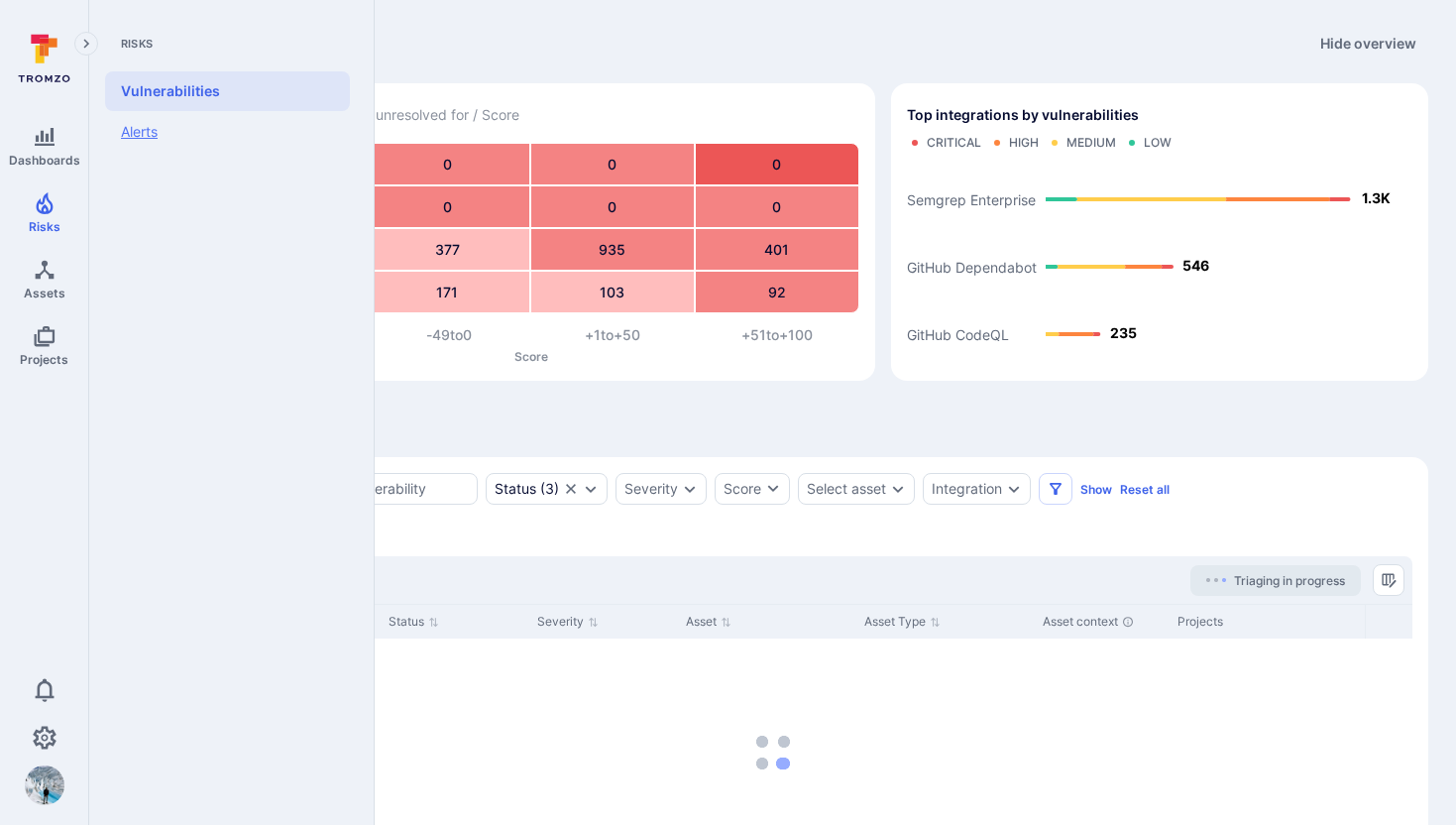 click on "Alerts" at bounding box center [227, 132] 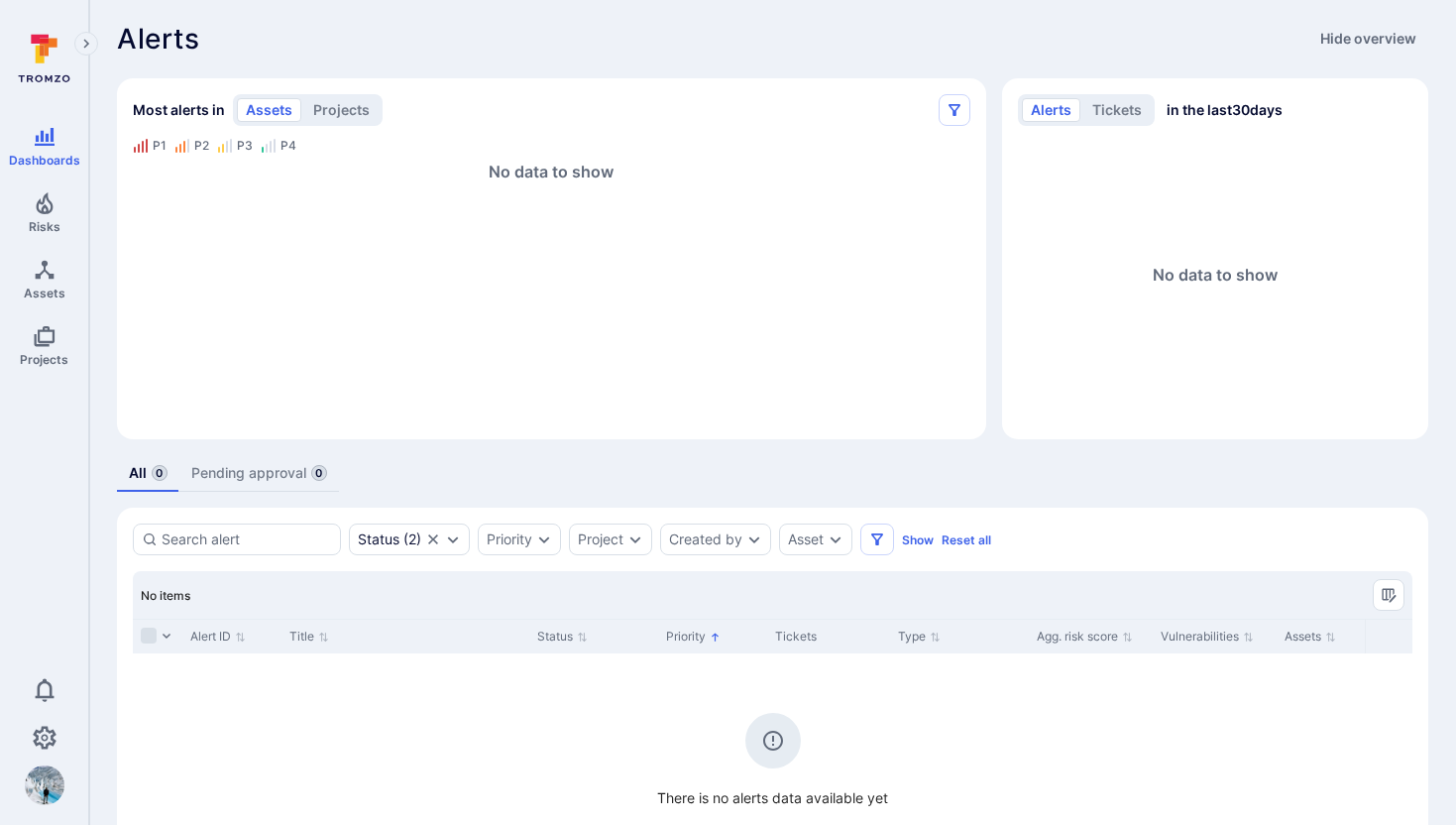 scroll, scrollTop: 0, scrollLeft: 0, axis: both 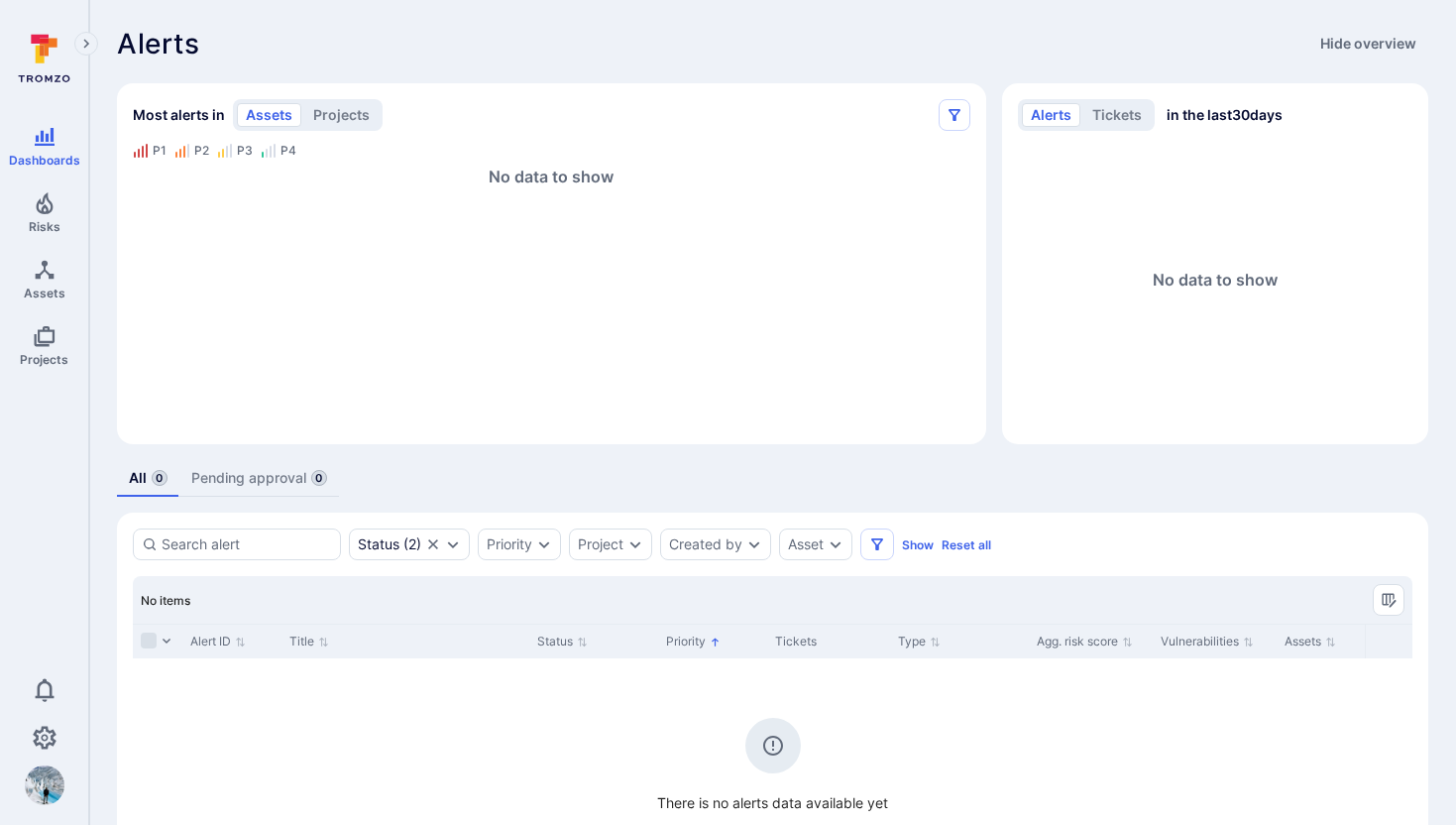 drag, startPoint x: 923, startPoint y: 542, endPoint x: 928, endPoint y: 553, distance: 12.083046 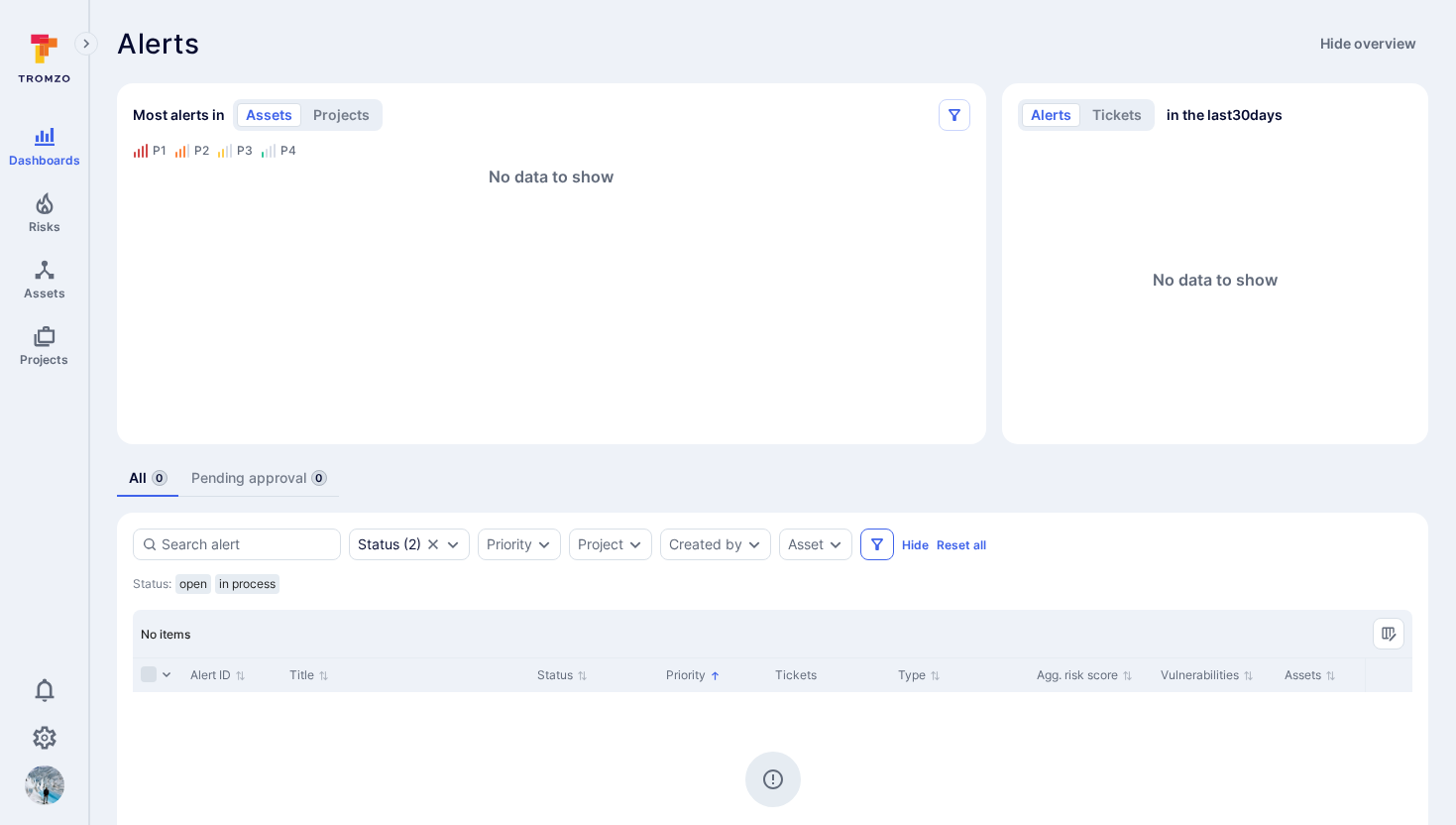 click at bounding box center (877, 544) 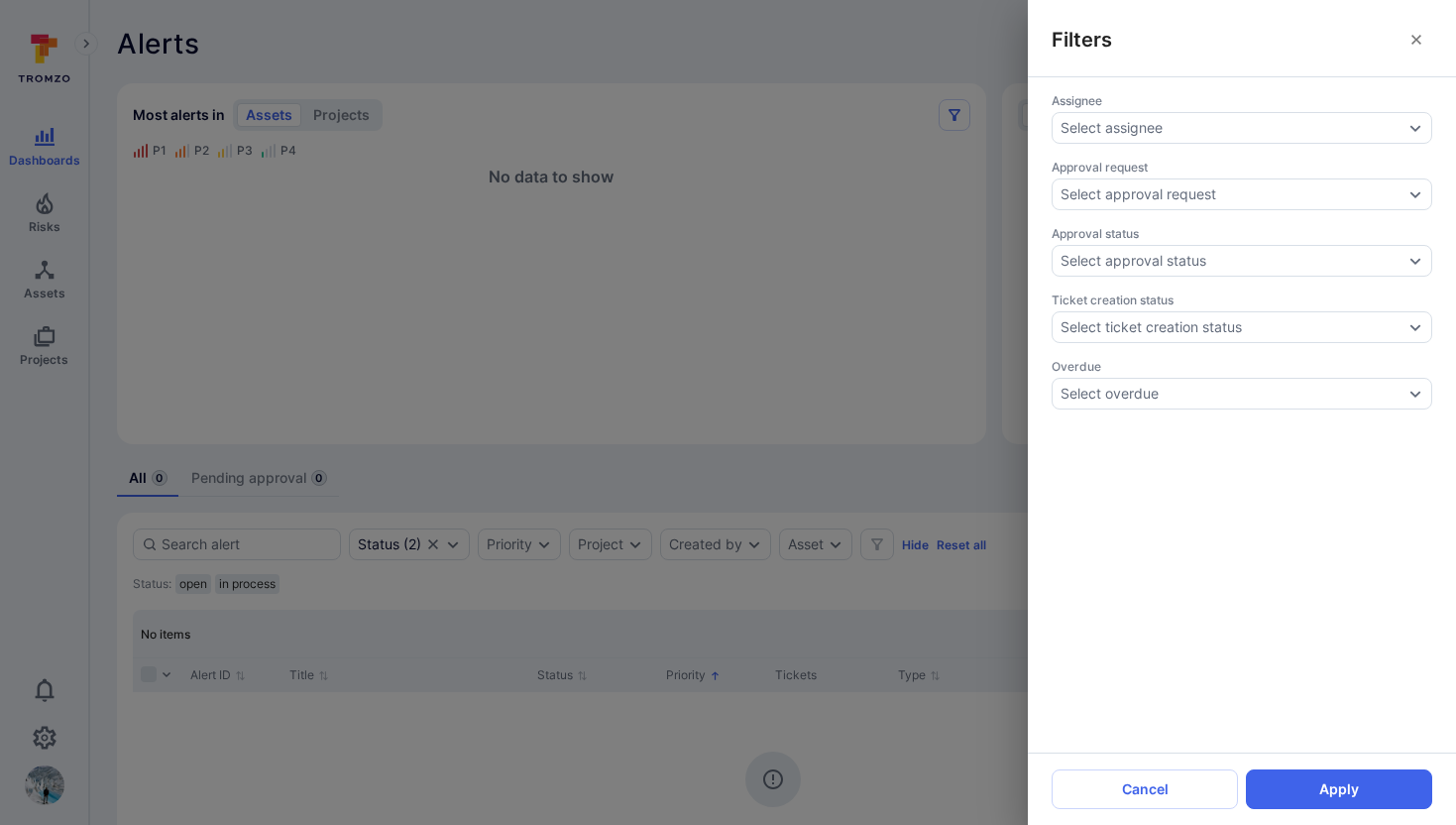 click at bounding box center (1416, 40) 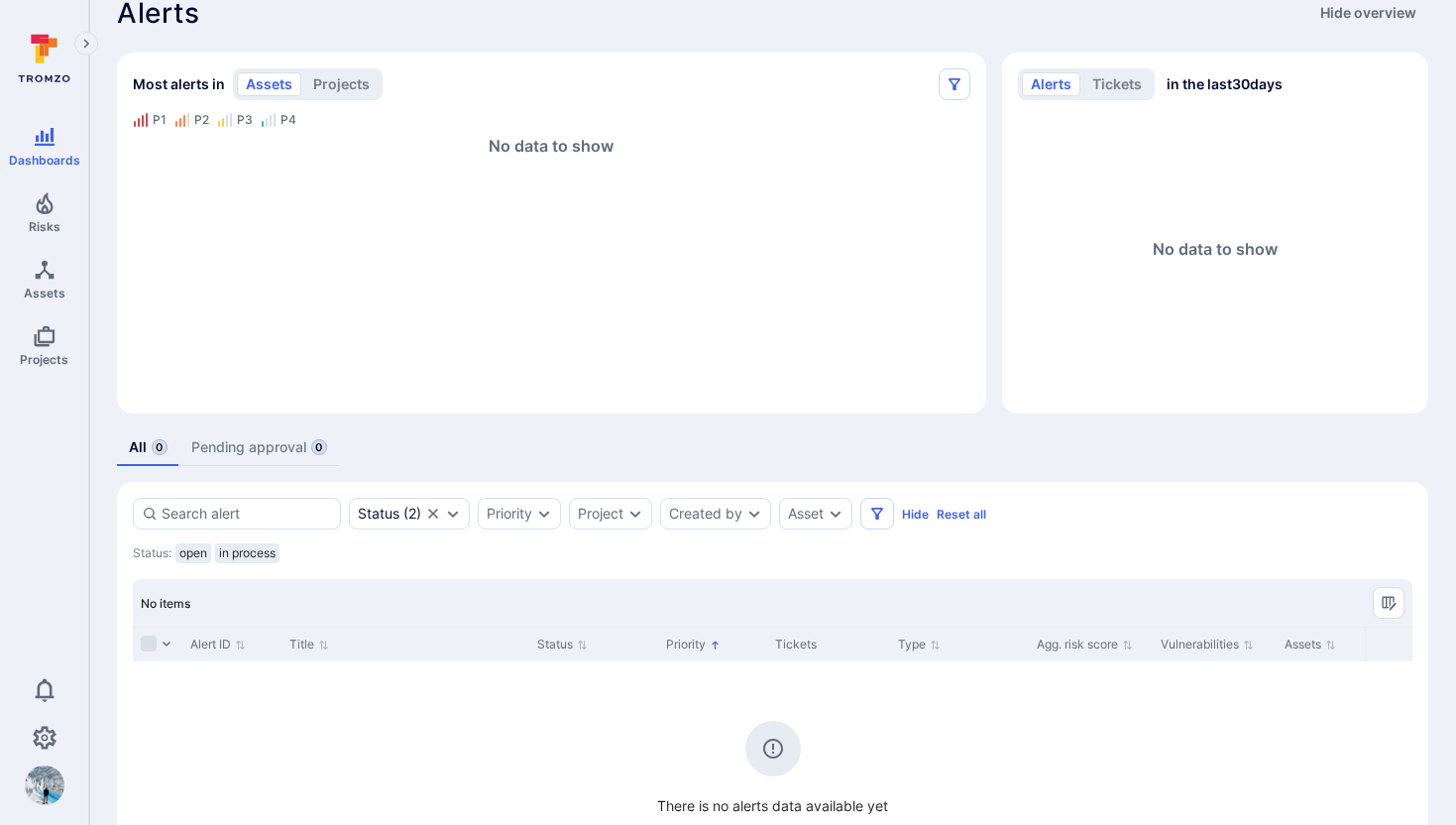 scroll, scrollTop: 0, scrollLeft: 0, axis: both 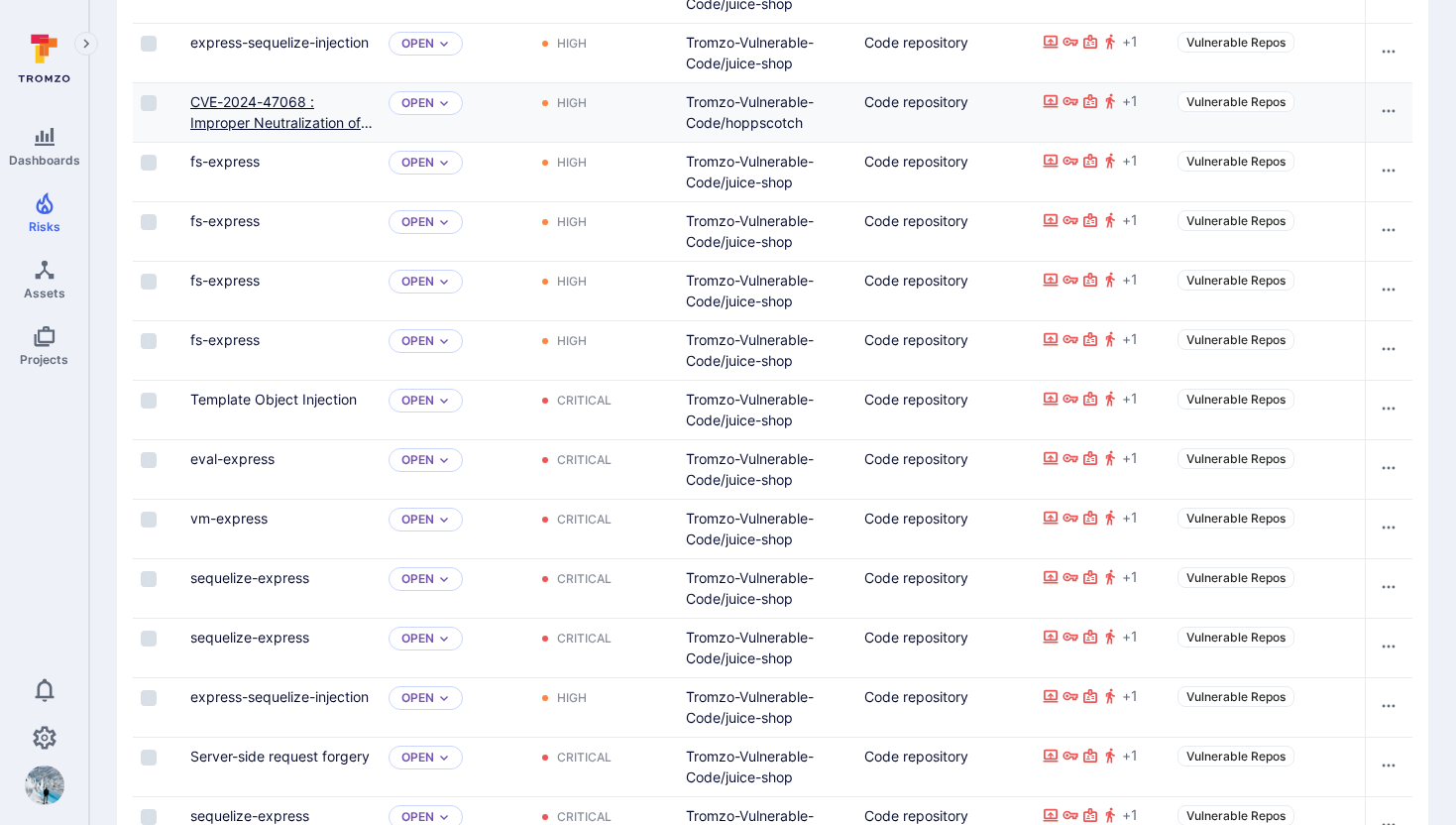 click on "CVE-2024-47068 : Improper Neutralization of Input During Web Page Generation ('Cross-site Scripting')" at bounding box center (281, 143) 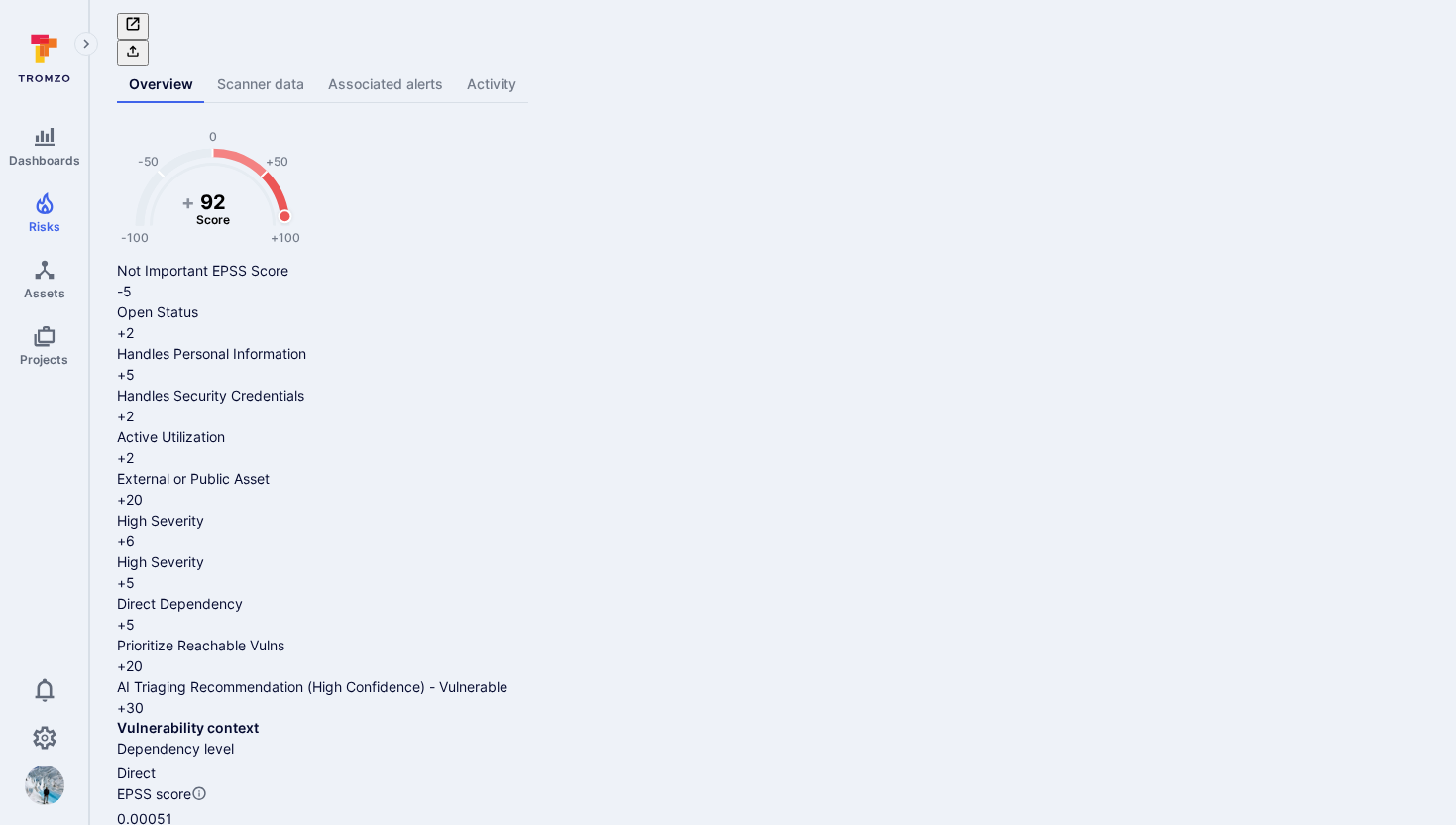 scroll, scrollTop: 0, scrollLeft: 0, axis: both 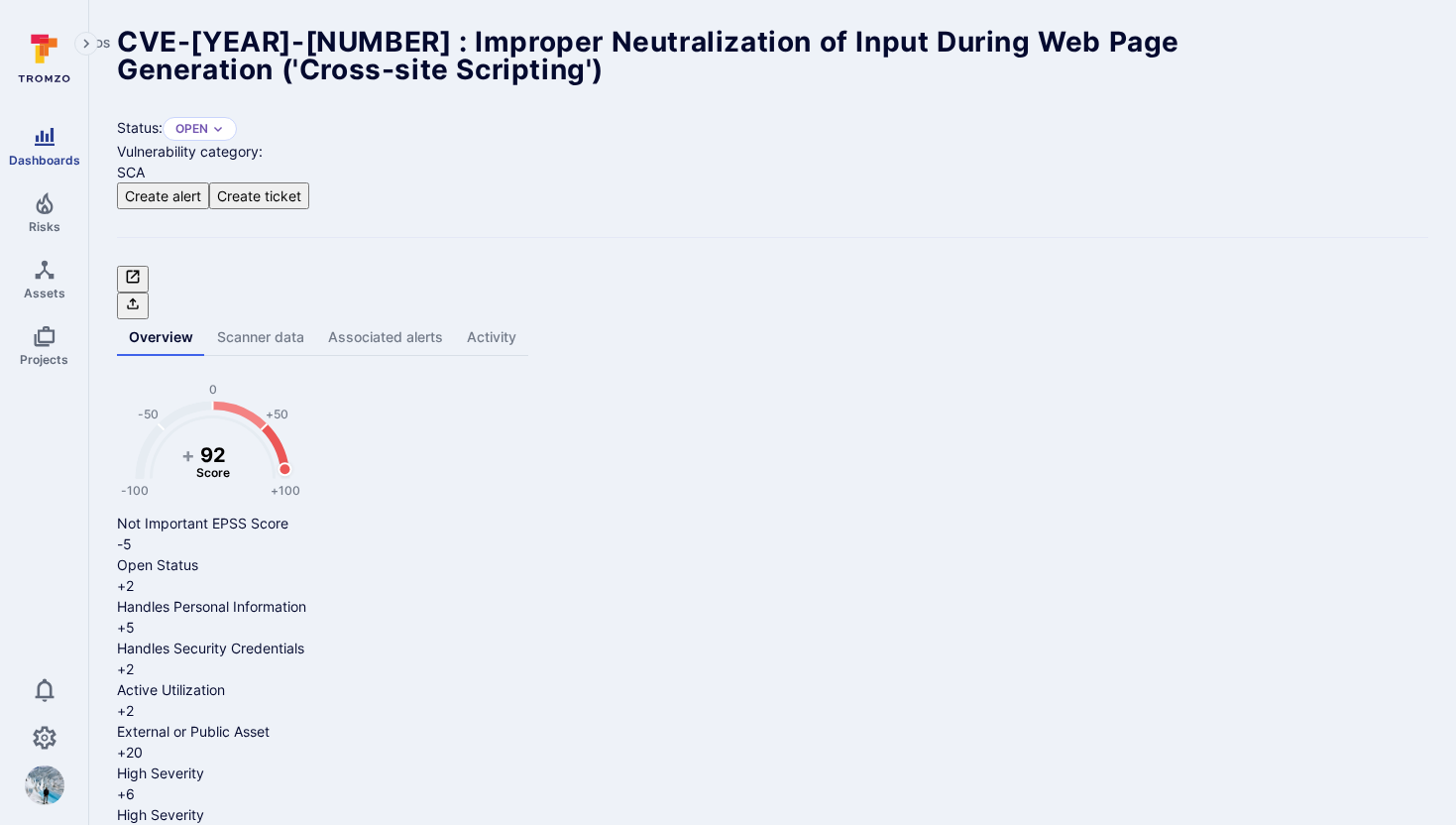 click at bounding box center (45, 137) 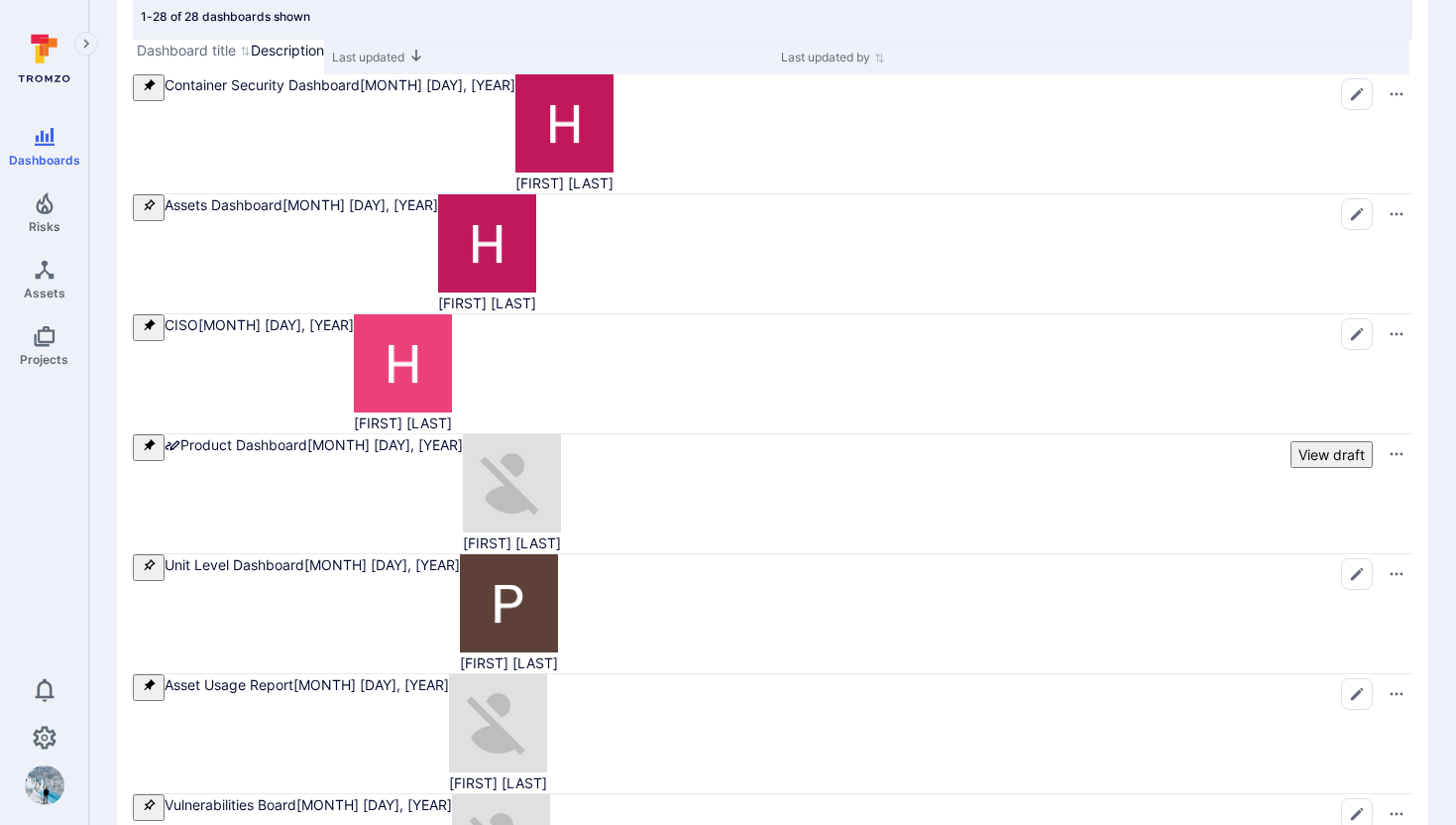 scroll, scrollTop: 0, scrollLeft: 0, axis: both 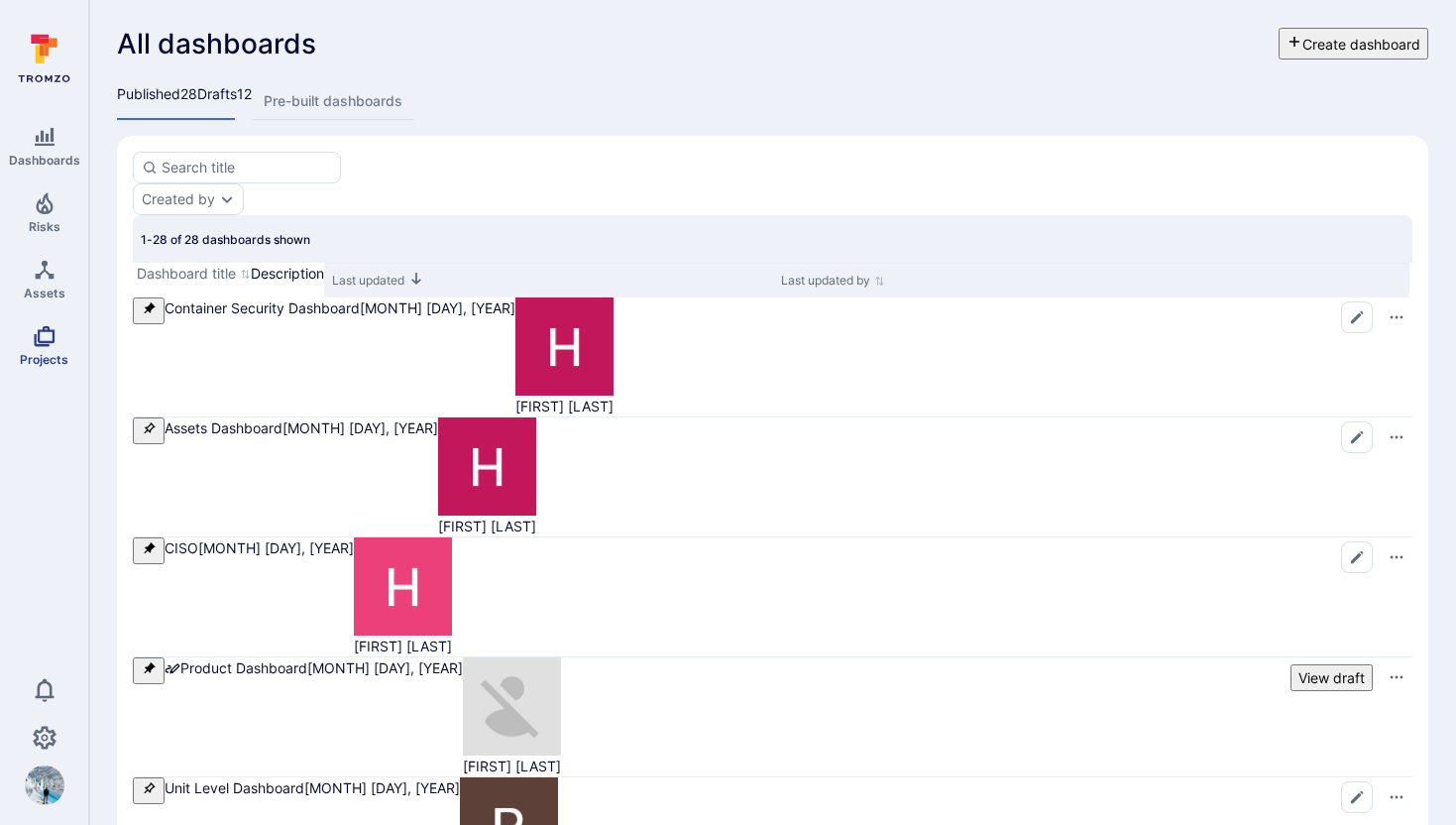 click at bounding box center [45, 336] 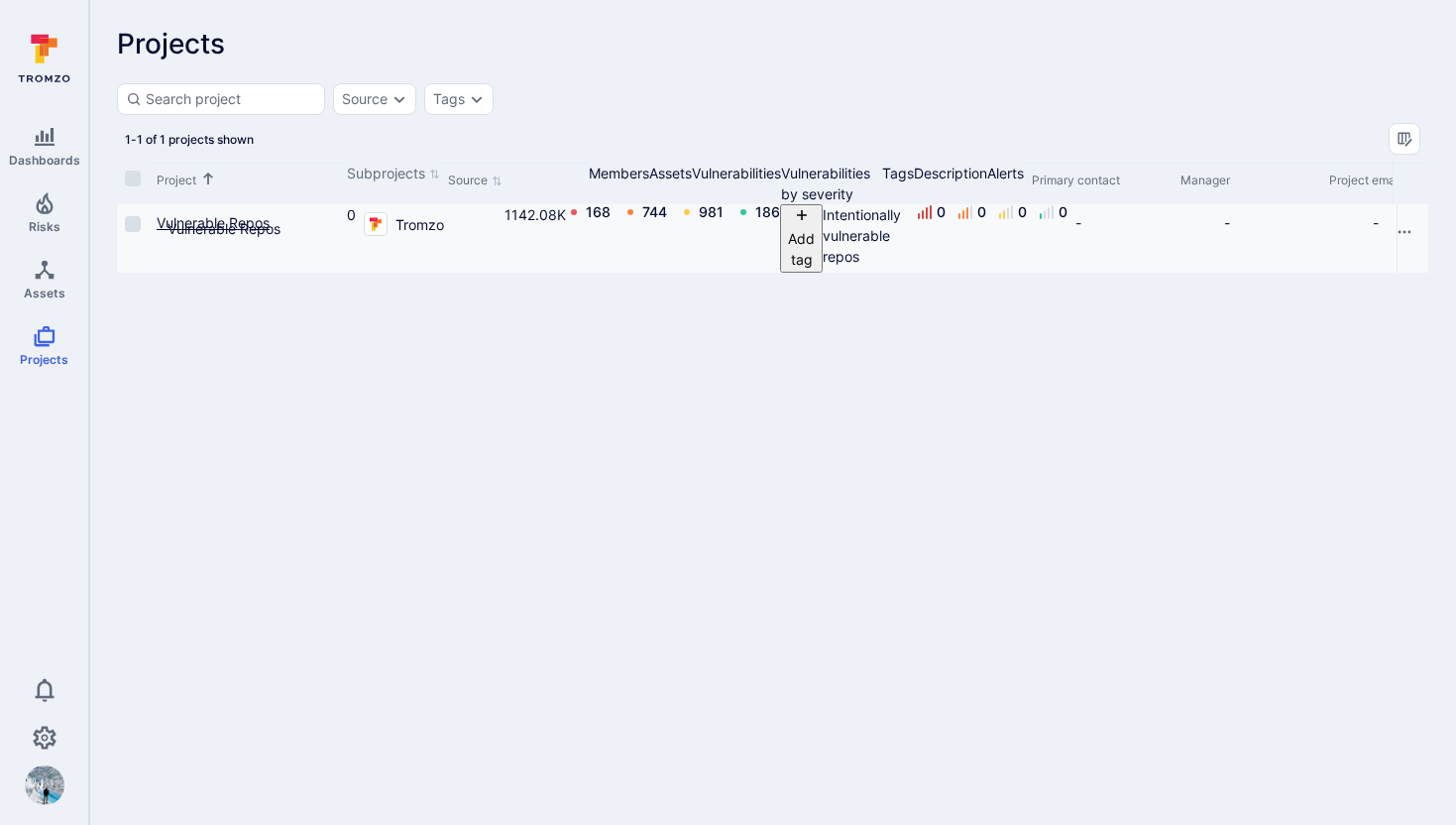 click on "Vulnerable Repos" at bounding box center [213, 222] 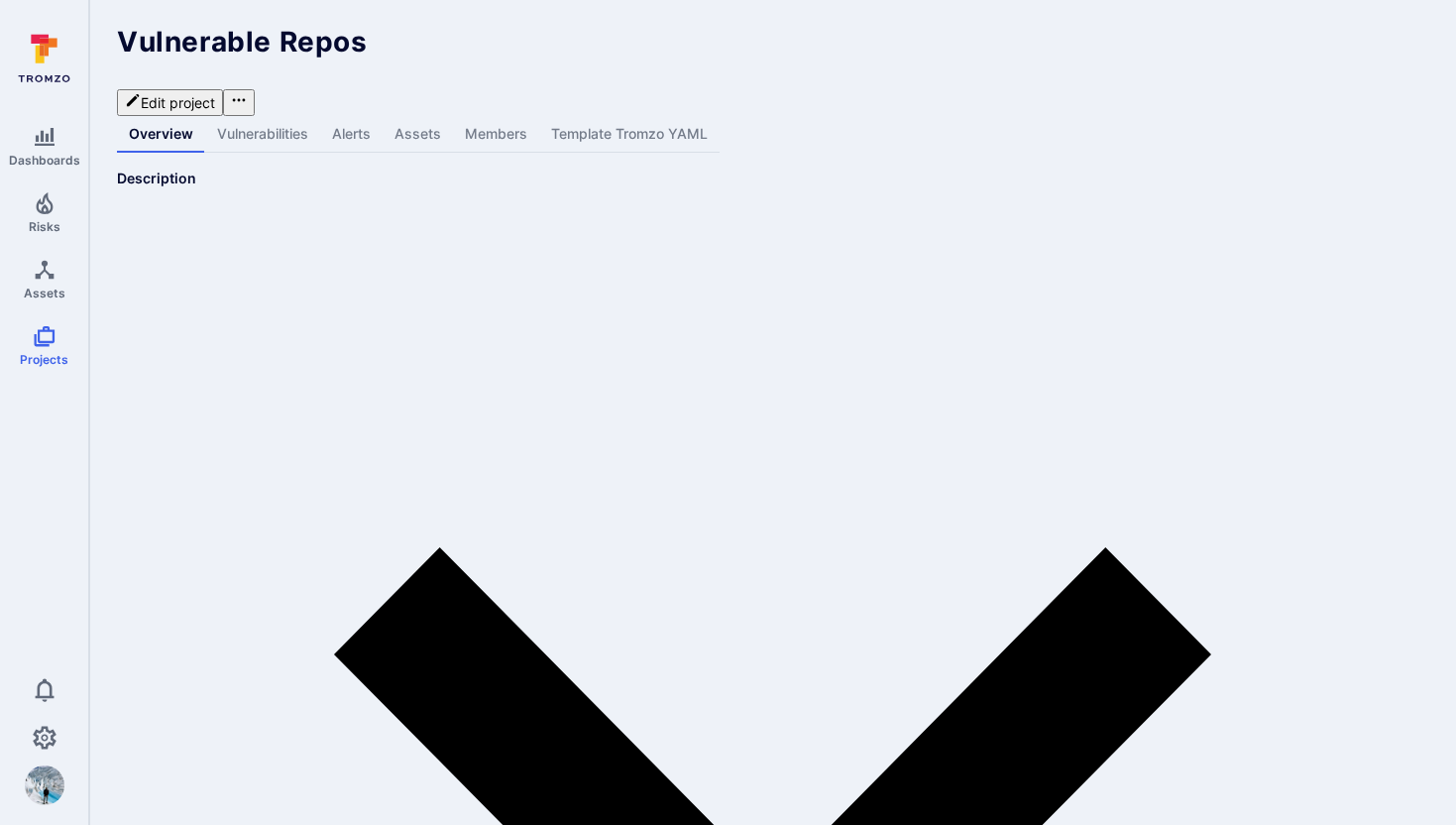 click on "Alerts" at bounding box center [351, 134] 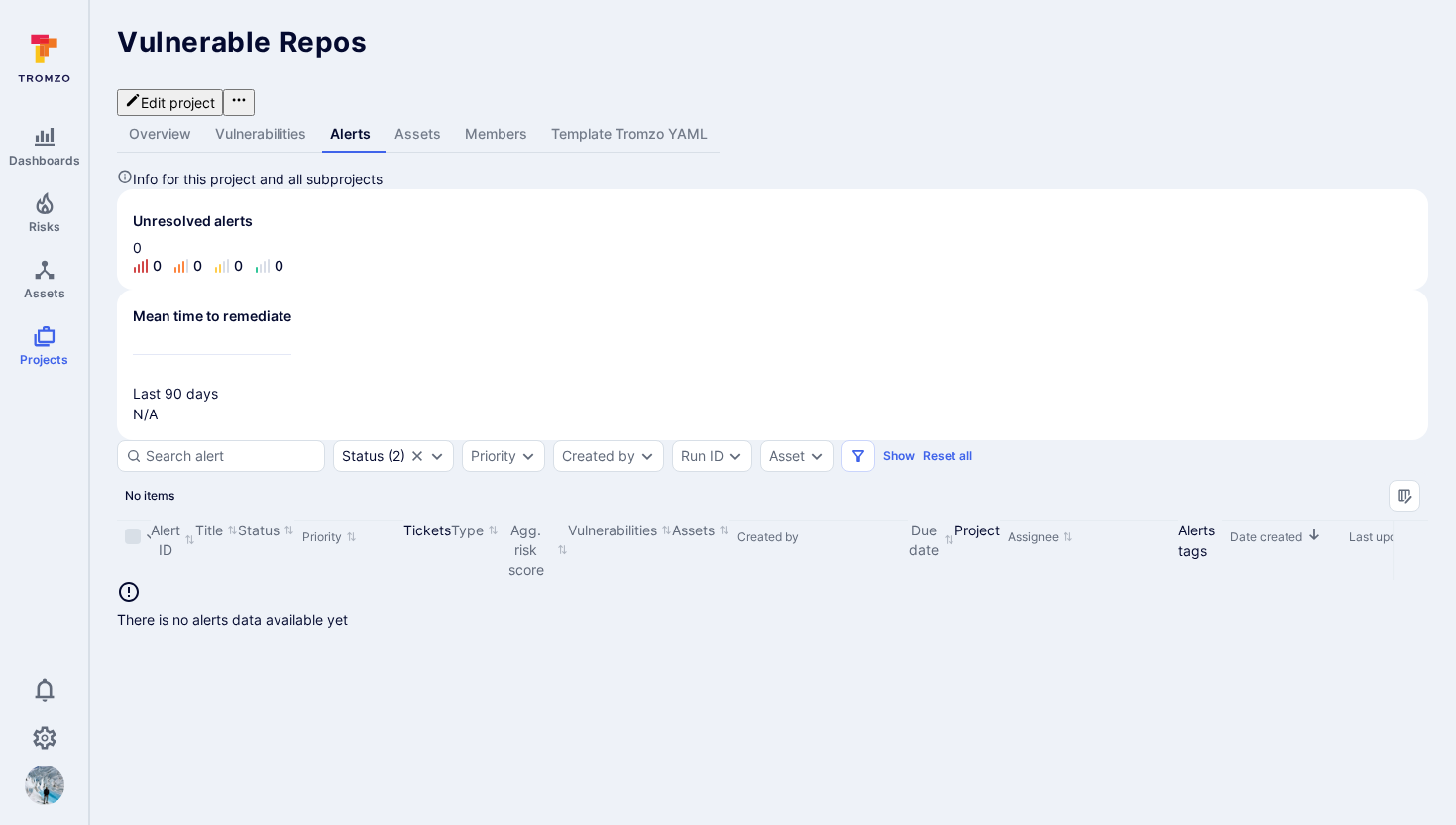 drag, startPoint x: 276, startPoint y: 105, endPoint x: 306, endPoint y: 130, distance: 39.051248 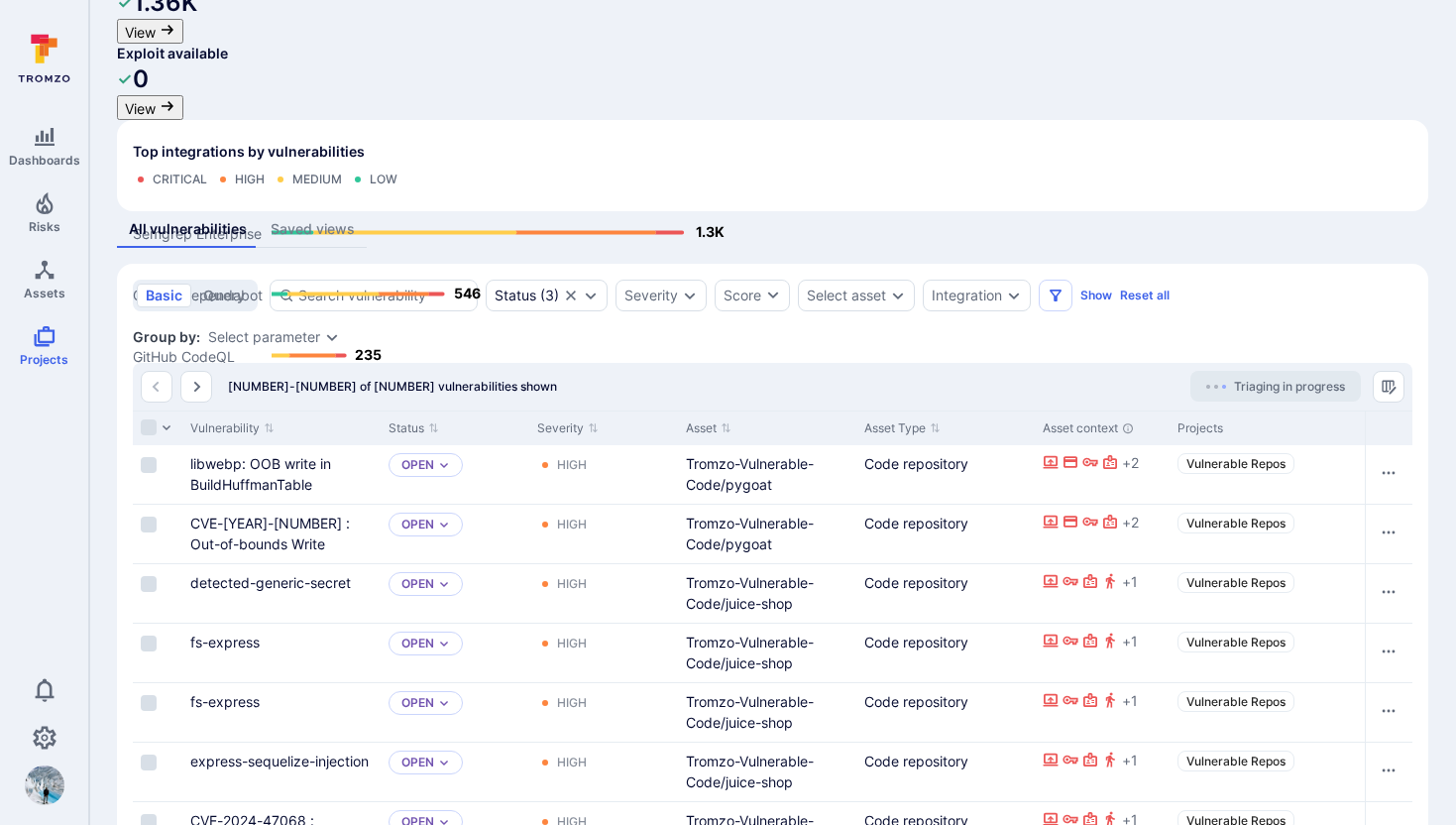scroll, scrollTop: 487, scrollLeft: 0, axis: vertical 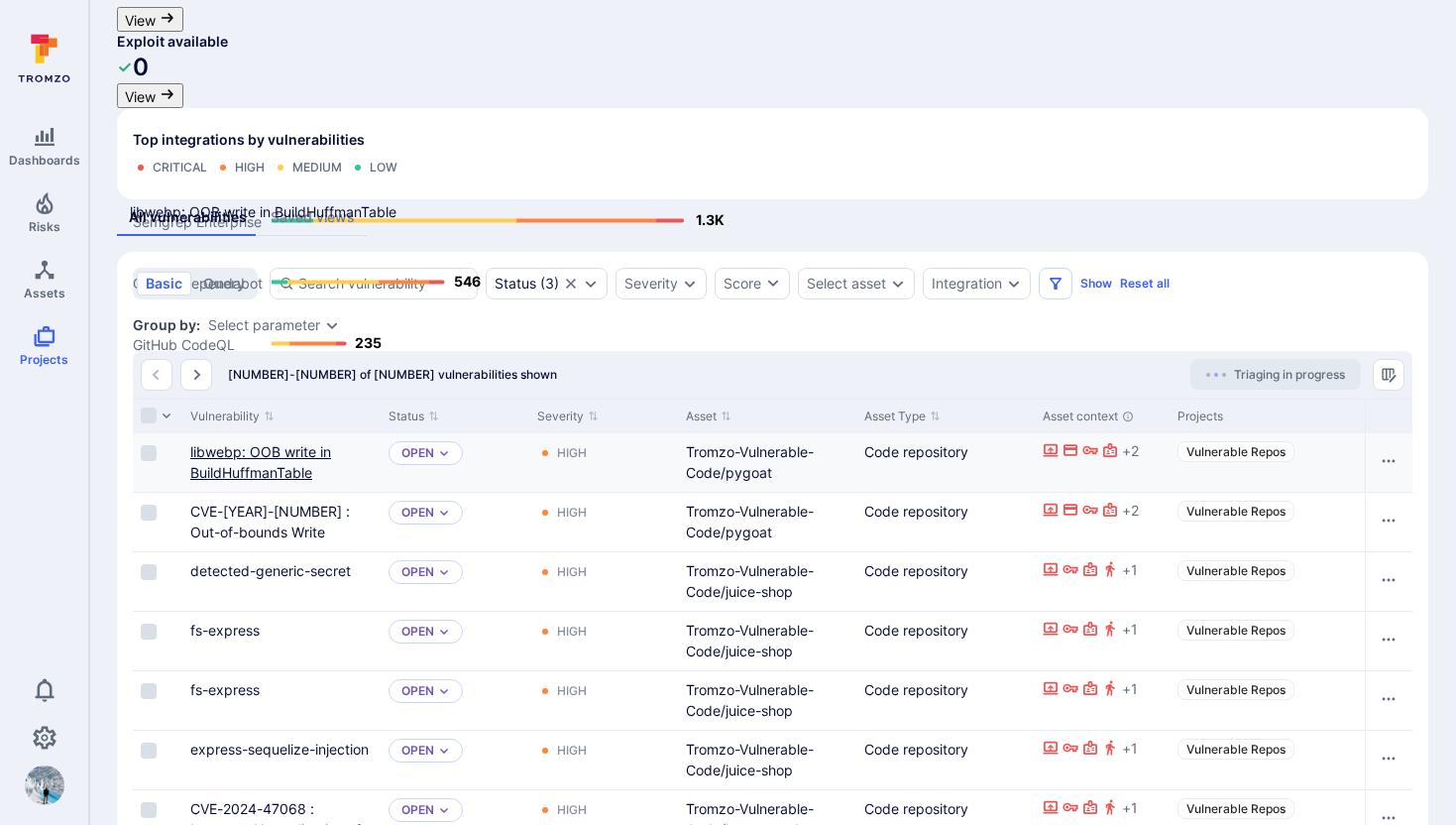 click on "libwebp: OOB write in BuildHuffmanTable" at bounding box center (261, 462) 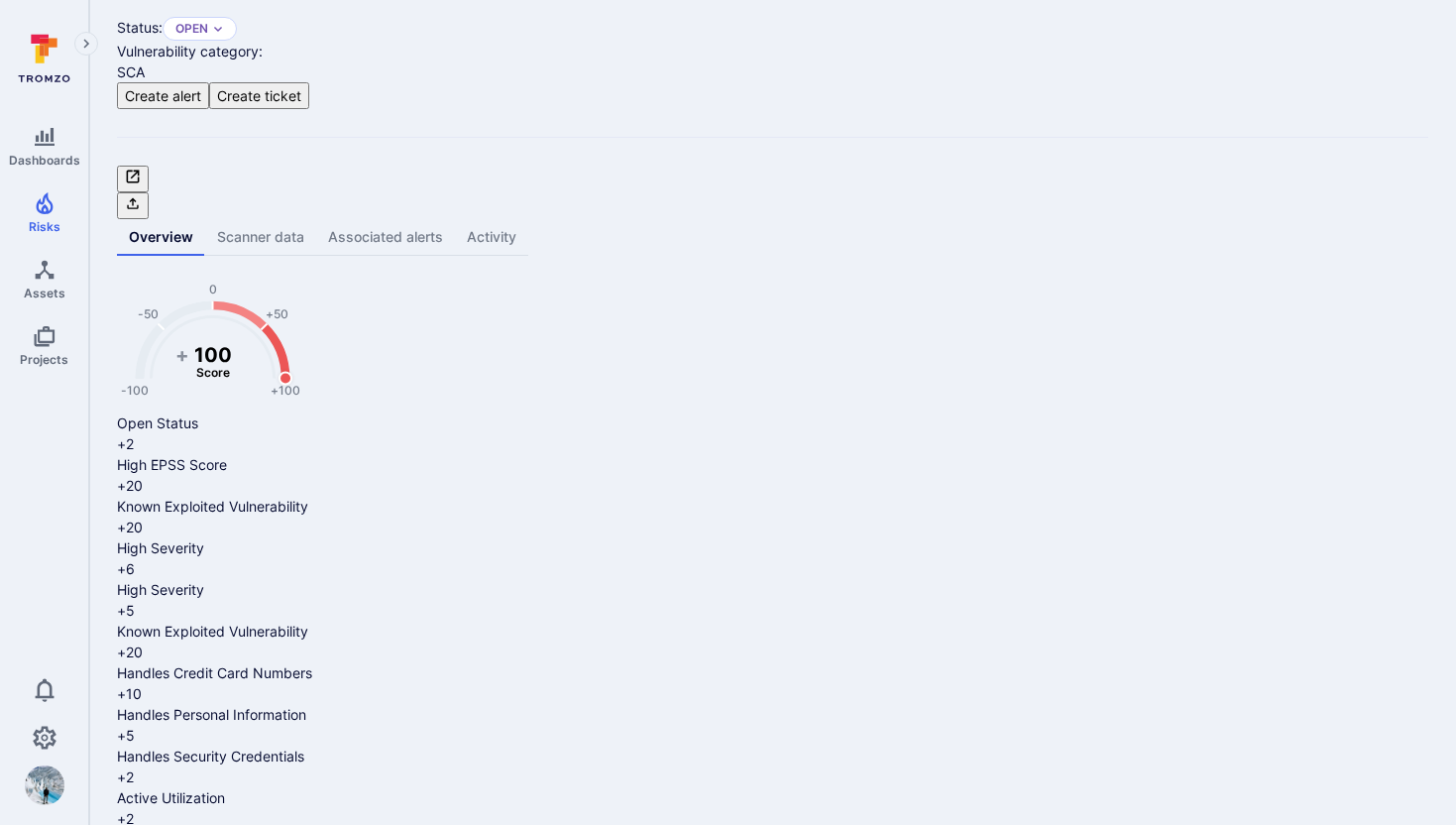 scroll, scrollTop: 0, scrollLeft: 0, axis: both 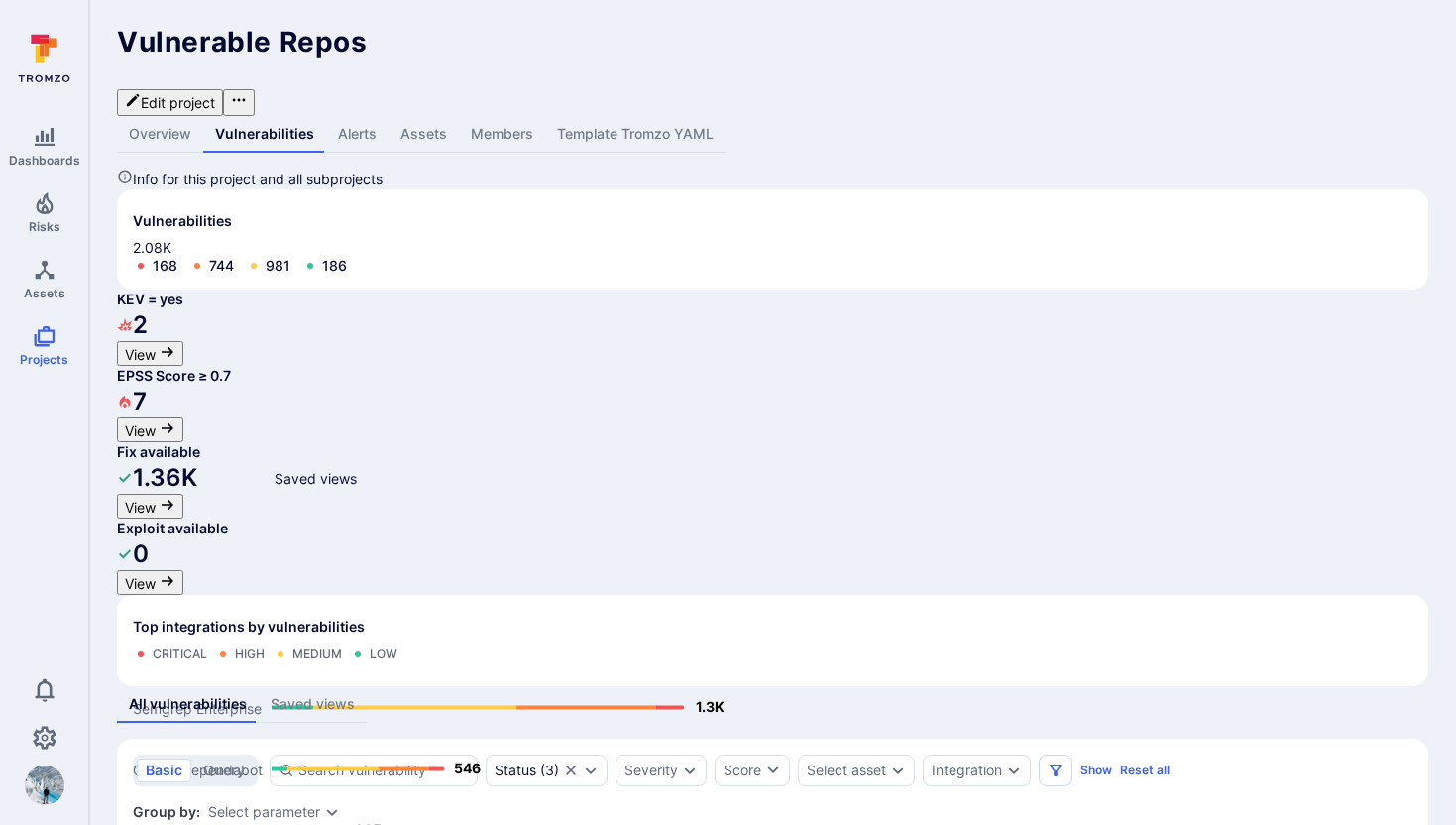 click on "Saved views" at bounding box center (312, 704) 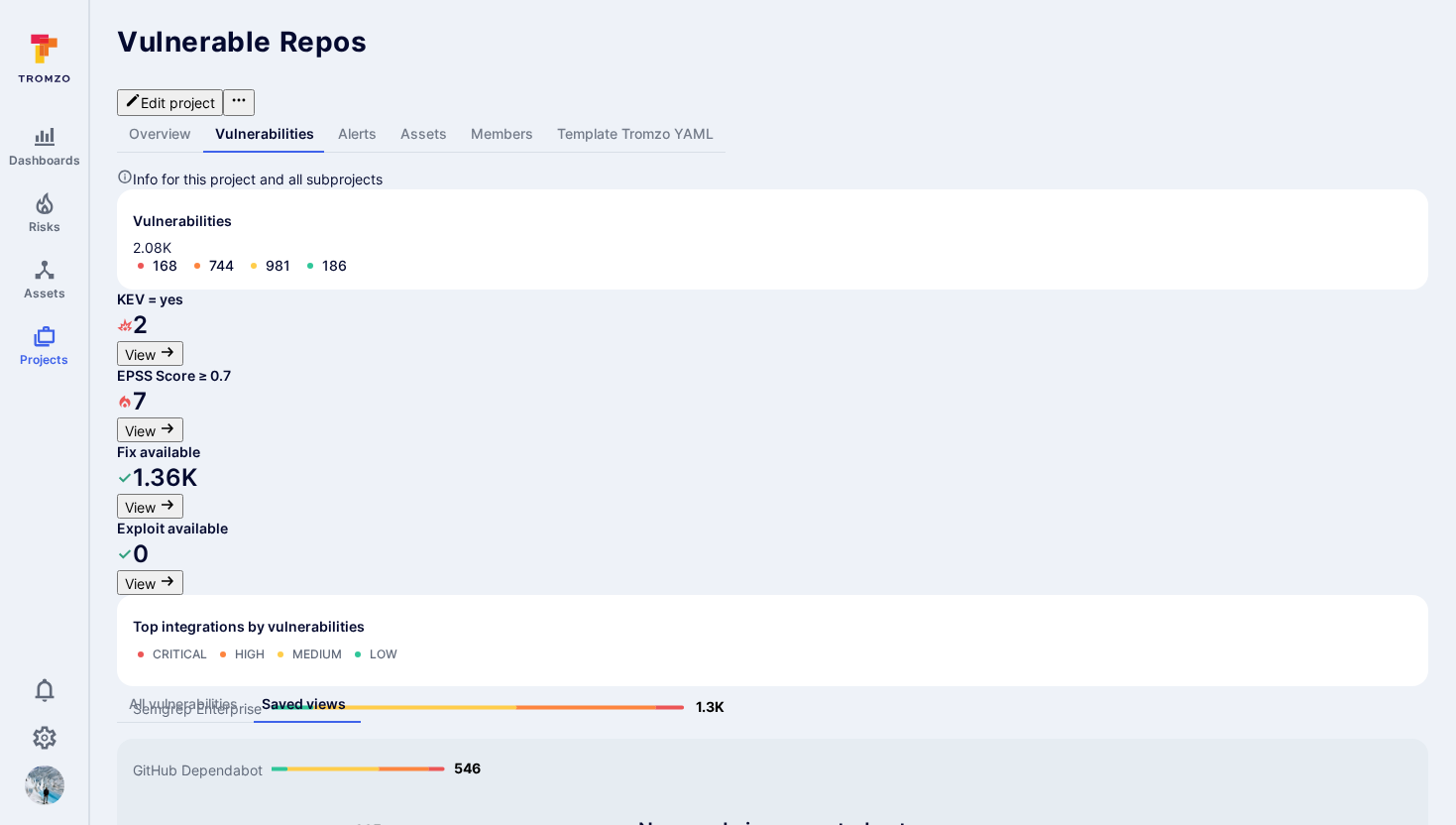 click at bounding box center [45, 785] 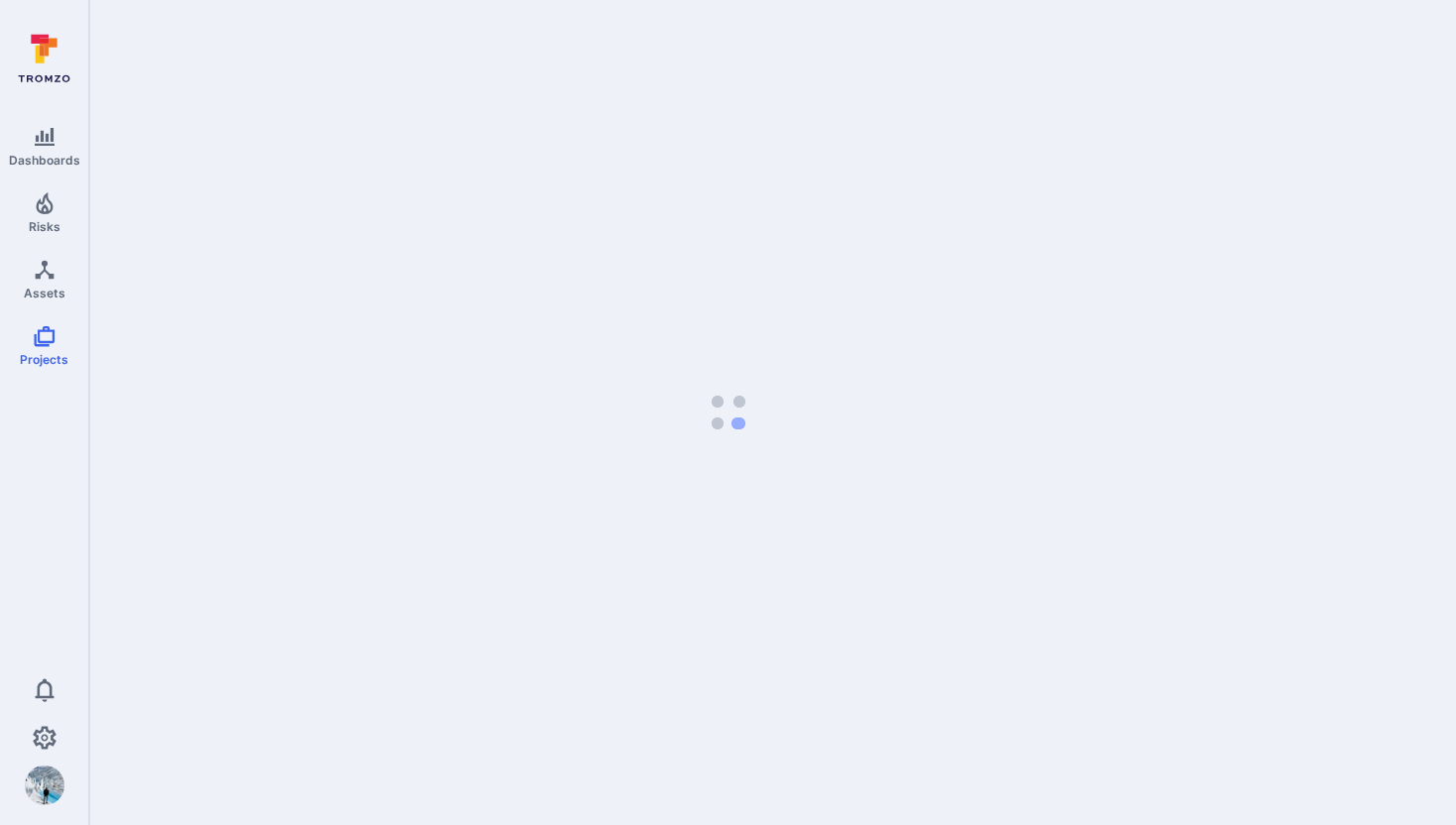 scroll, scrollTop: 0, scrollLeft: 0, axis: both 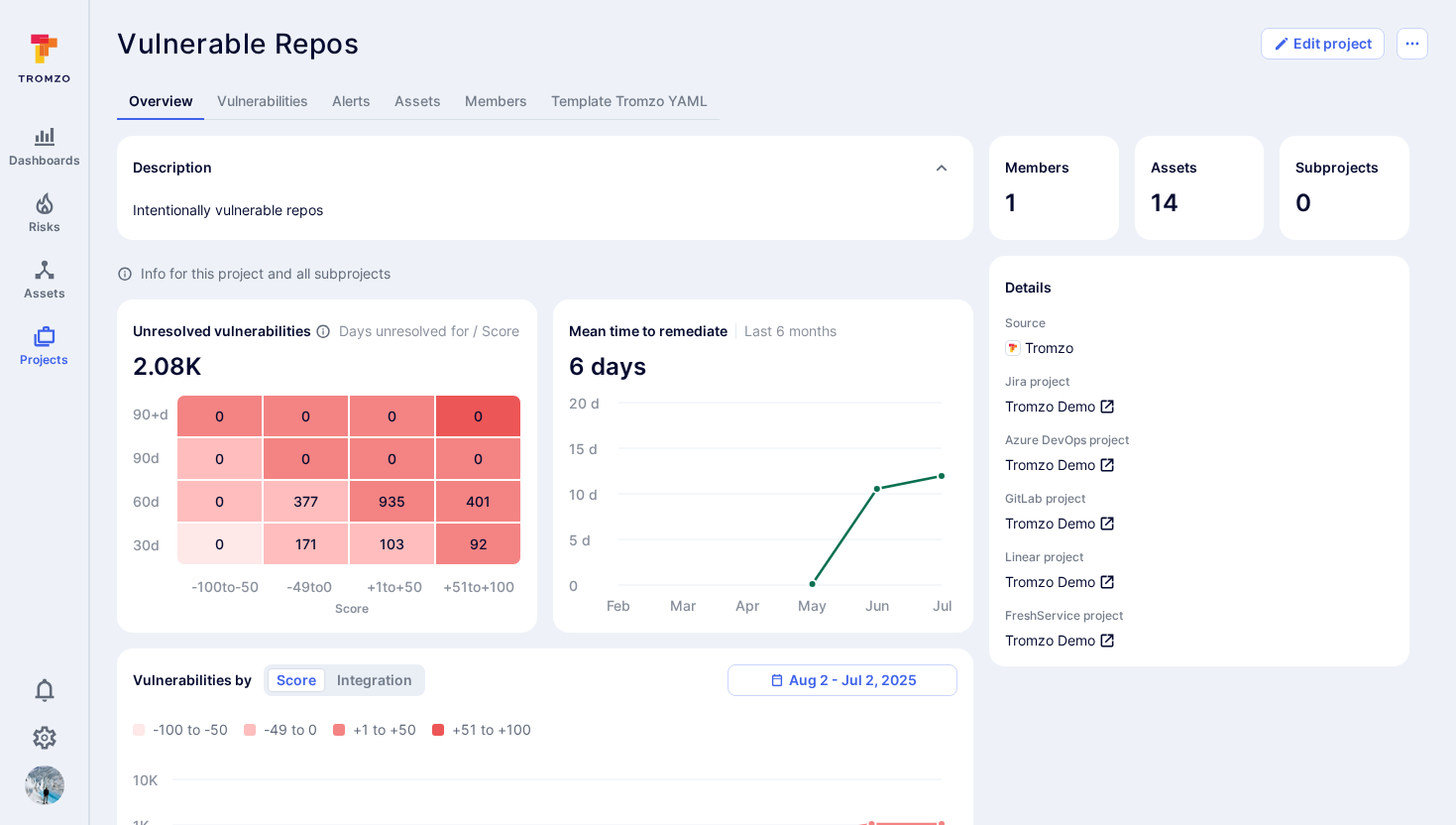 drag, startPoint x: 253, startPoint y: 107, endPoint x: 256, endPoint y: 128, distance: 21.213203 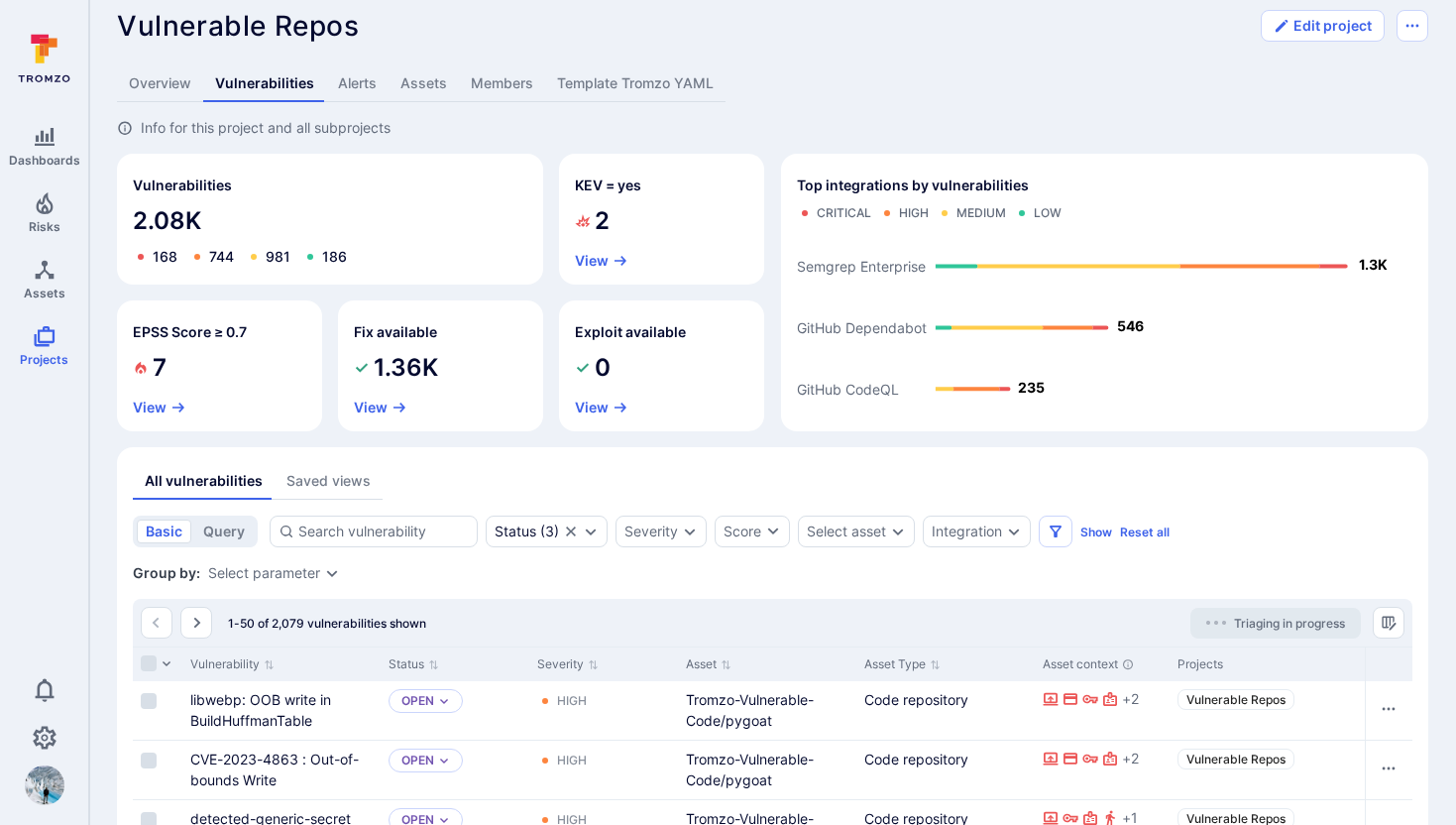 scroll, scrollTop: 0, scrollLeft: 0, axis: both 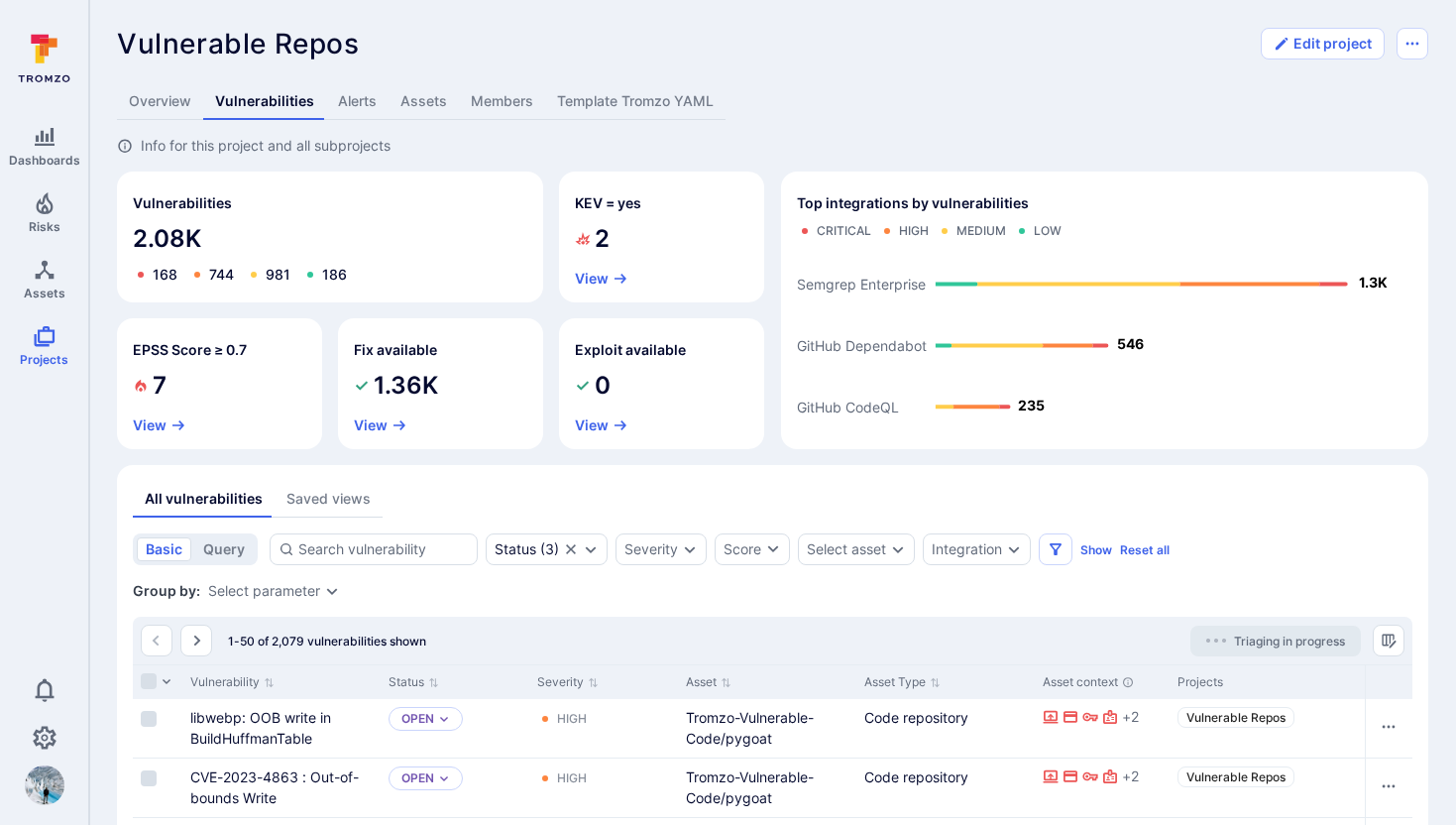 click on "Overview" at bounding box center [160, 101] 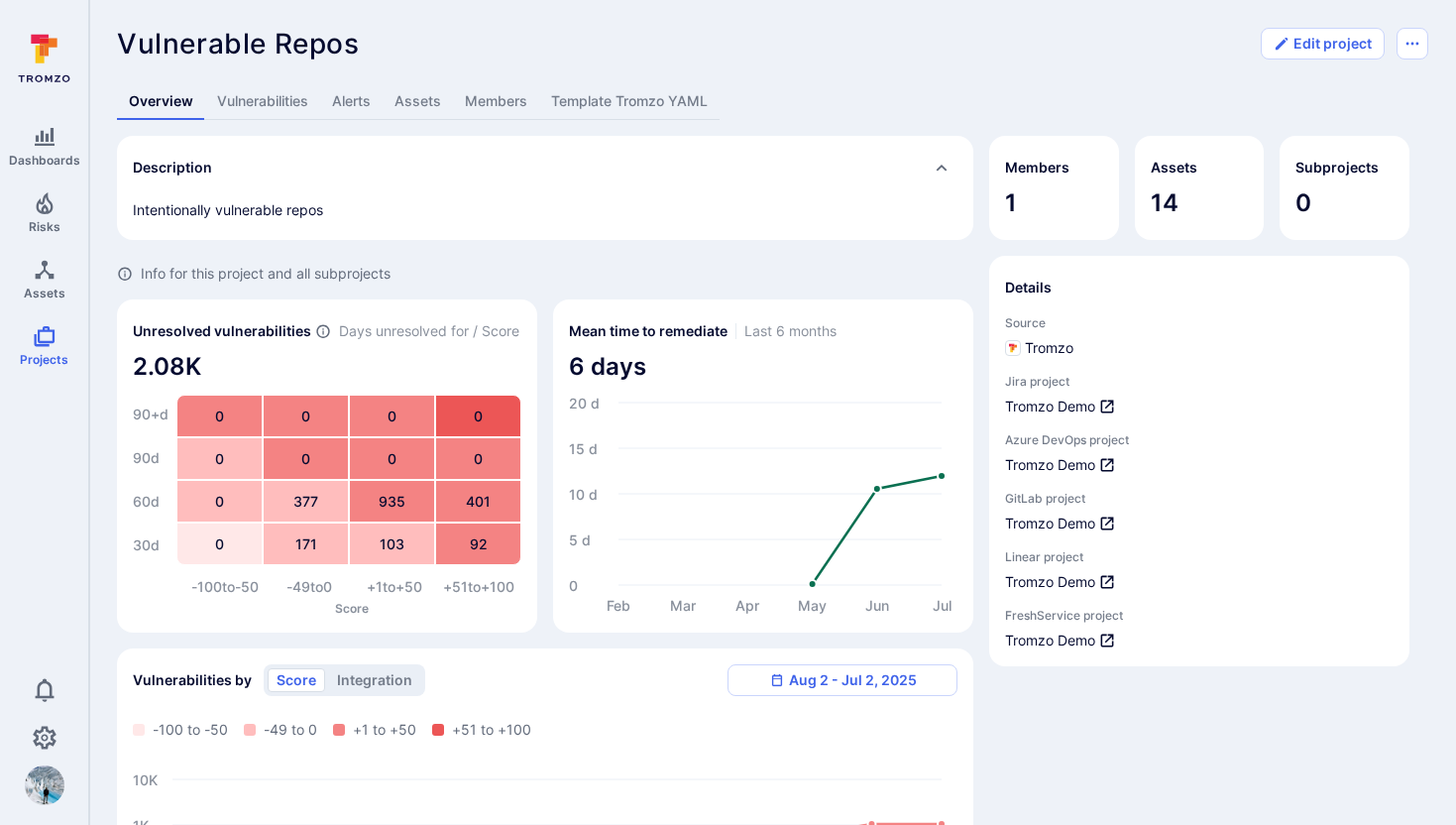 click on "Vulnerabilities" at bounding box center [263, 101] 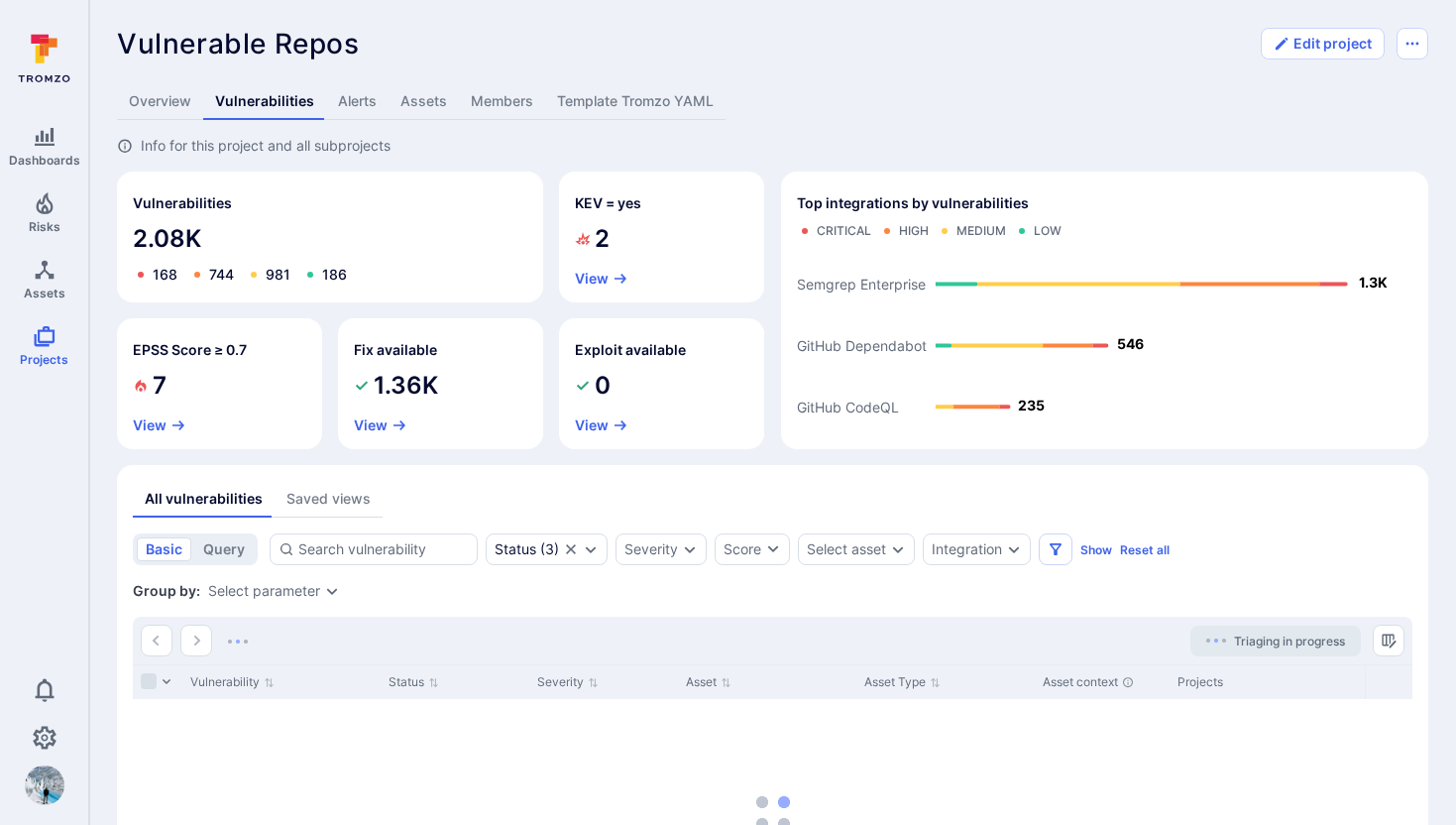 click on "Alerts" at bounding box center (357, 101) 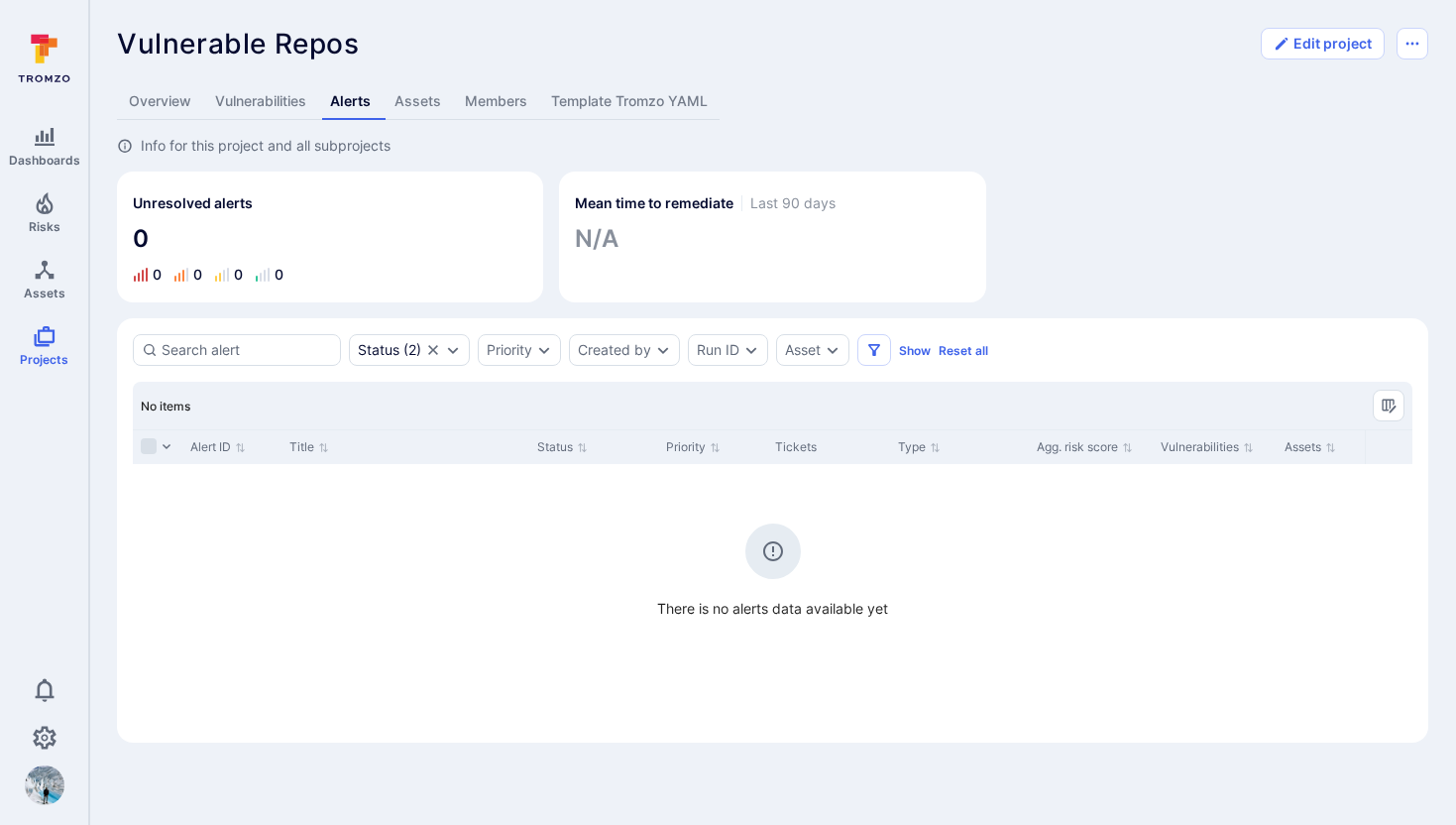 click on "Vulnerabilities" at bounding box center [261, 101] 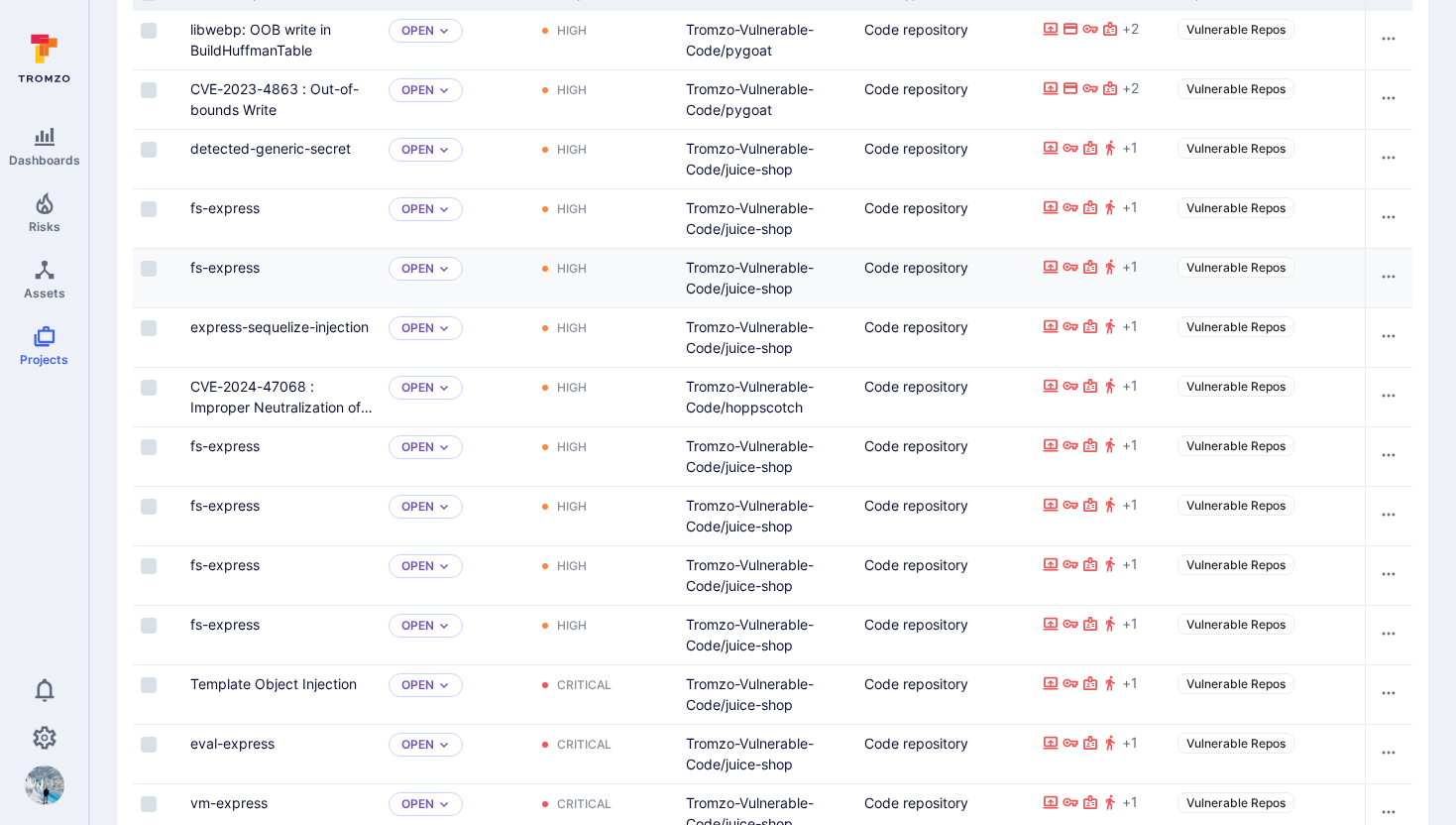 scroll, scrollTop: 366, scrollLeft: 0, axis: vertical 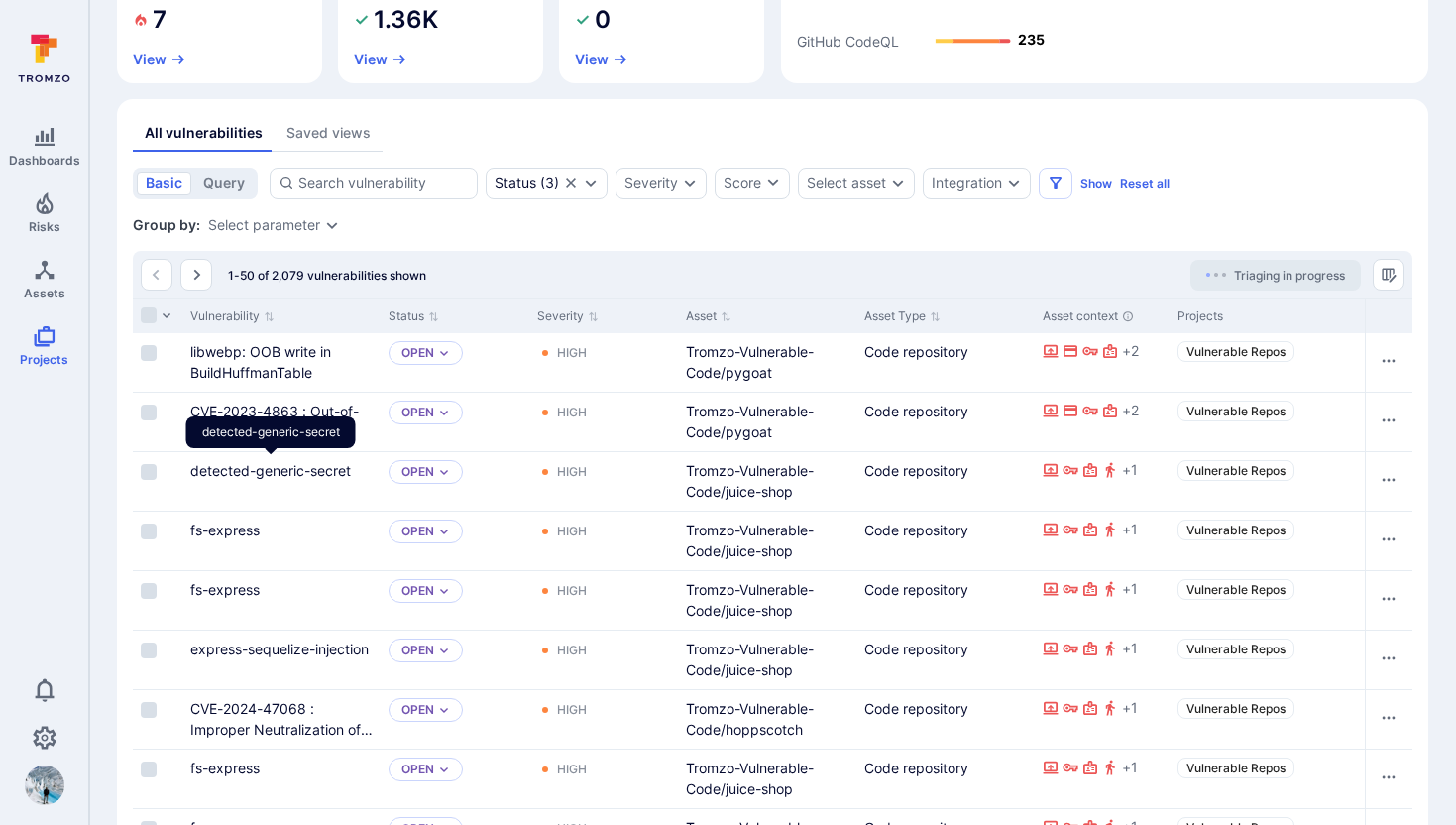 click on "detected-generic-secret" at bounding box center [271, 432] 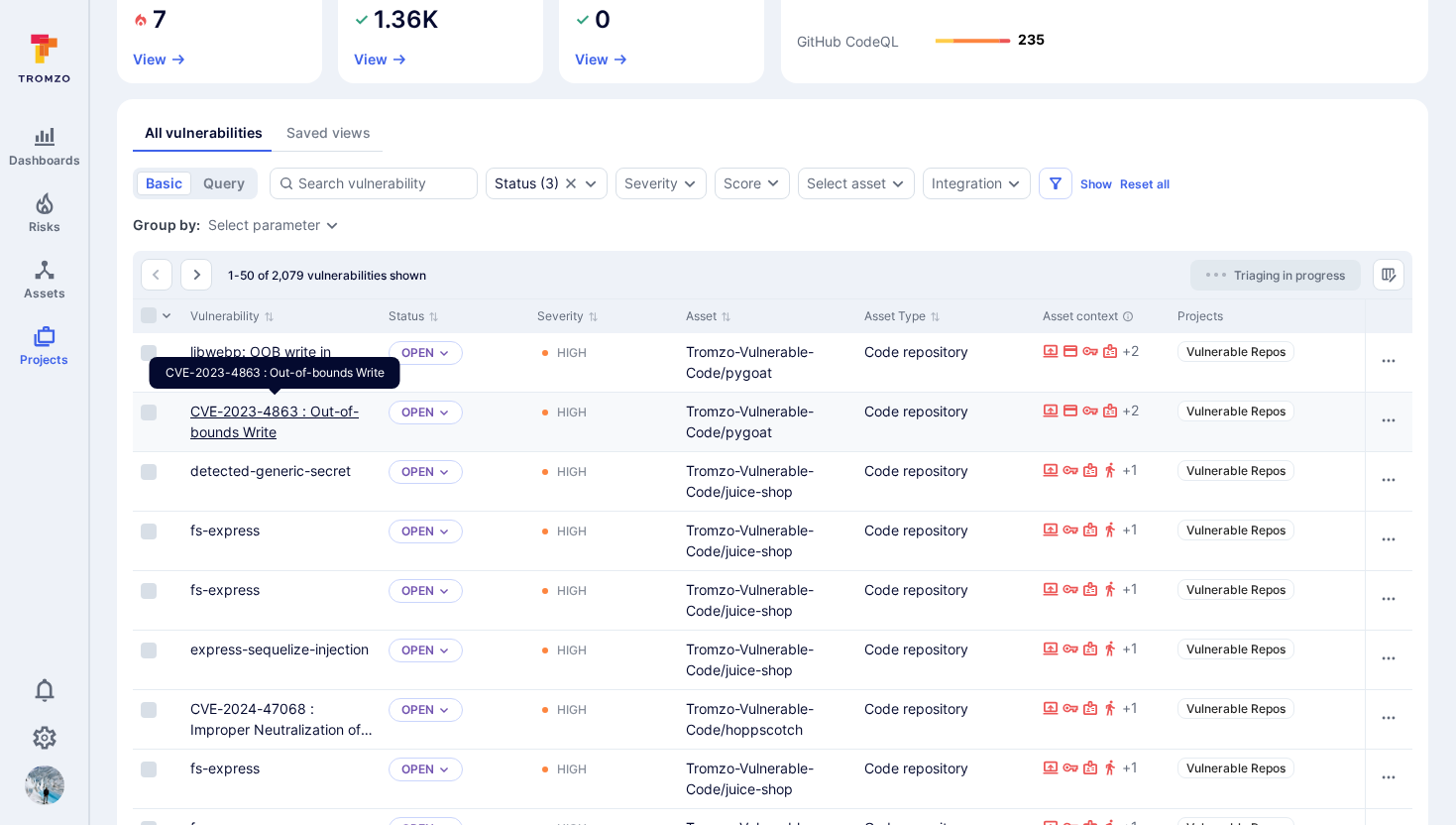 click on "CVE-2023-4863 : Out-of-bounds Write" at bounding box center [275, 421] 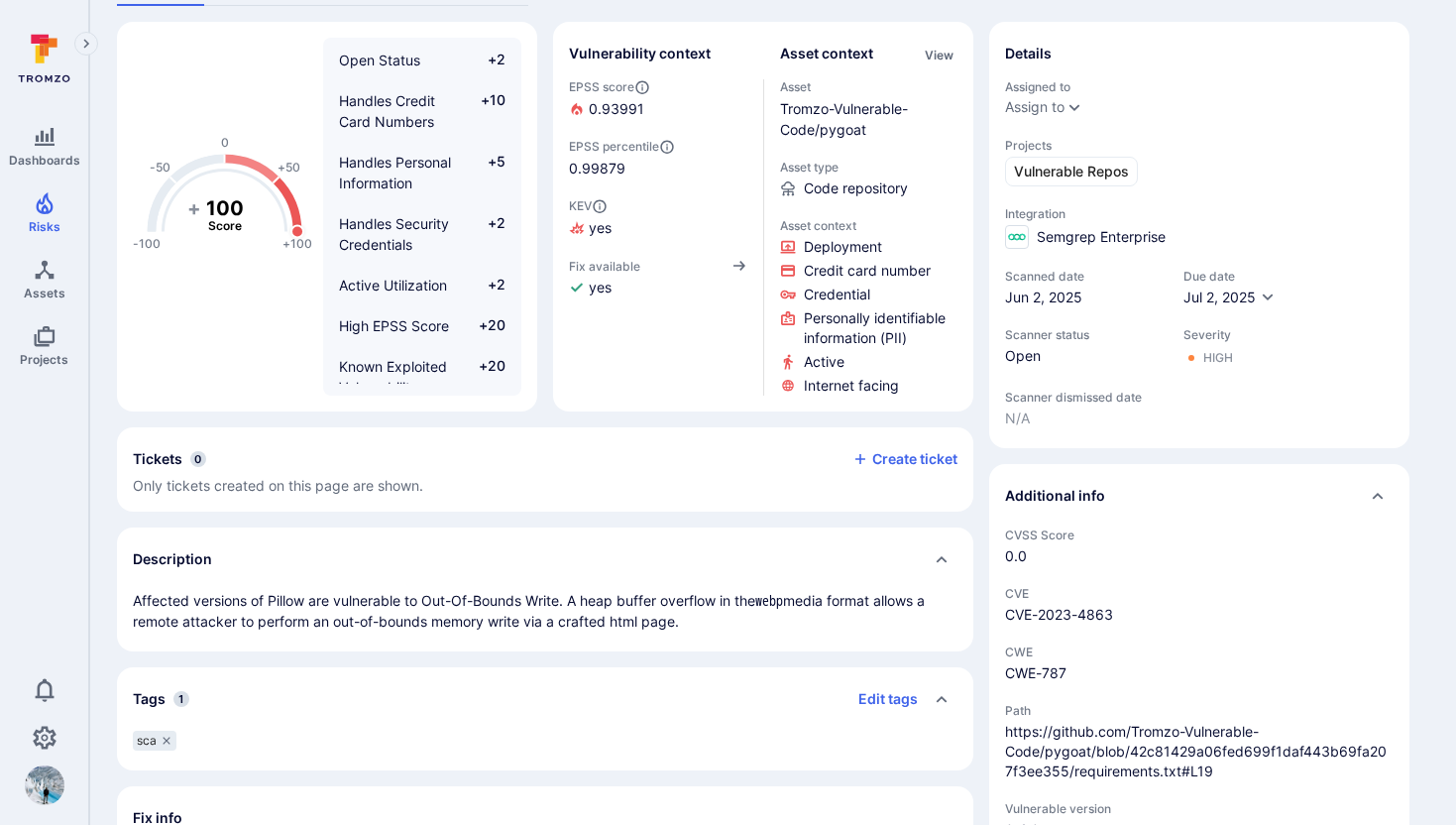 scroll, scrollTop: 0, scrollLeft: 0, axis: both 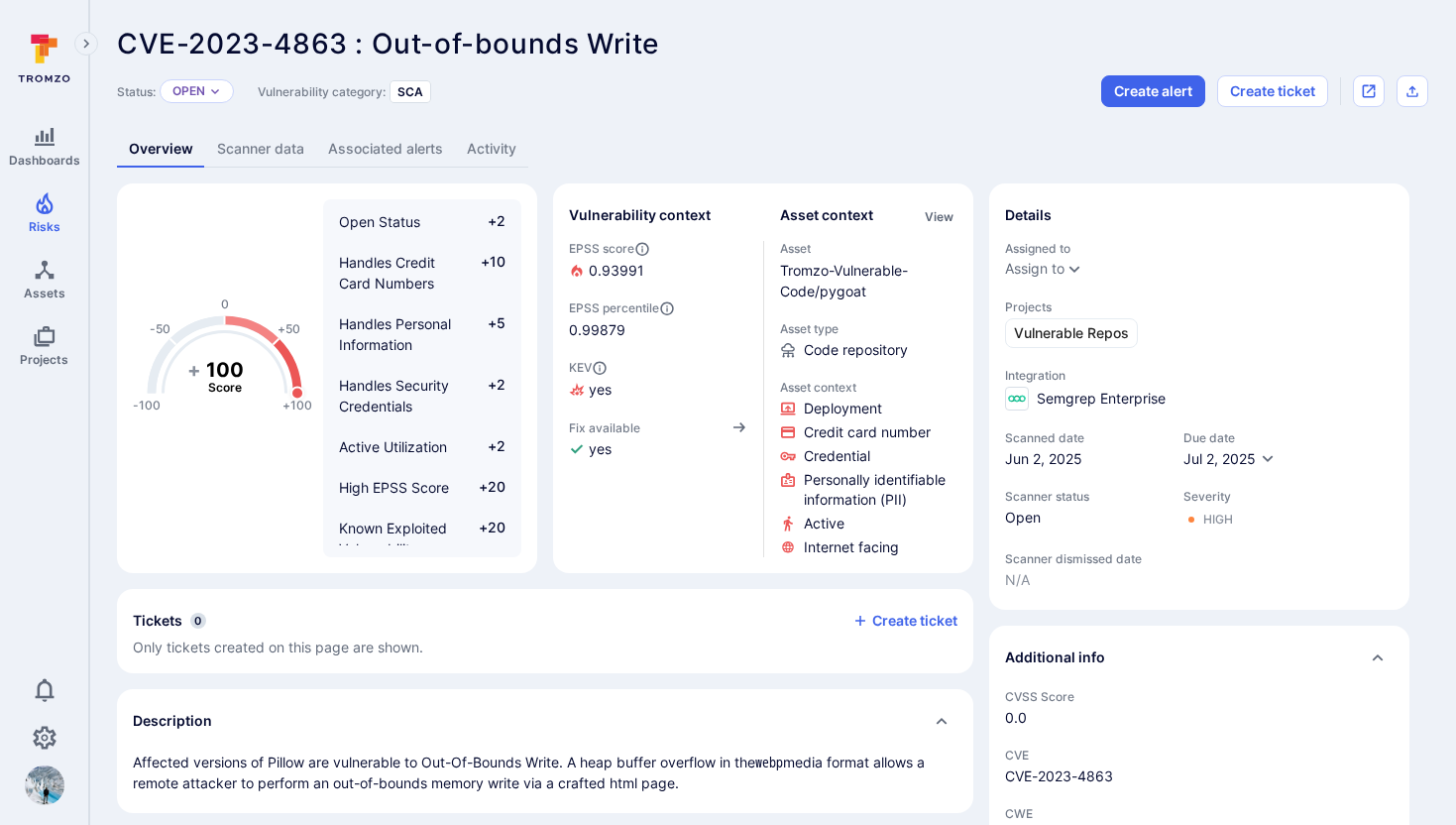 click on "Activity" at bounding box center (492, 149) 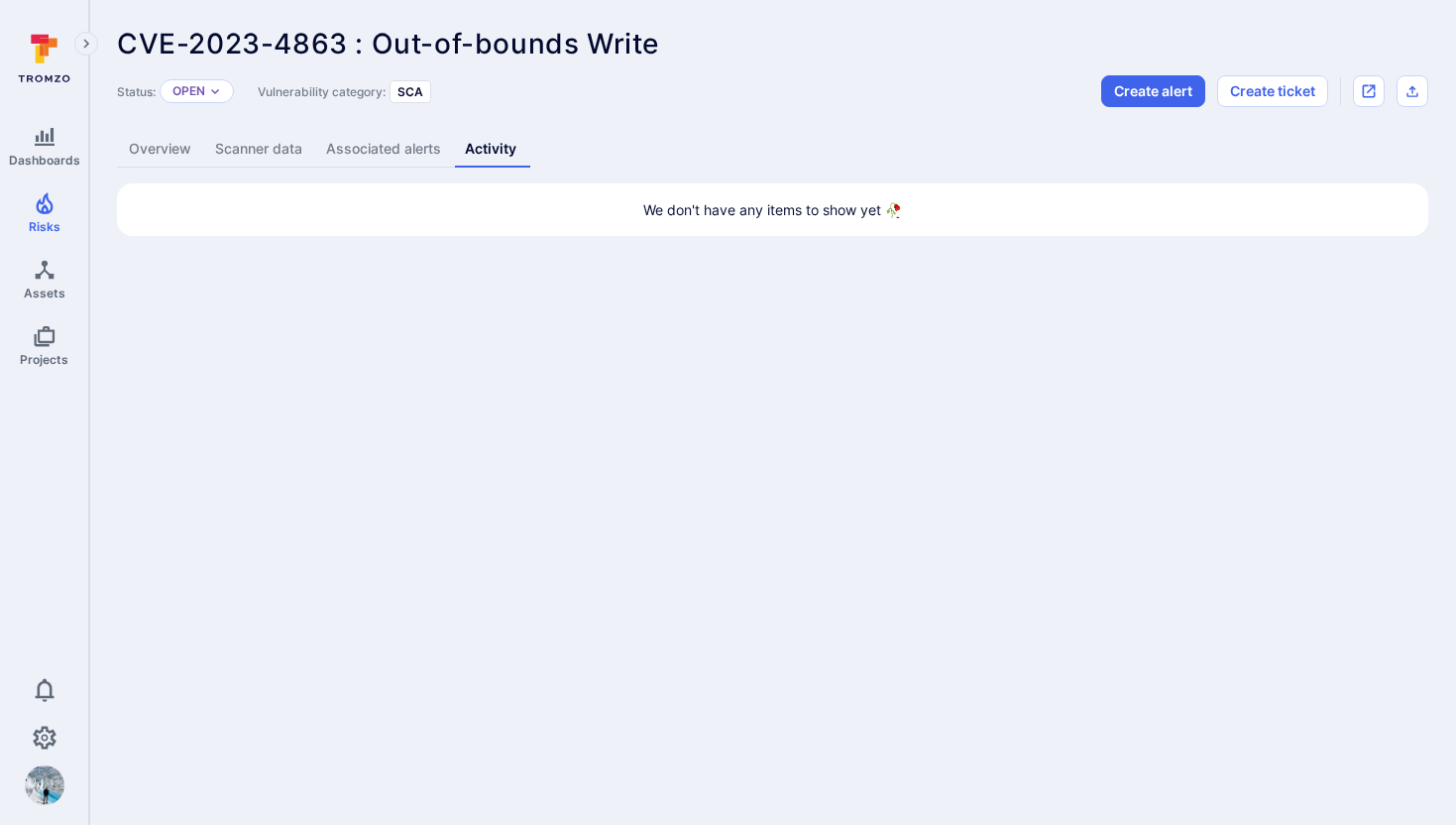 click on "Overview" at bounding box center (160, 149) 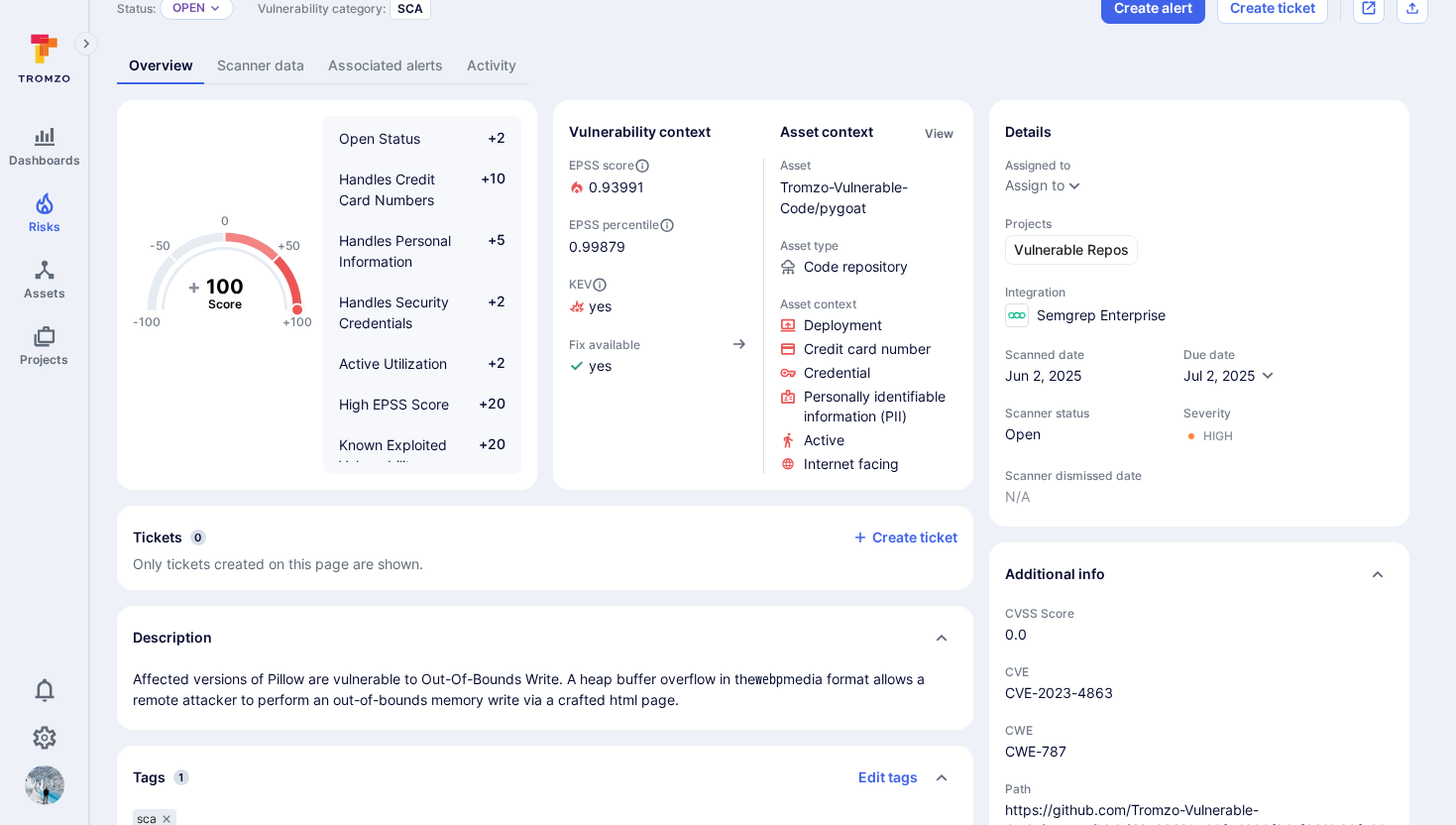 scroll, scrollTop: 0, scrollLeft: 0, axis: both 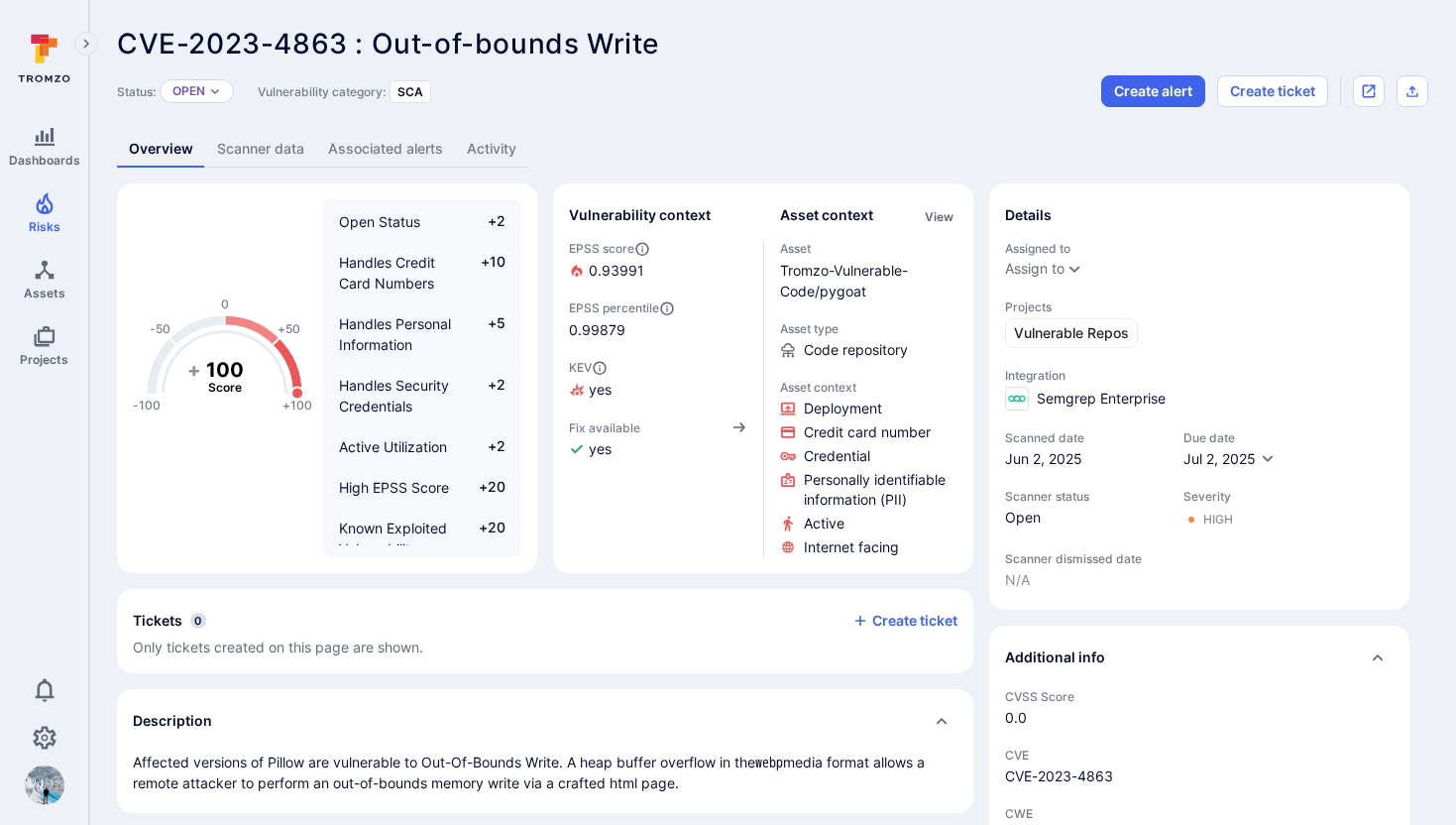 click on "Activity" at bounding box center [492, 149] 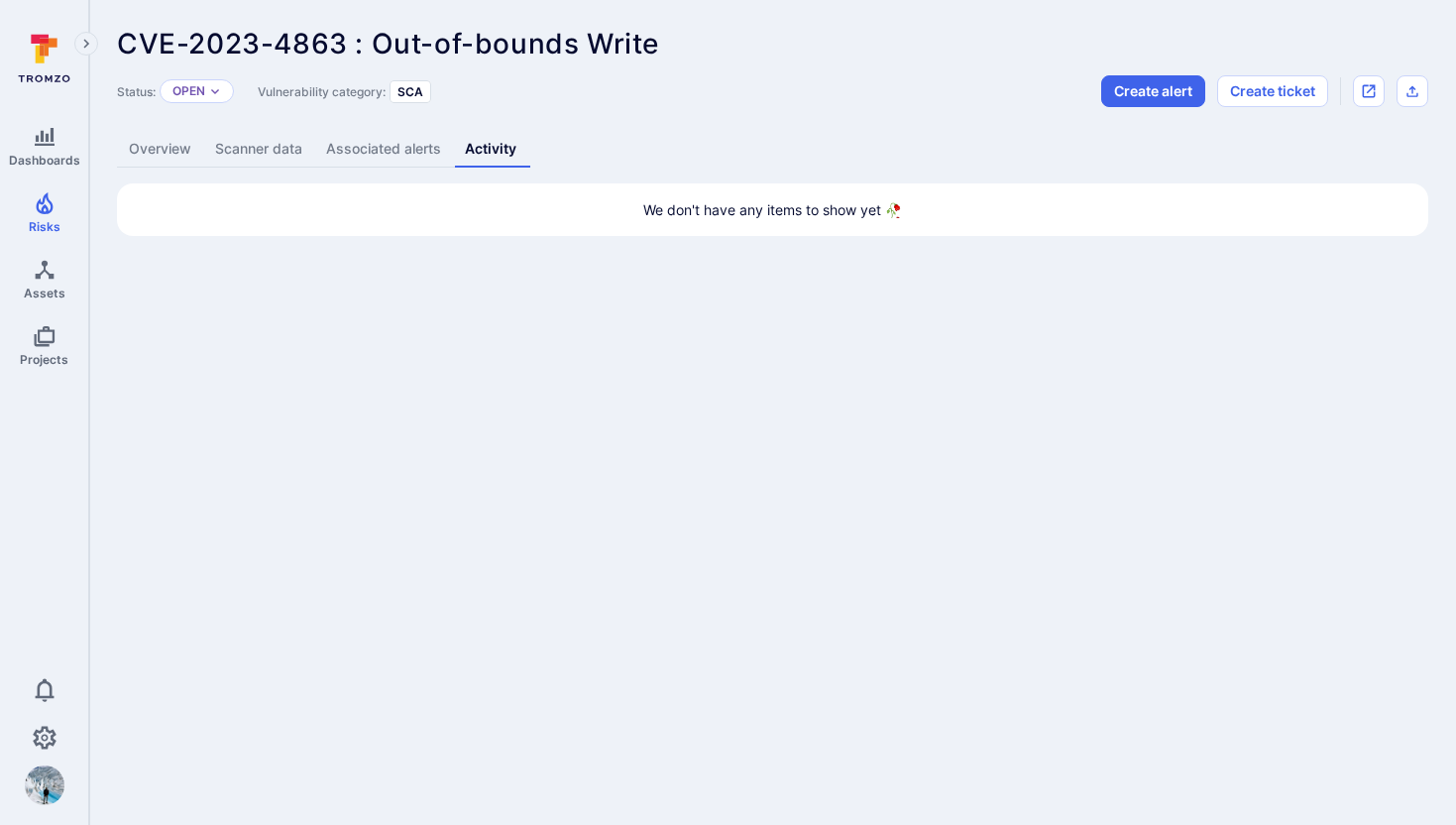 click on "Overview" at bounding box center (160, 149) 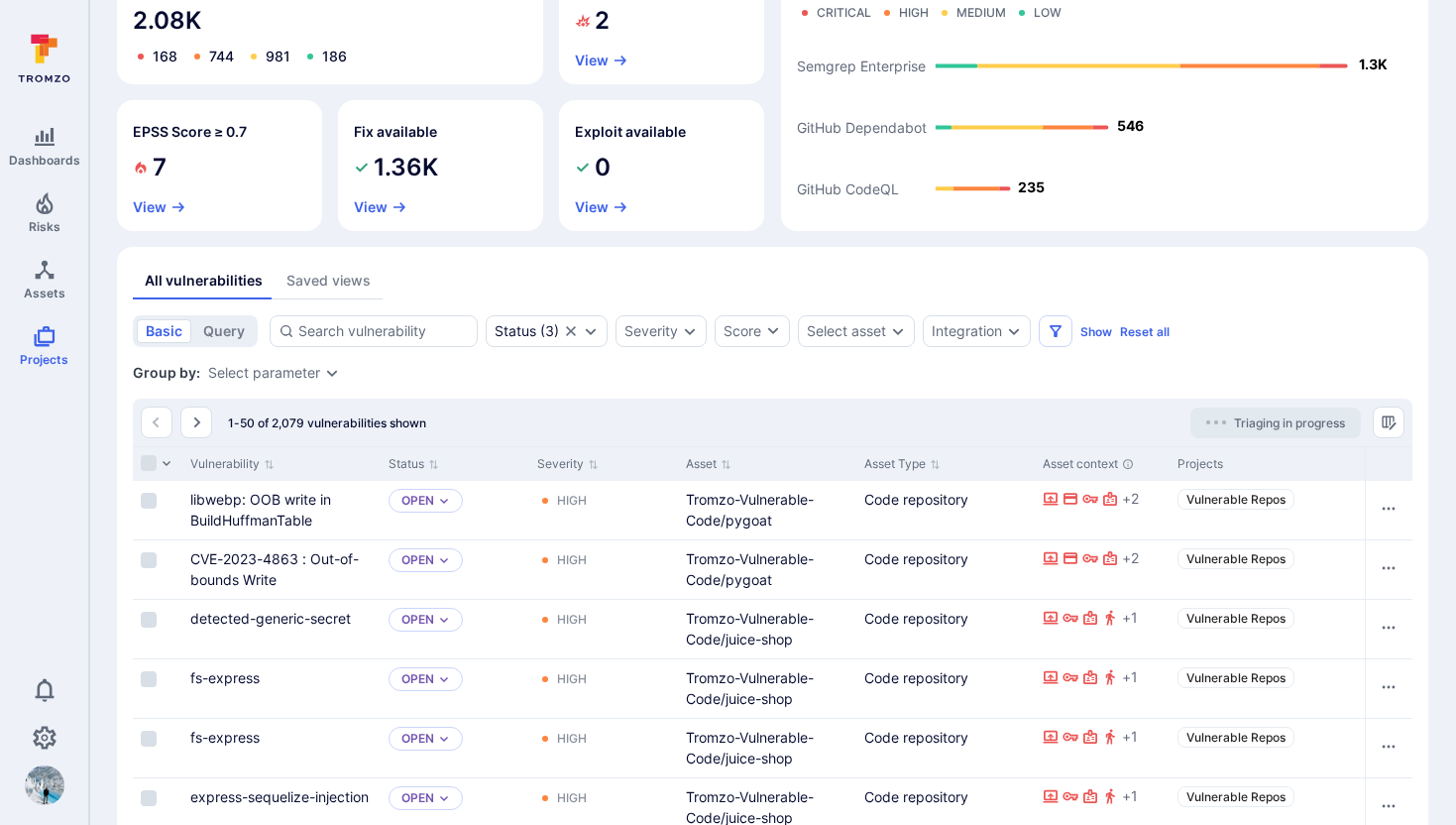 scroll, scrollTop: 465, scrollLeft: 0, axis: vertical 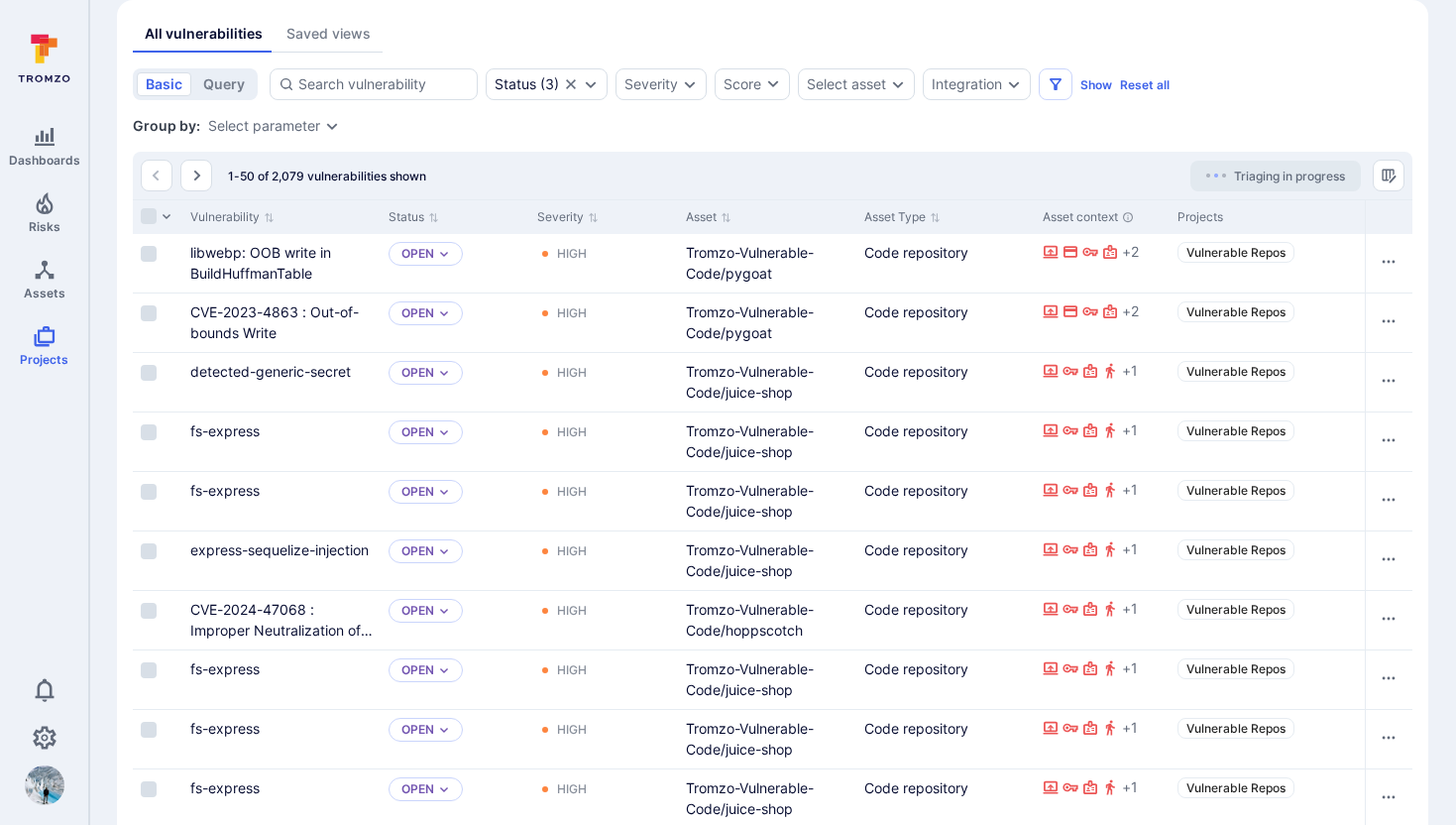 click on "libwebp: OOB write in BuildHuffmanTable" at bounding box center [261, 263] 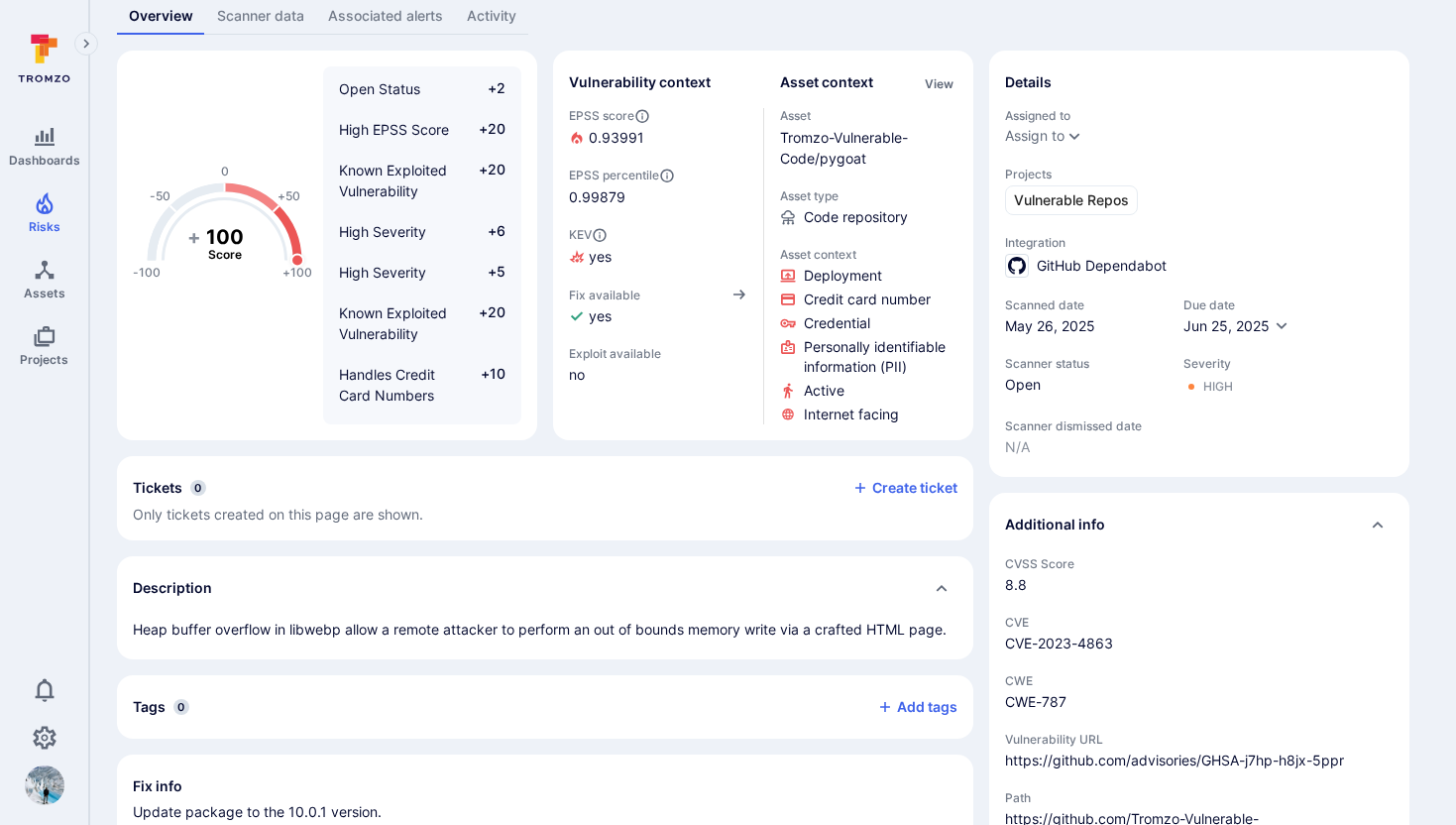 scroll, scrollTop: 0, scrollLeft: 0, axis: both 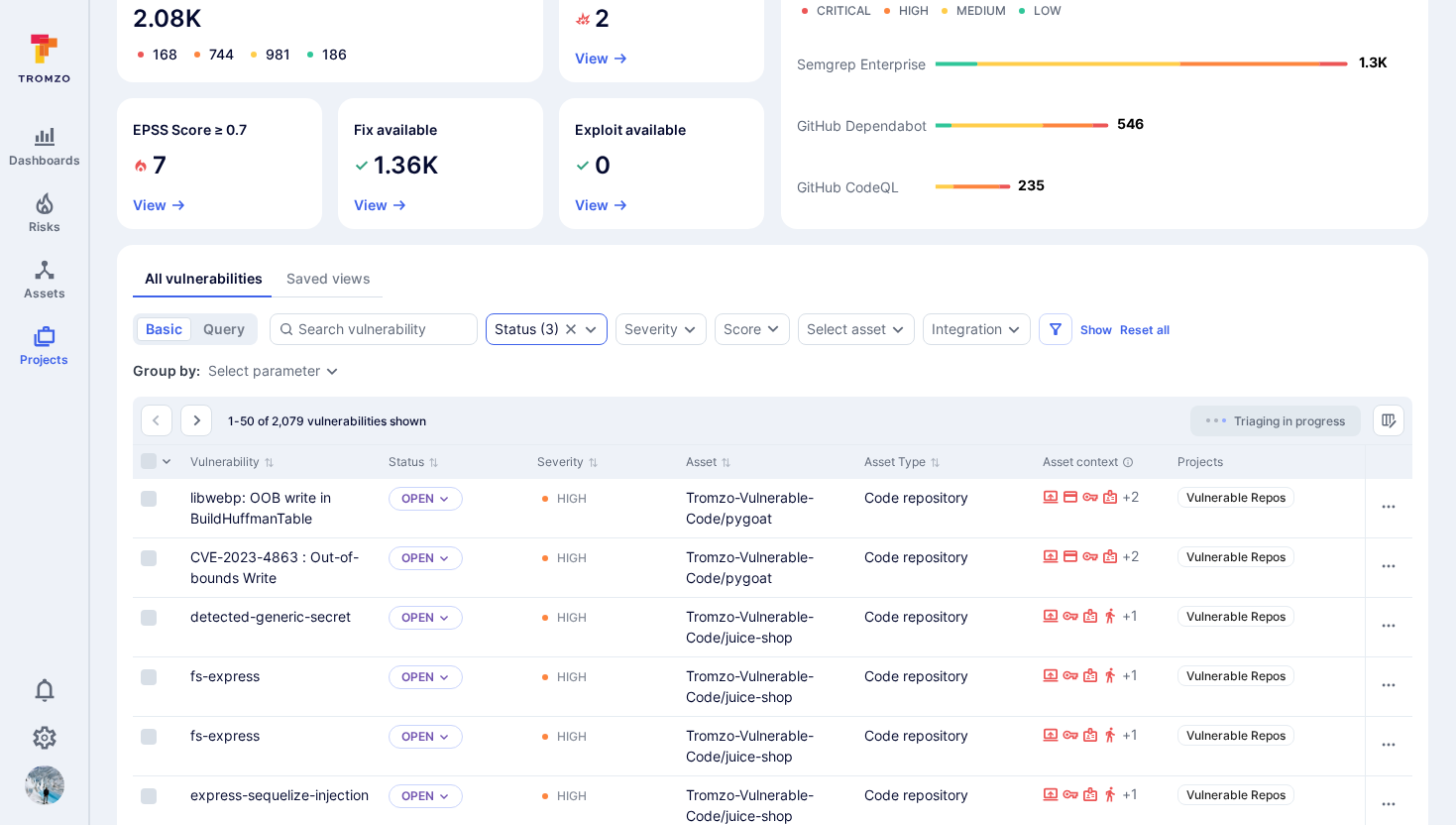 click on "Status" at bounding box center [515, 329] 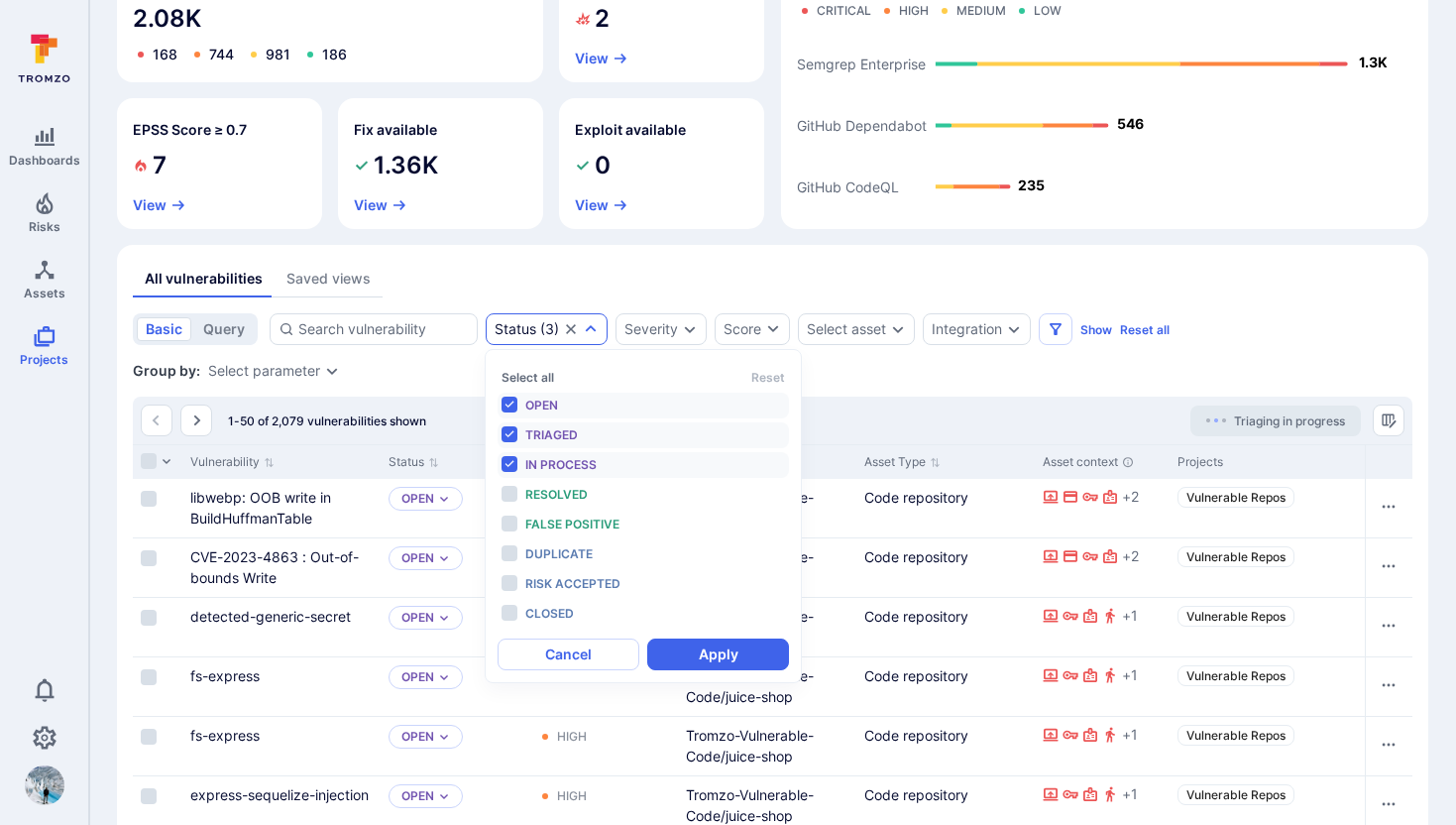 scroll, scrollTop: 16, scrollLeft: 0, axis: vertical 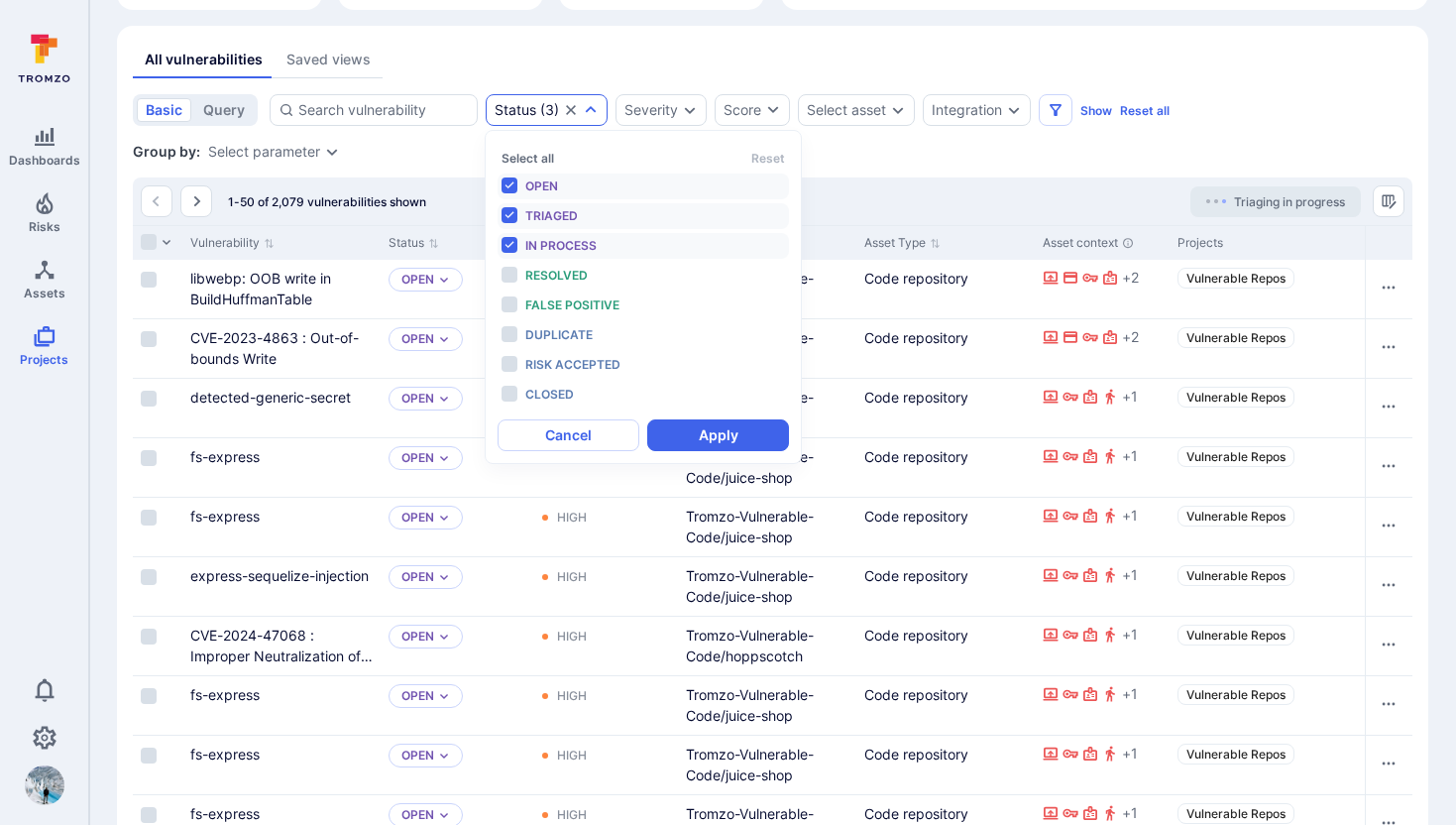 drag, startPoint x: 513, startPoint y: 240, endPoint x: 515, endPoint y: 213, distance: 27.073973 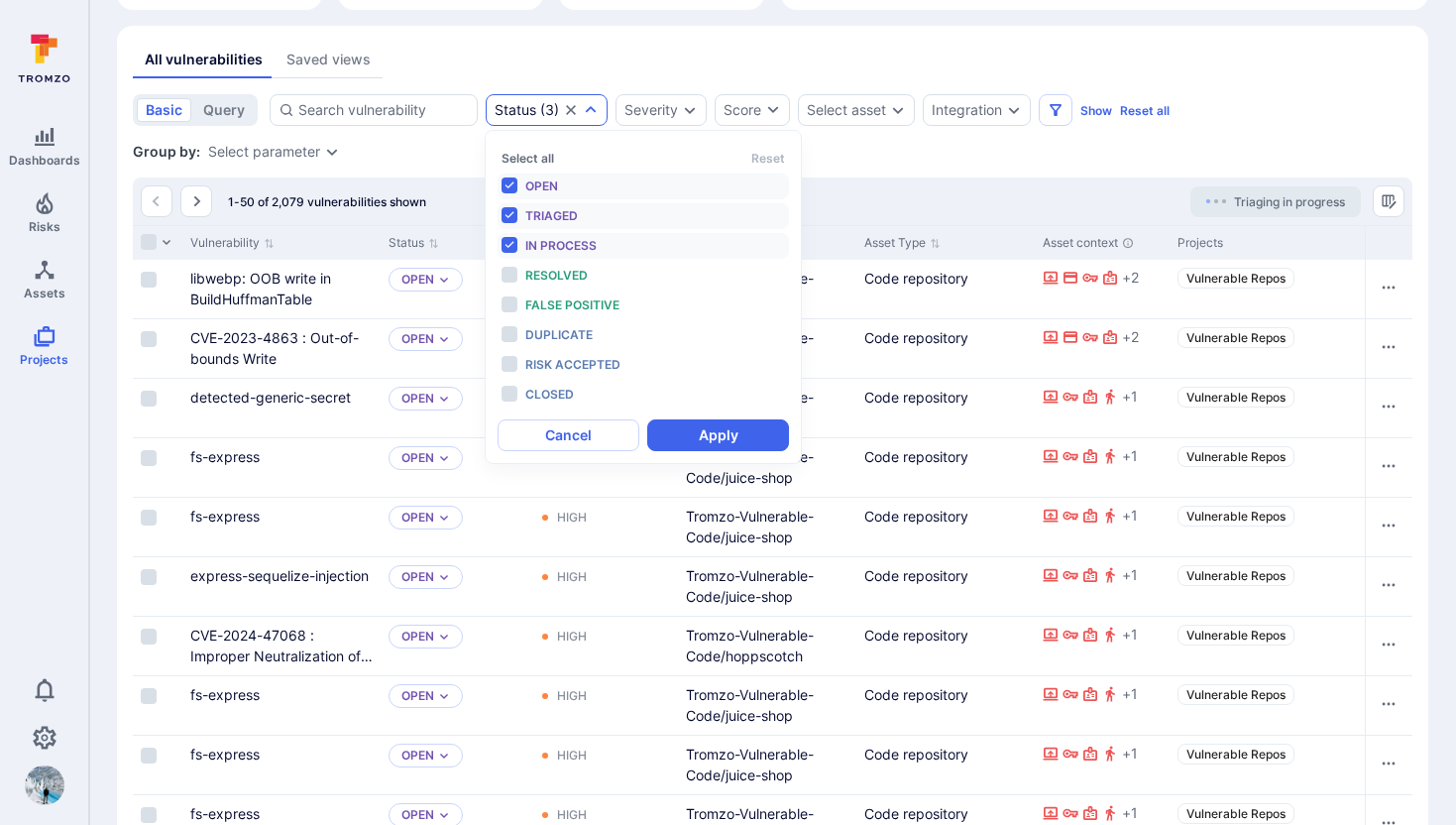 click on "In process" at bounding box center [643, 246] 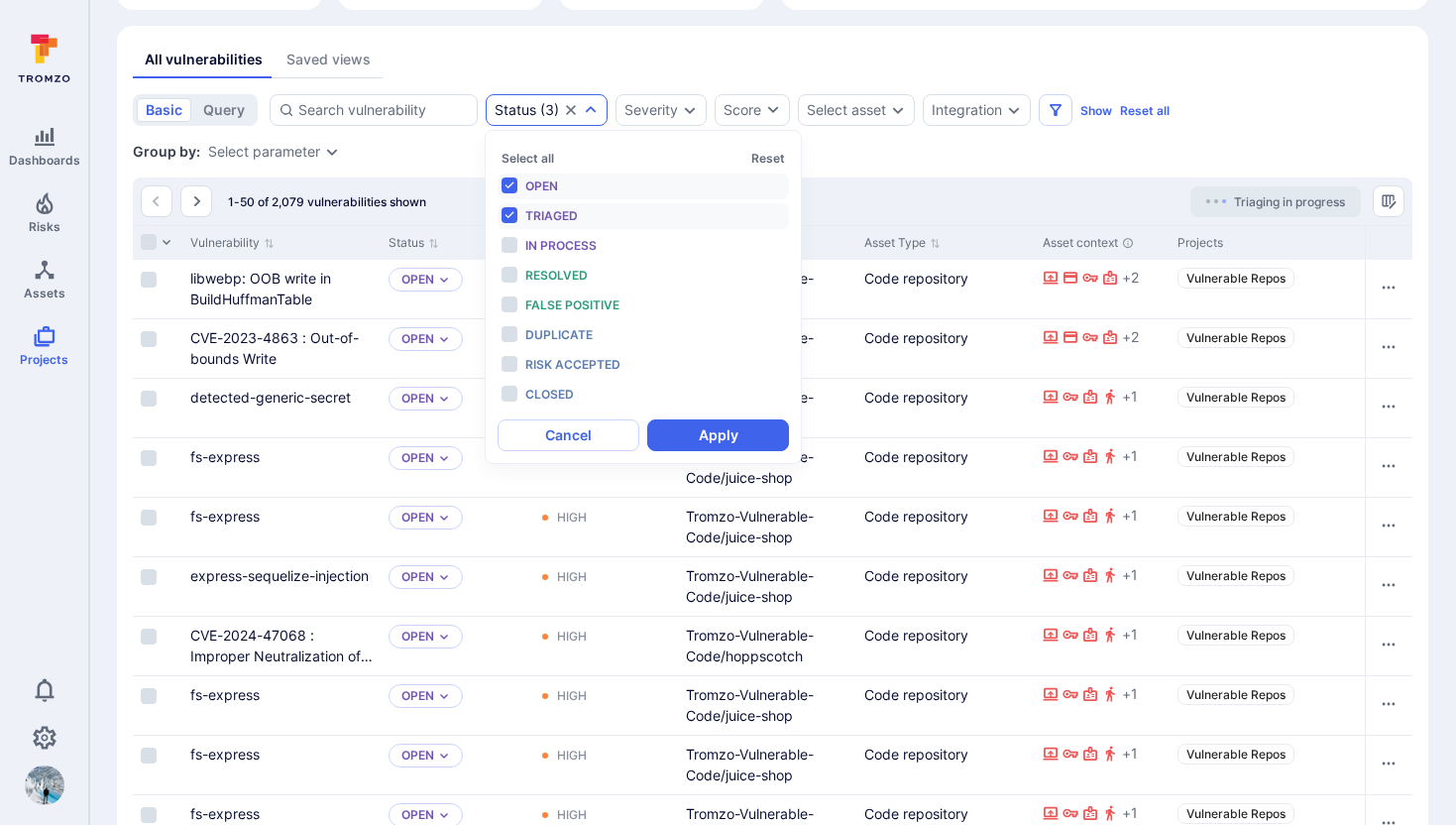 click on "Open" at bounding box center [643, 186] 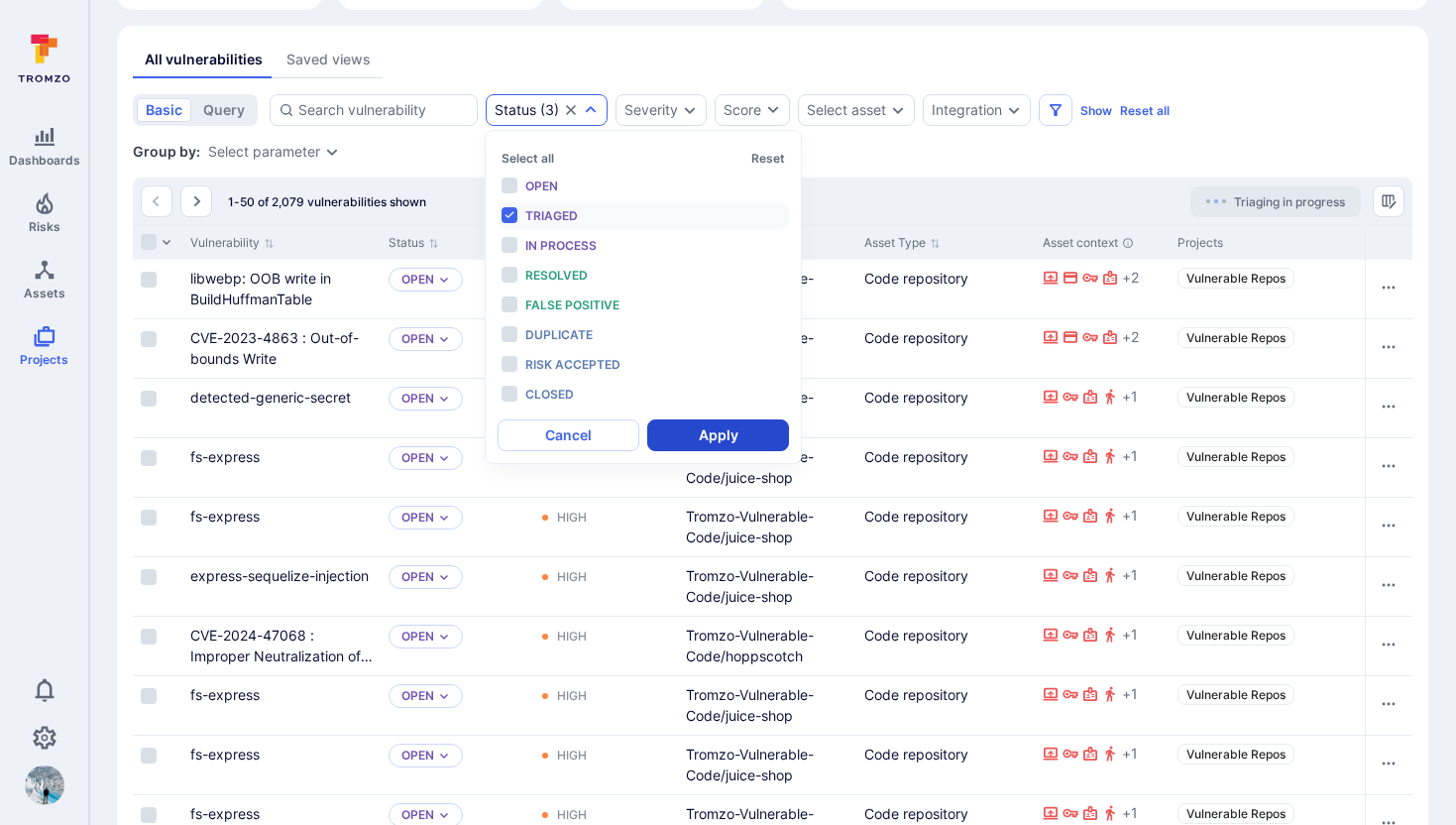 click on "Apply" at bounding box center [718, 435] 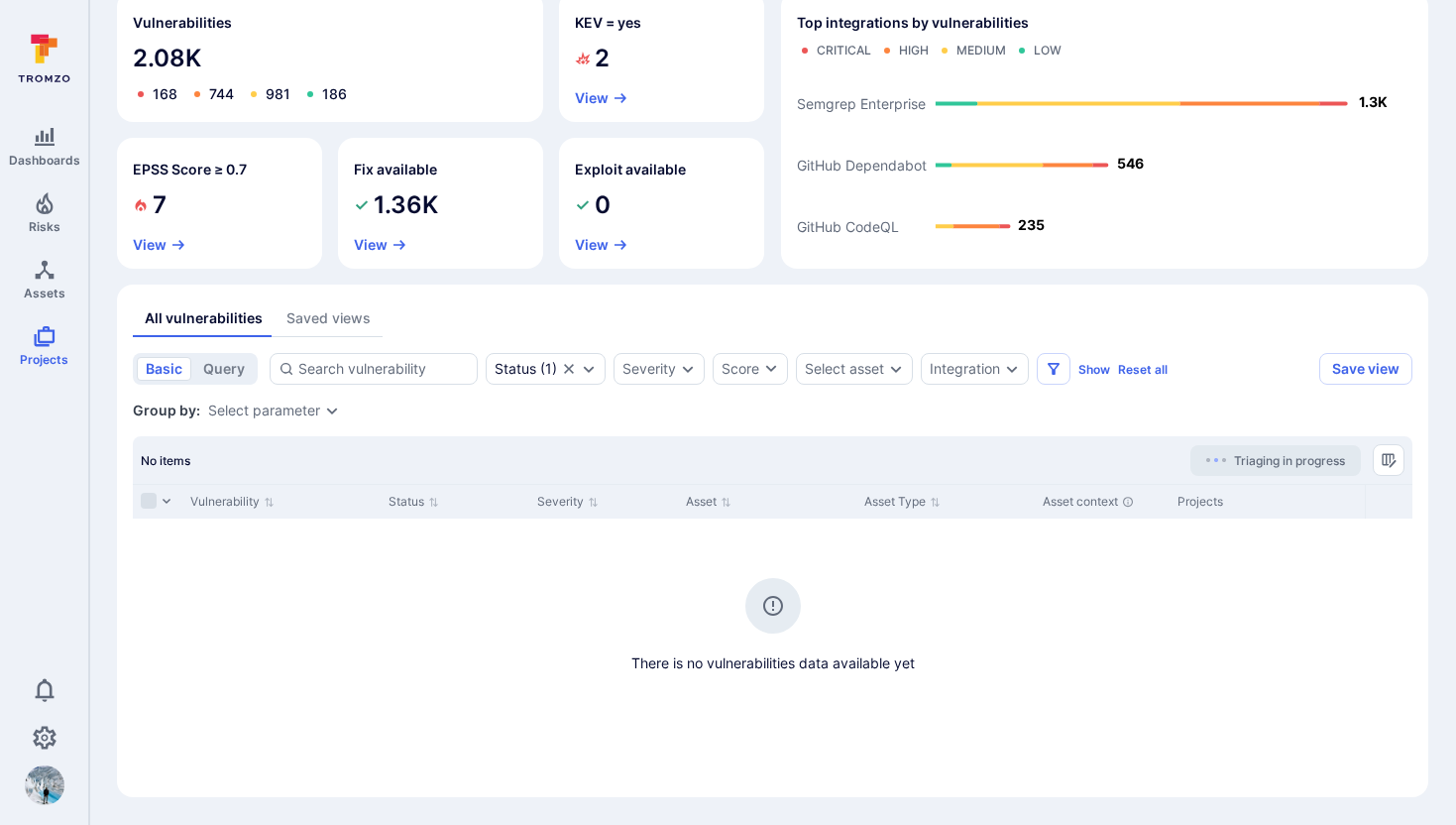 scroll, scrollTop: 0, scrollLeft: 0, axis: both 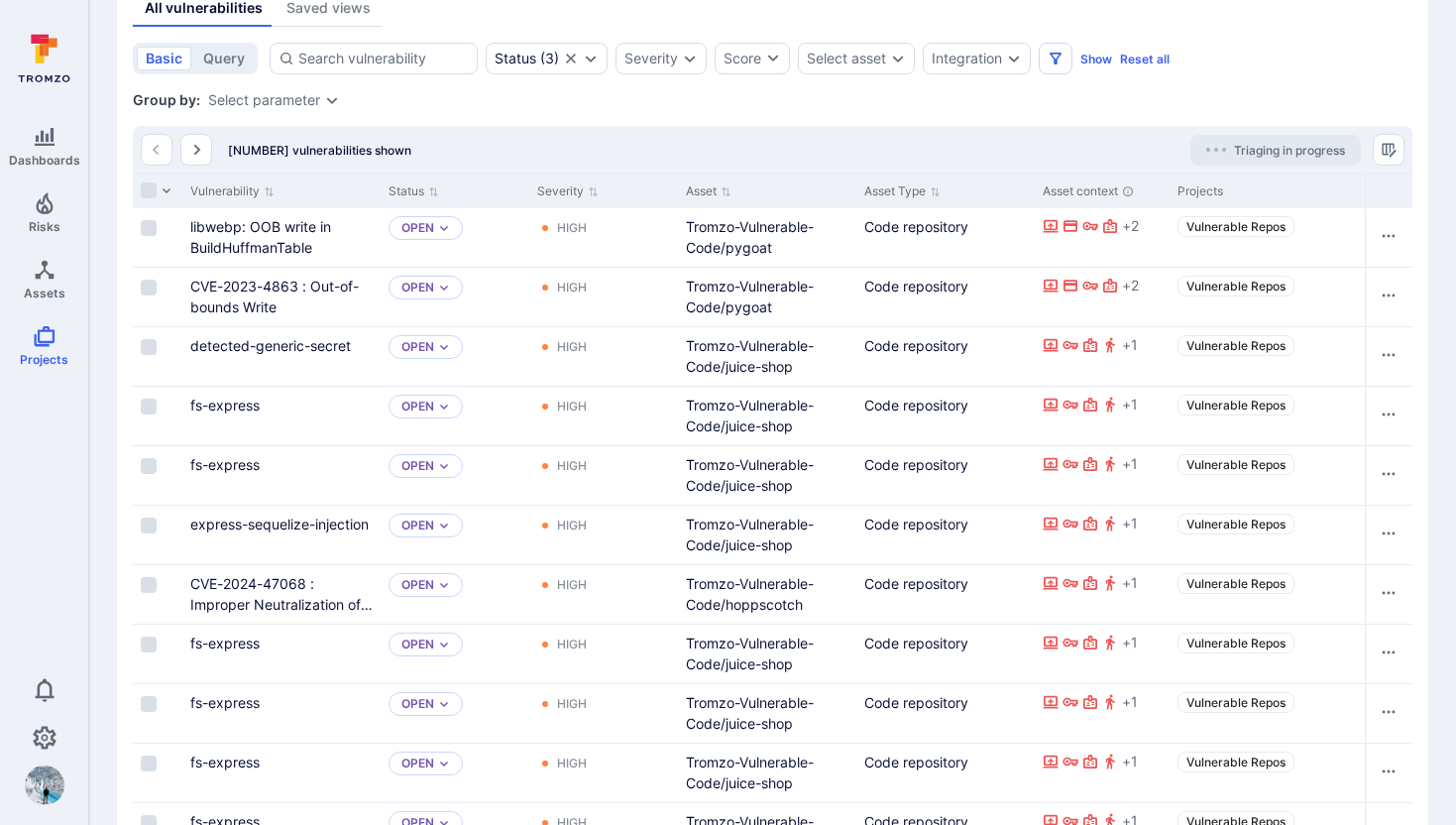 click on "Triaging in progress" at bounding box center [1276, 150] 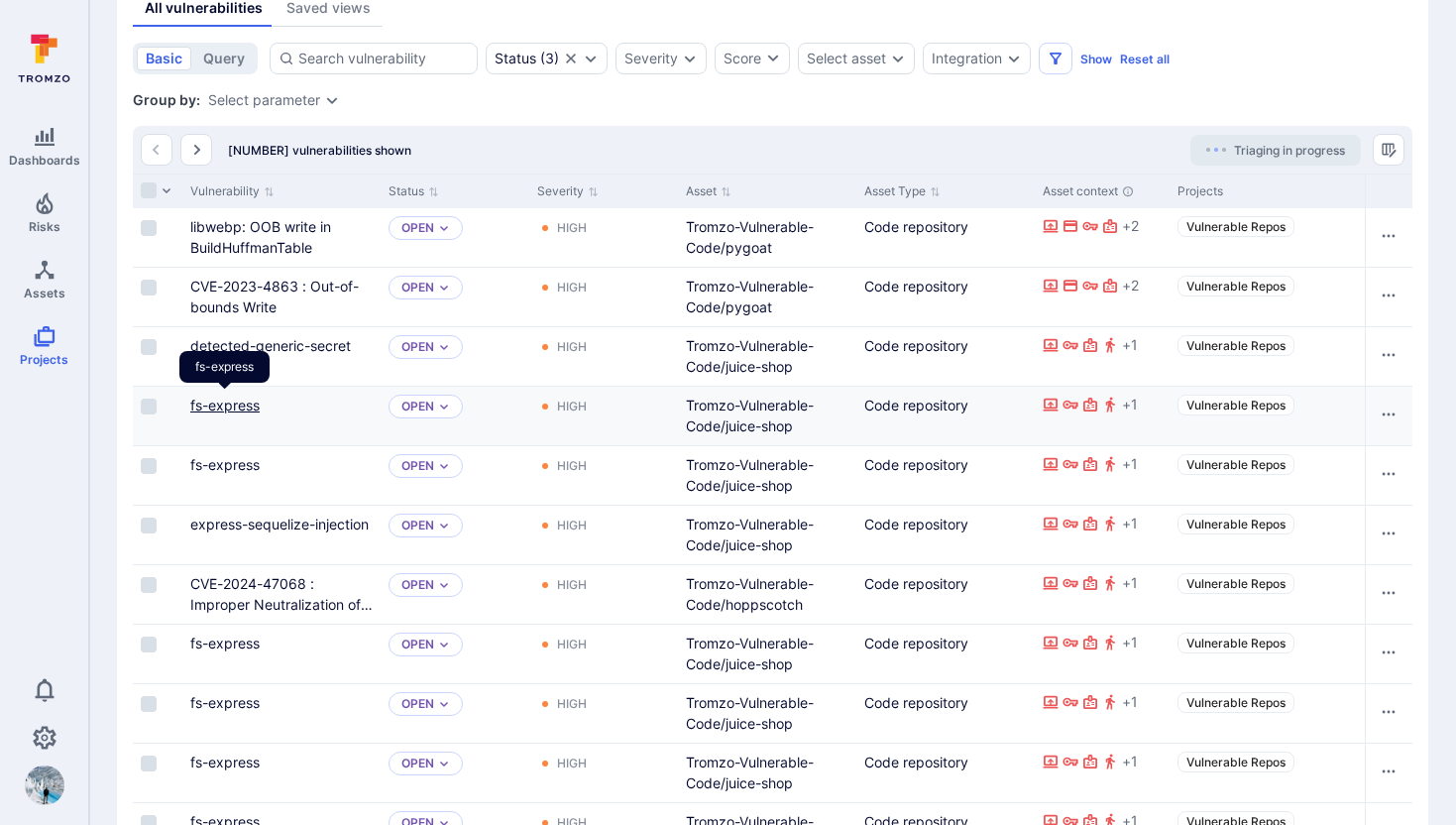 click on "fs-express" at bounding box center [225, 405] 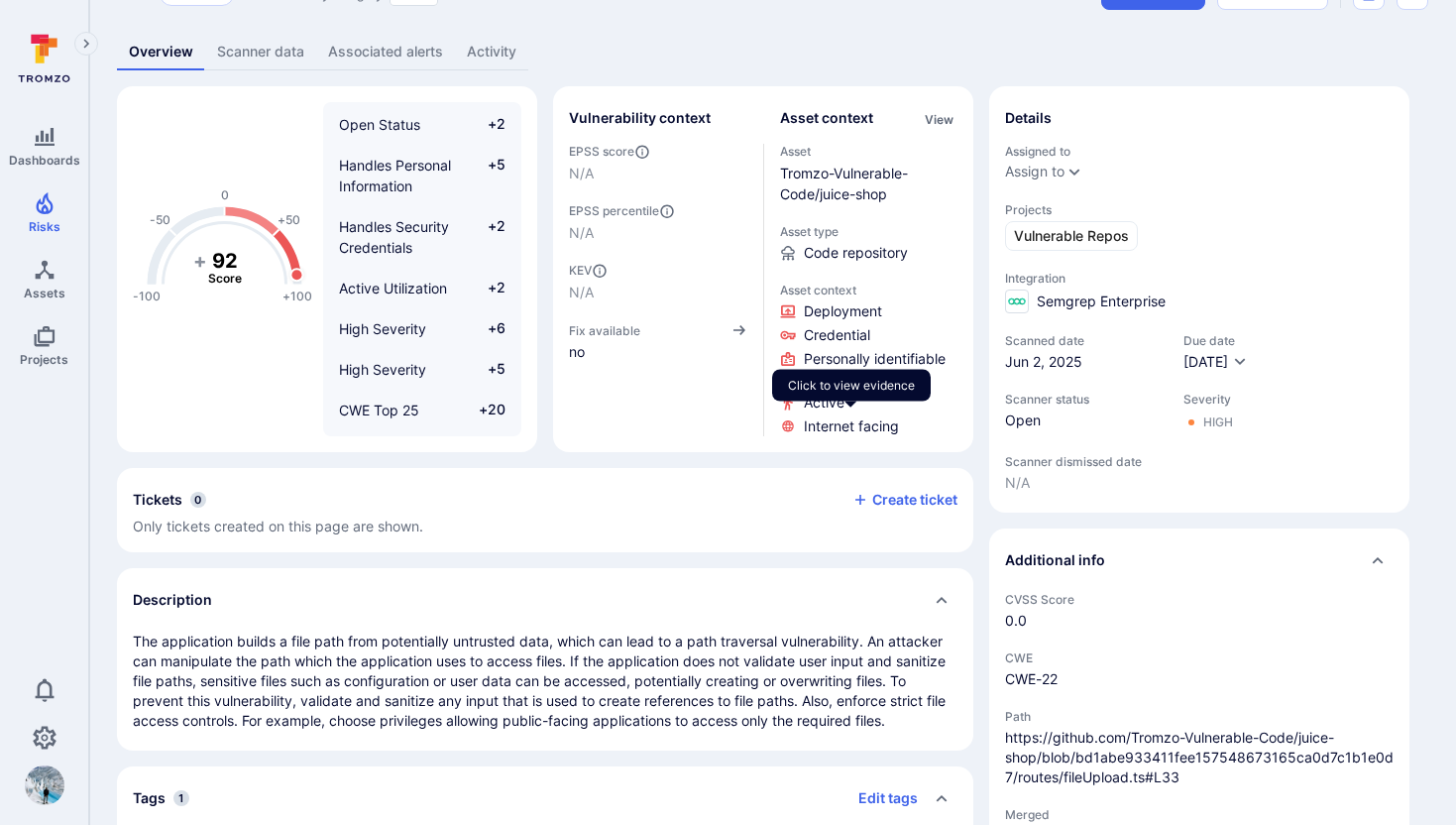 scroll, scrollTop: 0, scrollLeft: 0, axis: both 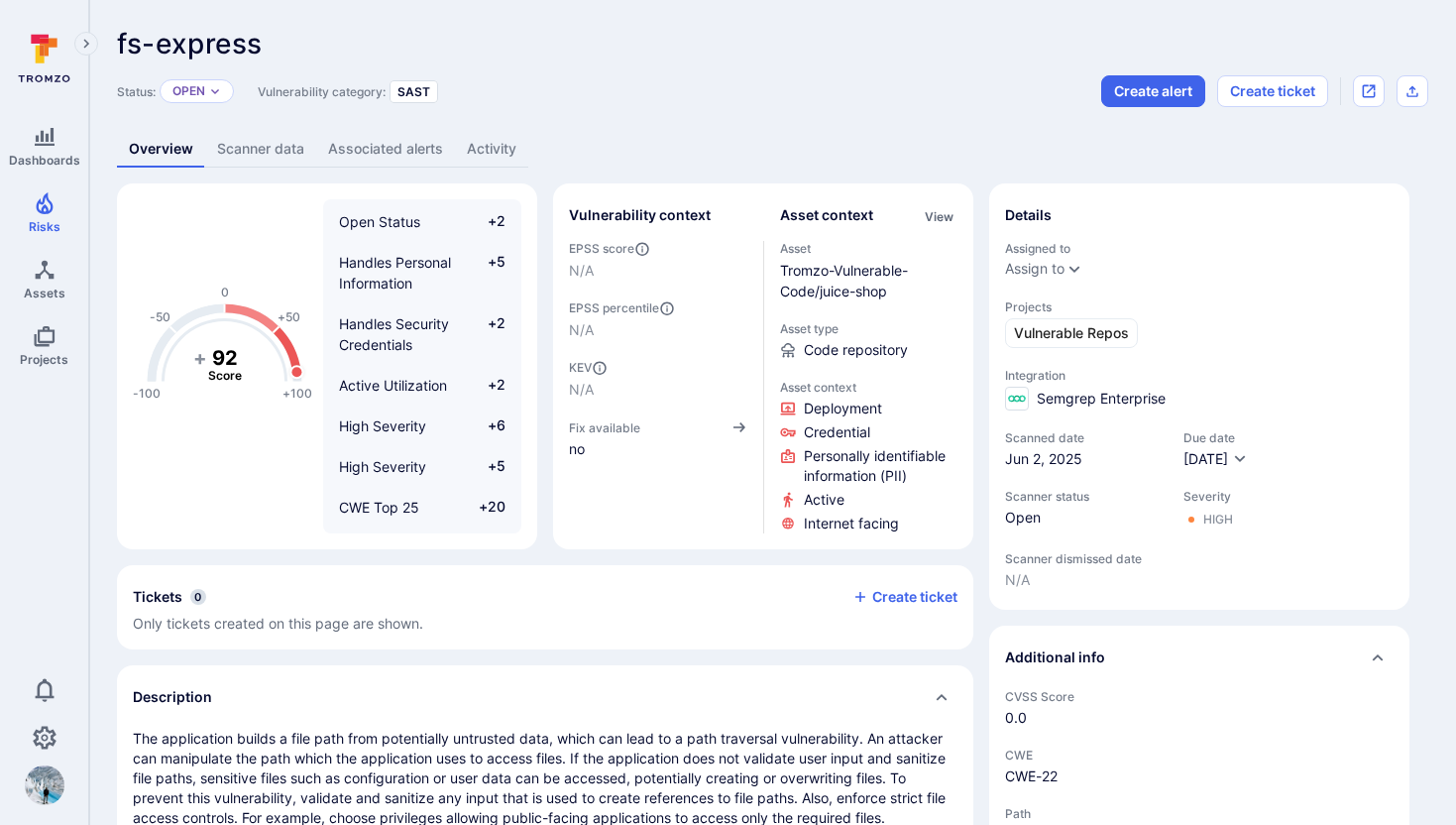 click on "Associated alerts" at bounding box center (386, 149) 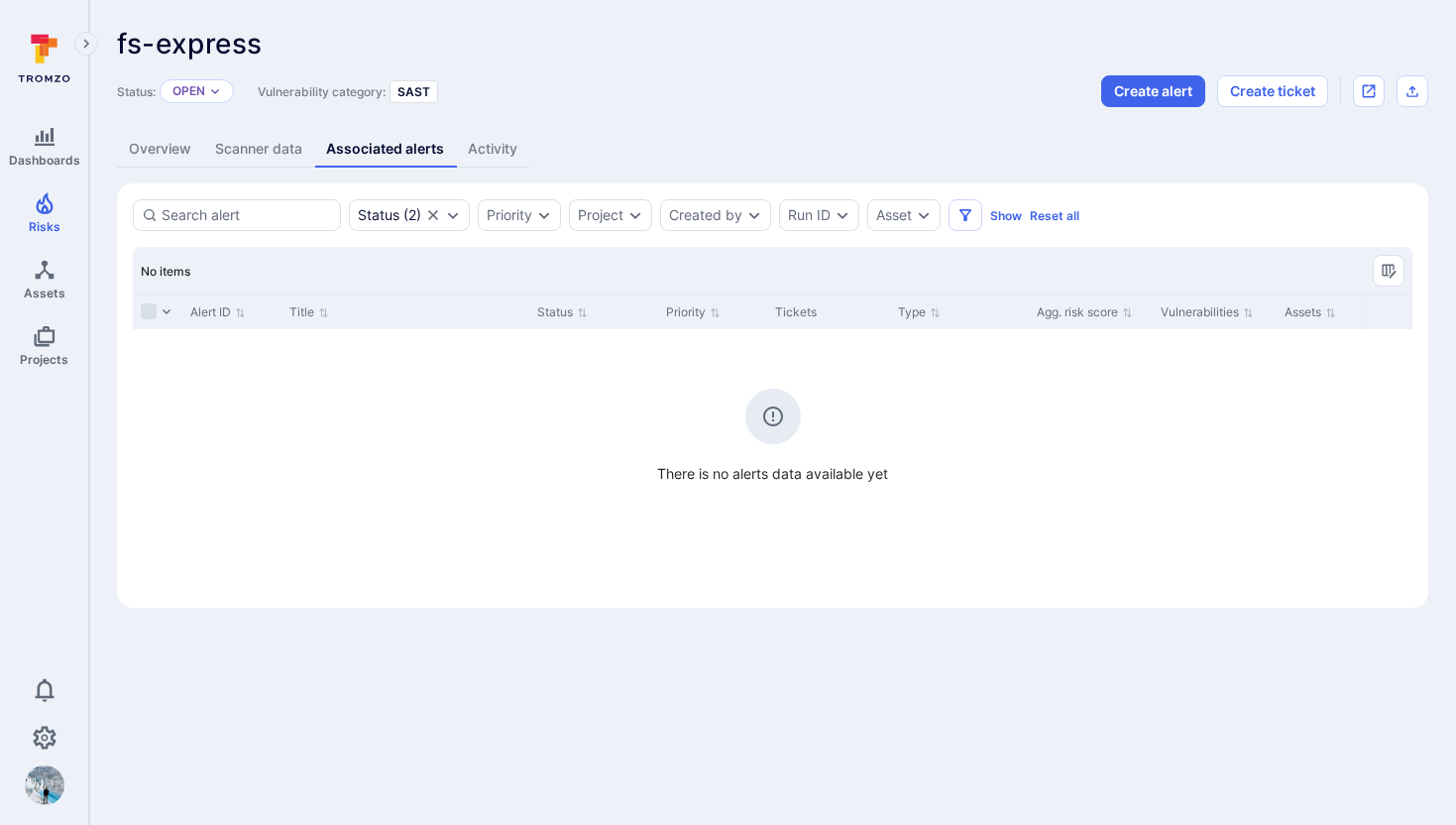click on "Activity" at bounding box center [493, 149] 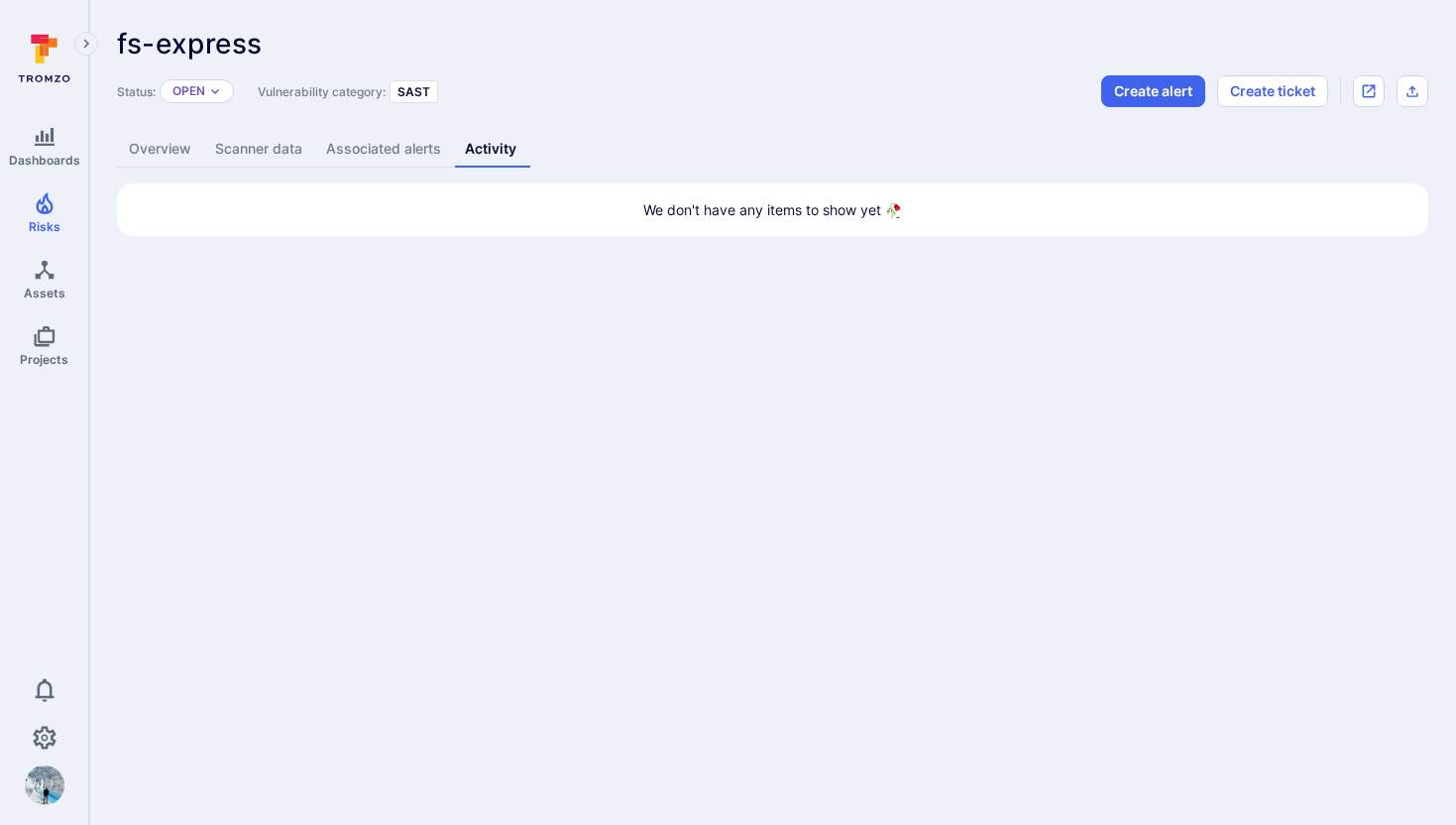 click on "Overview" at bounding box center [160, 149] 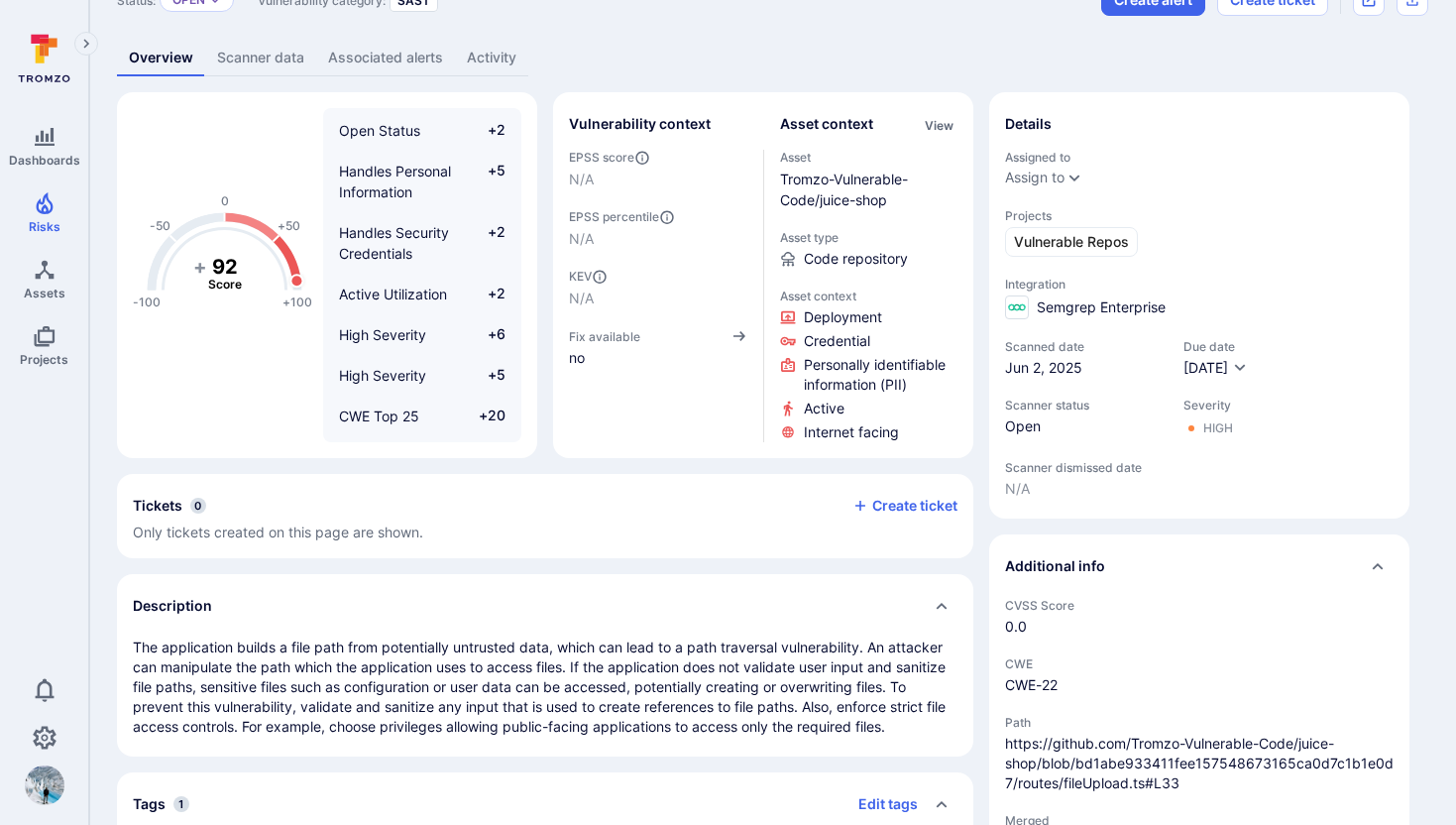 scroll, scrollTop: 0, scrollLeft: 0, axis: both 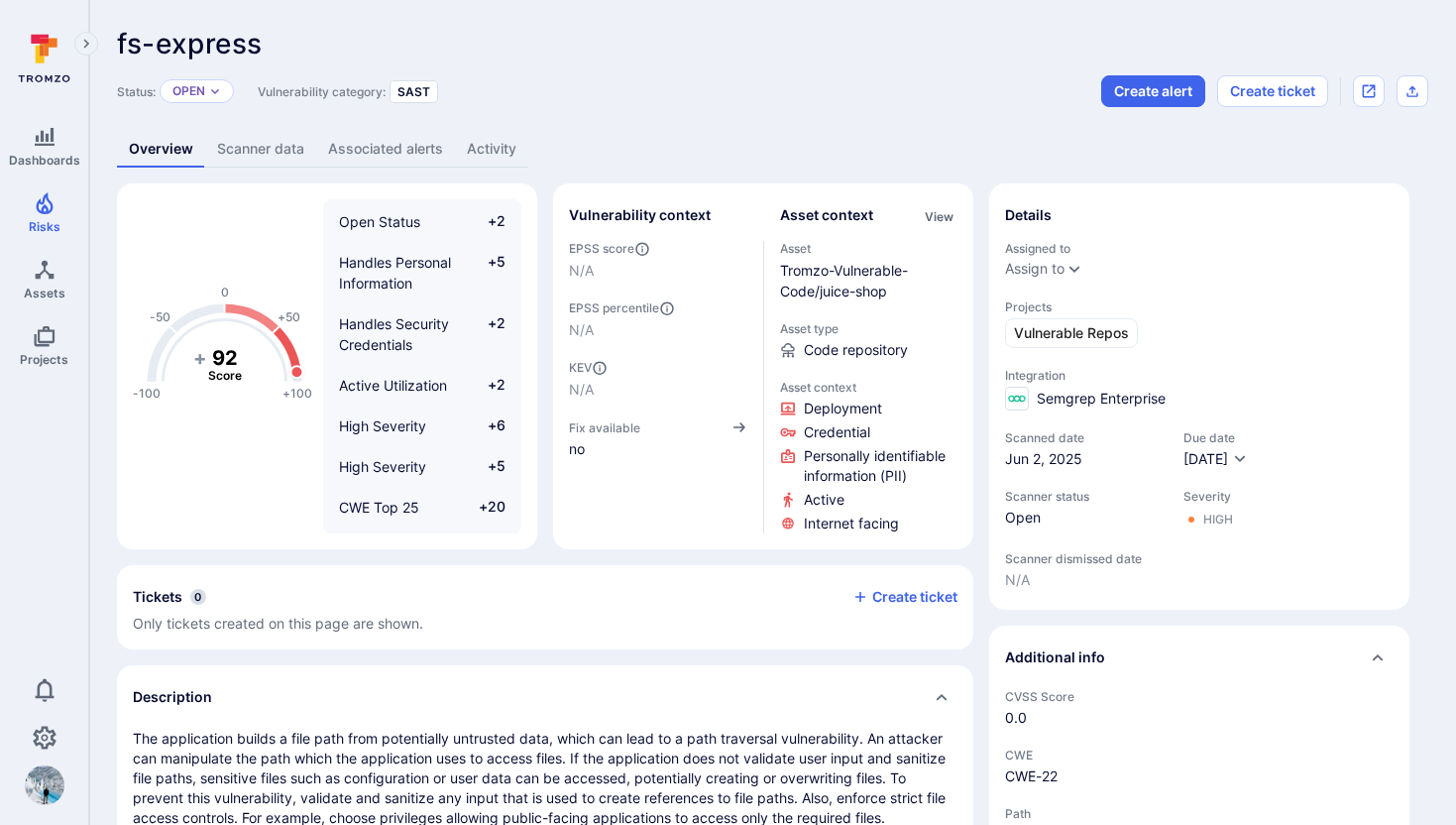 click on "Associated alerts" at bounding box center (386, 149) 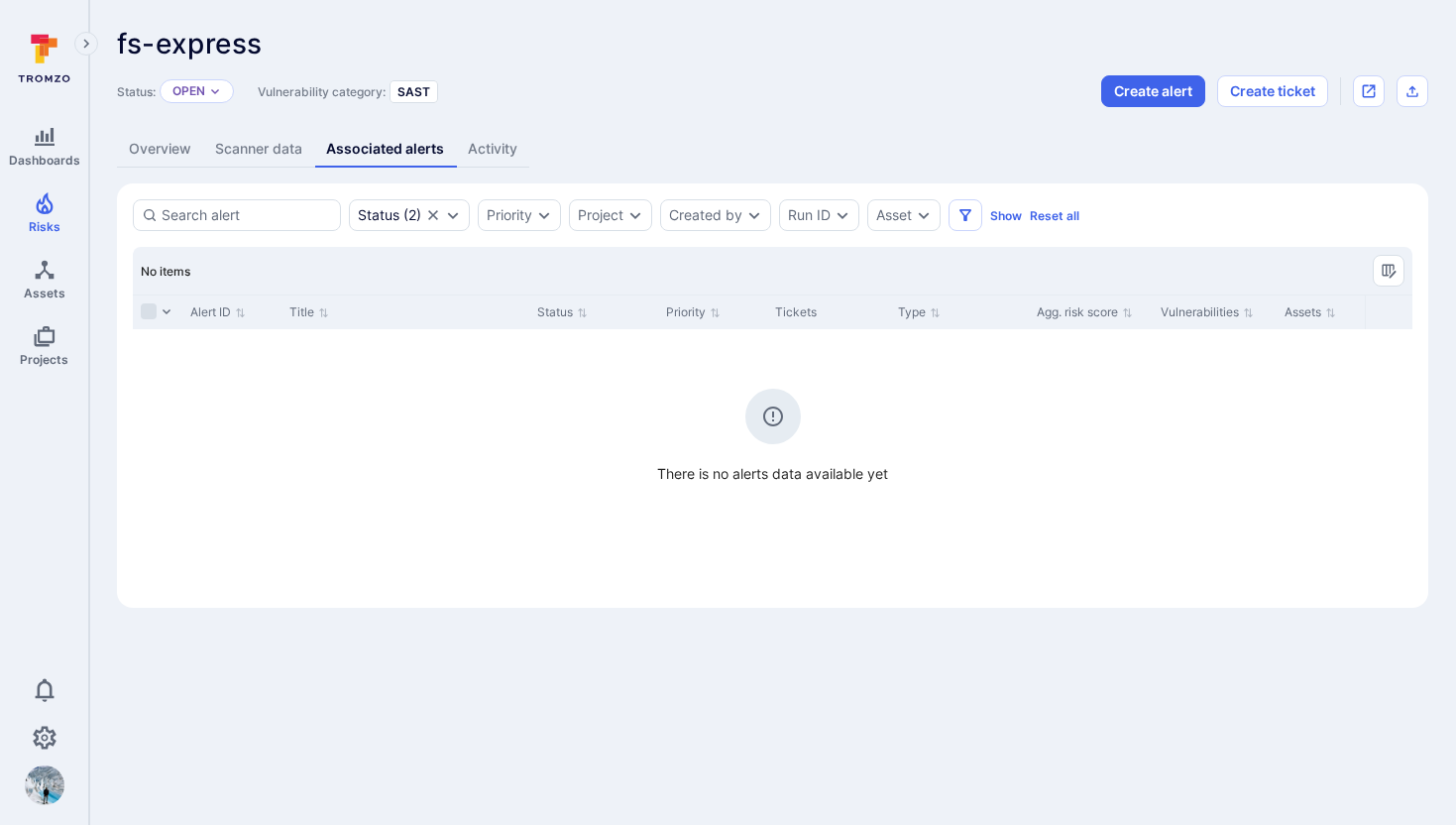 click on "Scanner data" at bounding box center [259, 149] 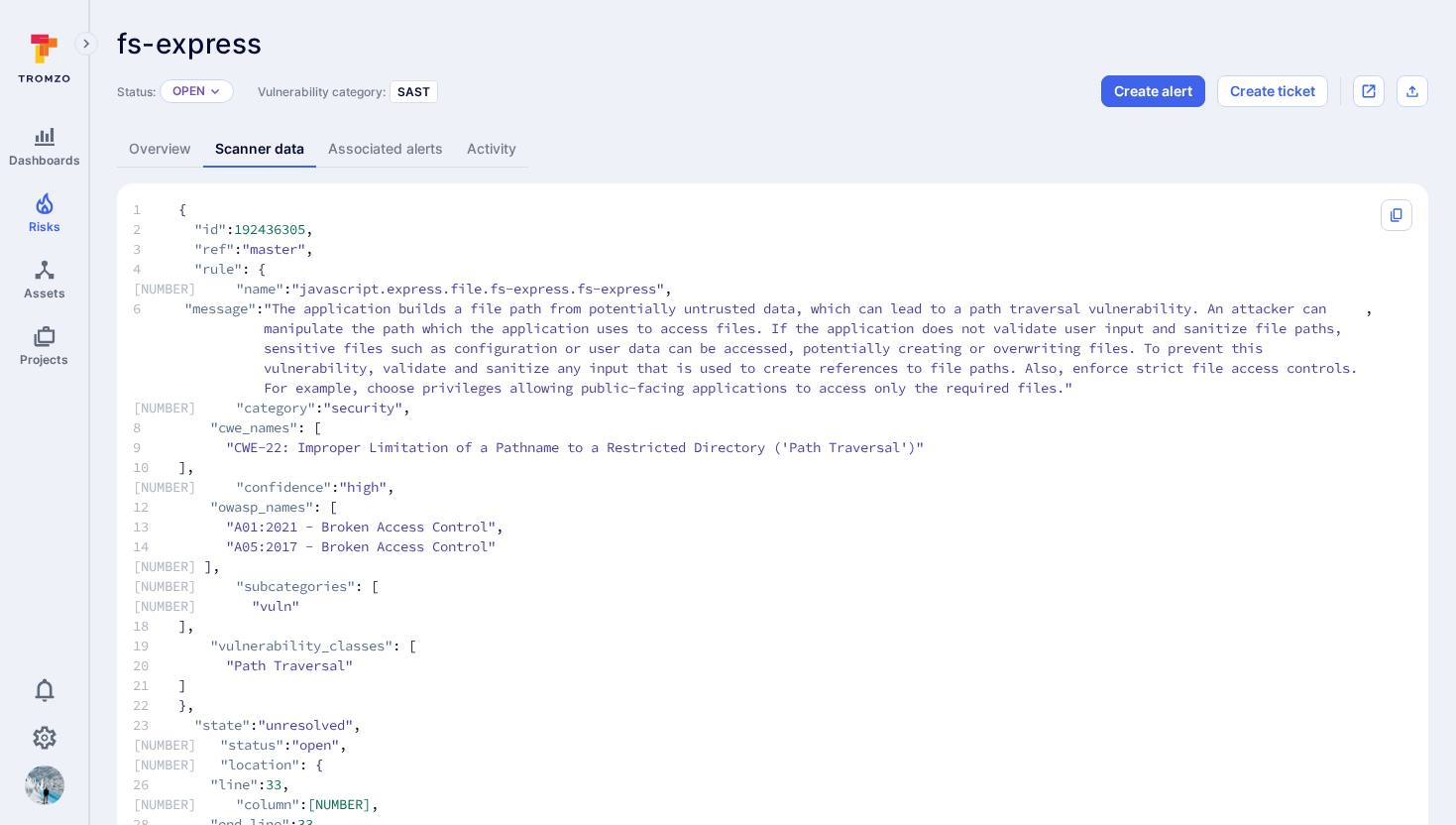 click on "Overview" at bounding box center [160, 149] 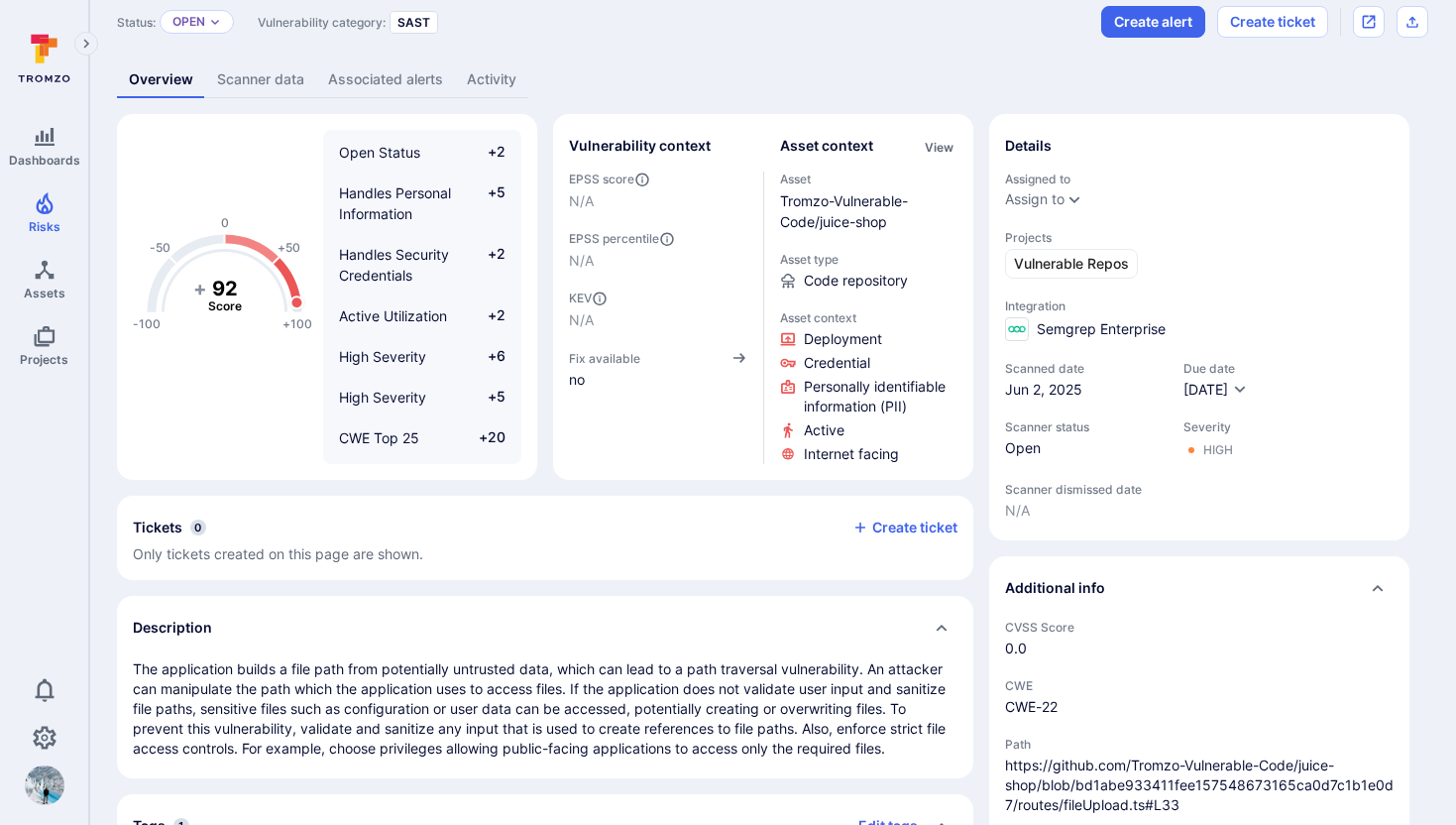 scroll, scrollTop: 0, scrollLeft: 0, axis: both 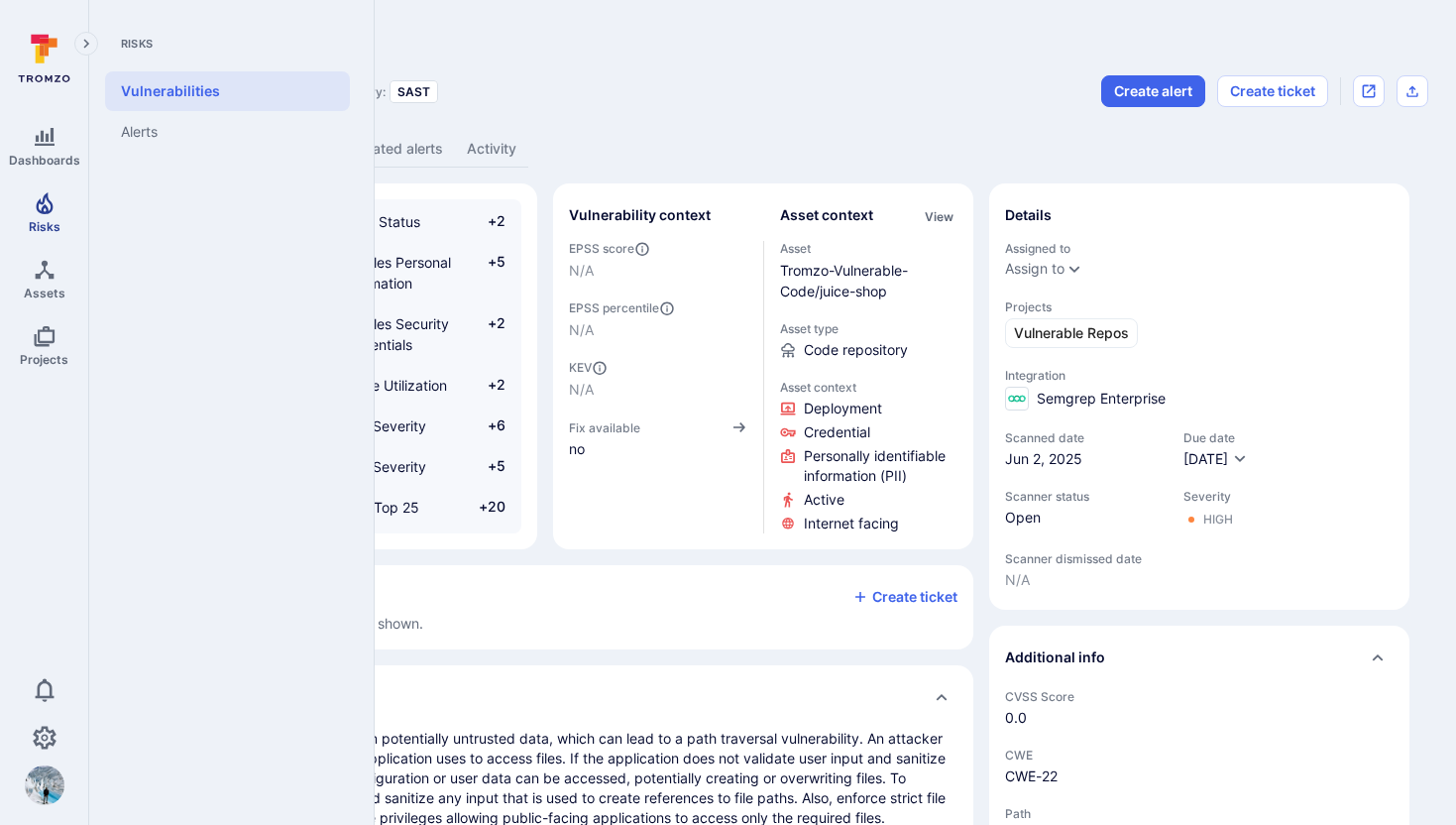 click at bounding box center [45, 203] 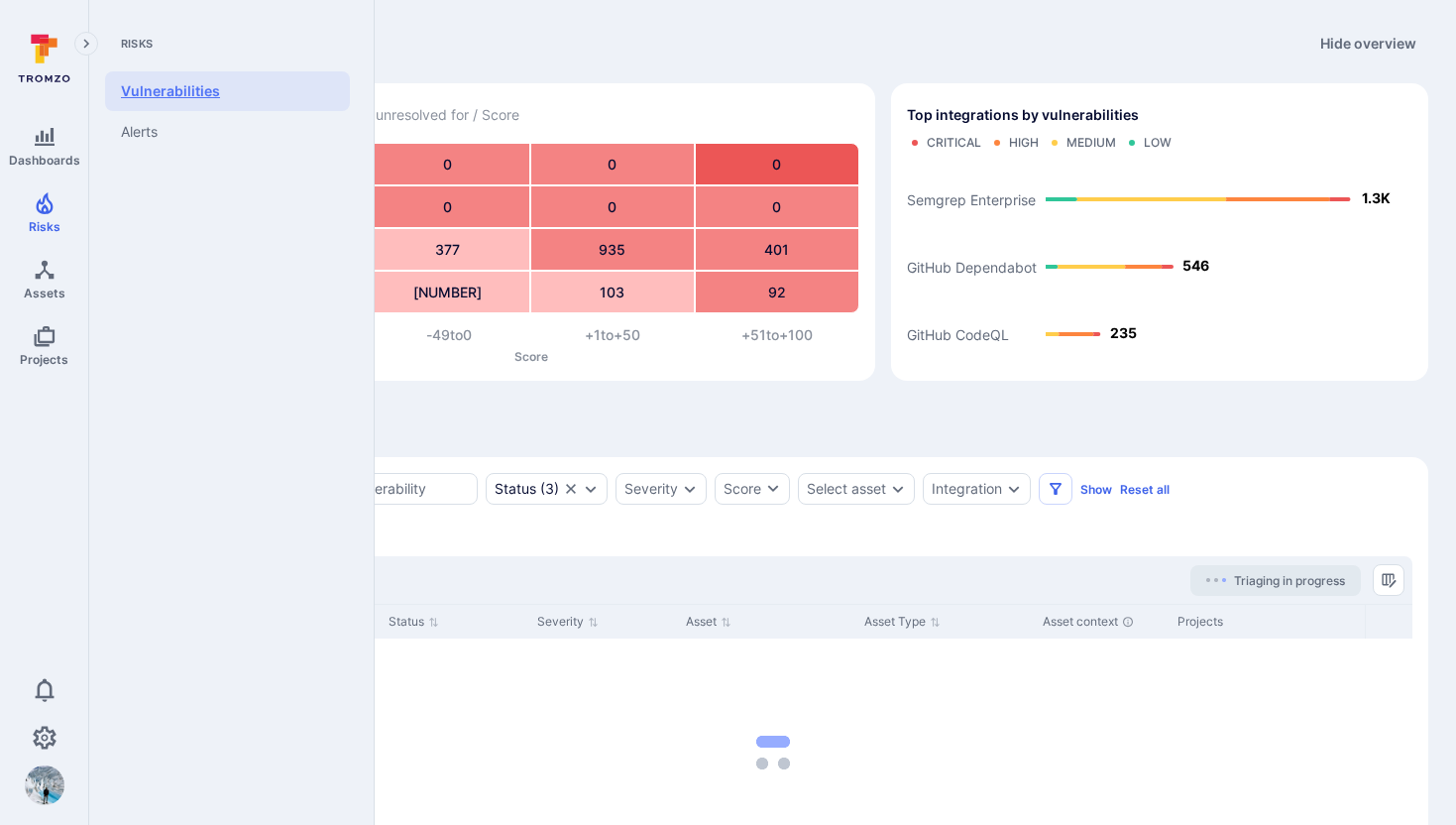 click on "[VULNERABILITIES]" at bounding box center (227, 91) 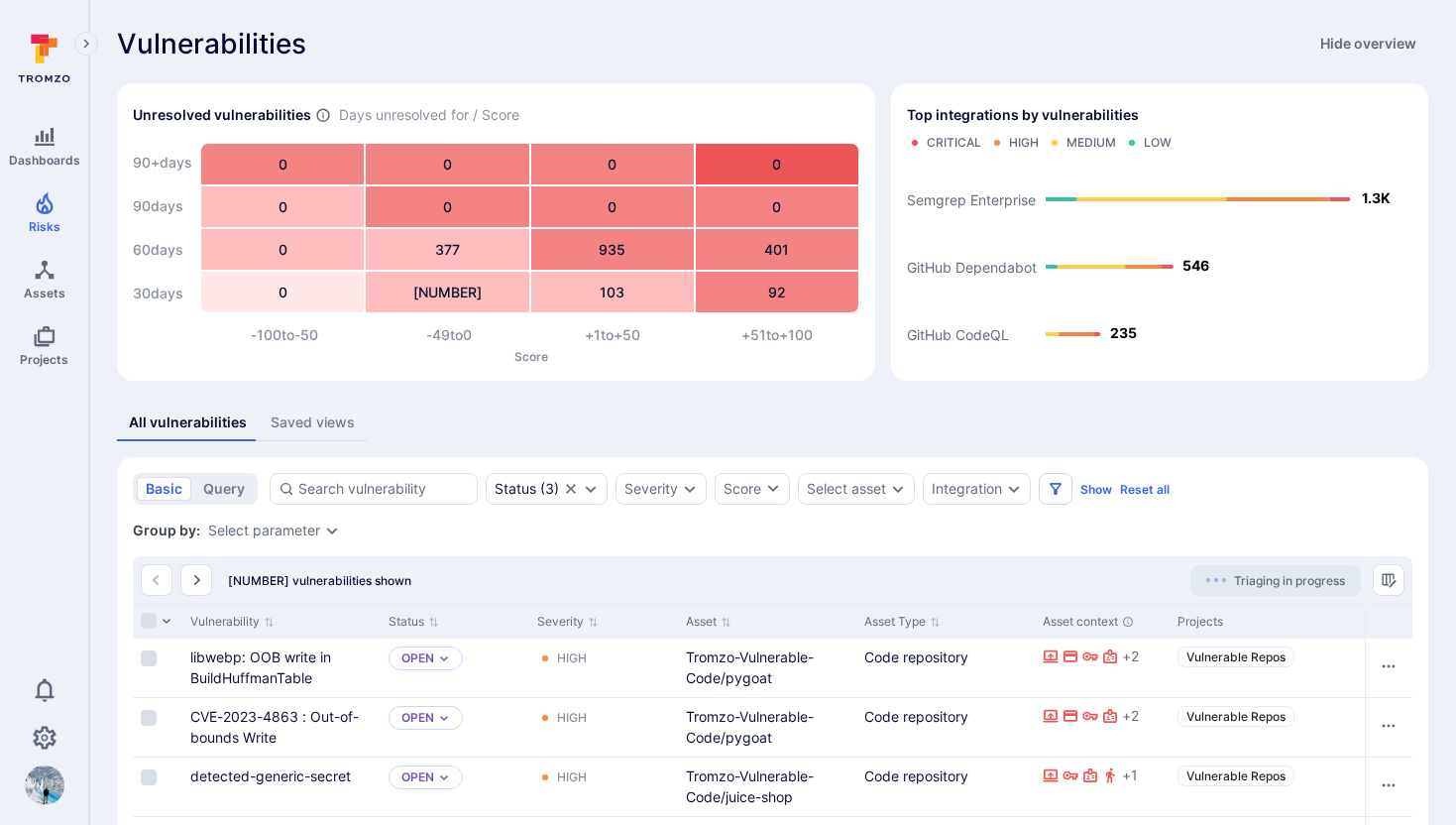 click on "Saved views" at bounding box center [312, 422] 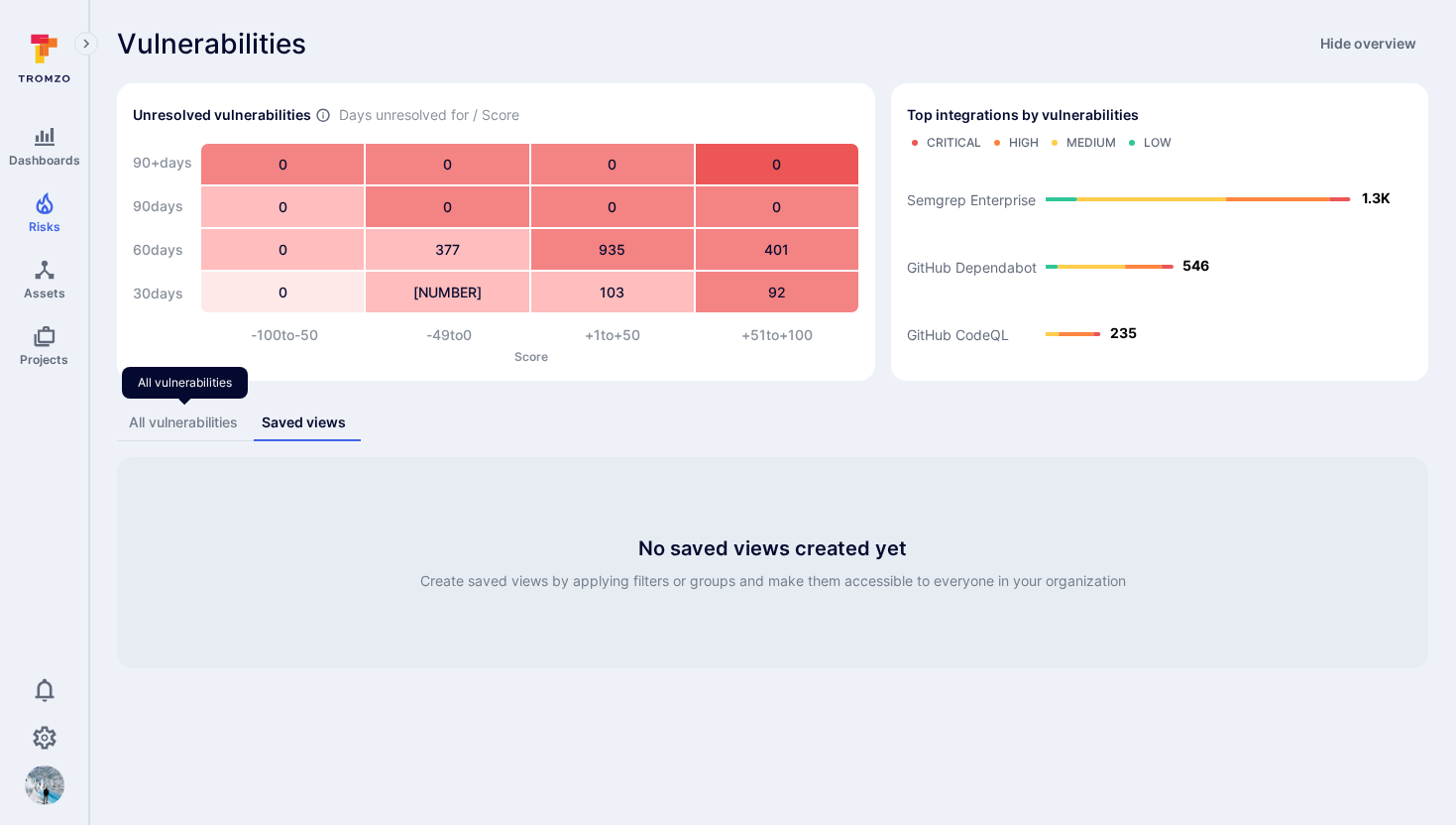 drag, startPoint x: 175, startPoint y: 426, endPoint x: 427, endPoint y: 374, distance: 257.3092 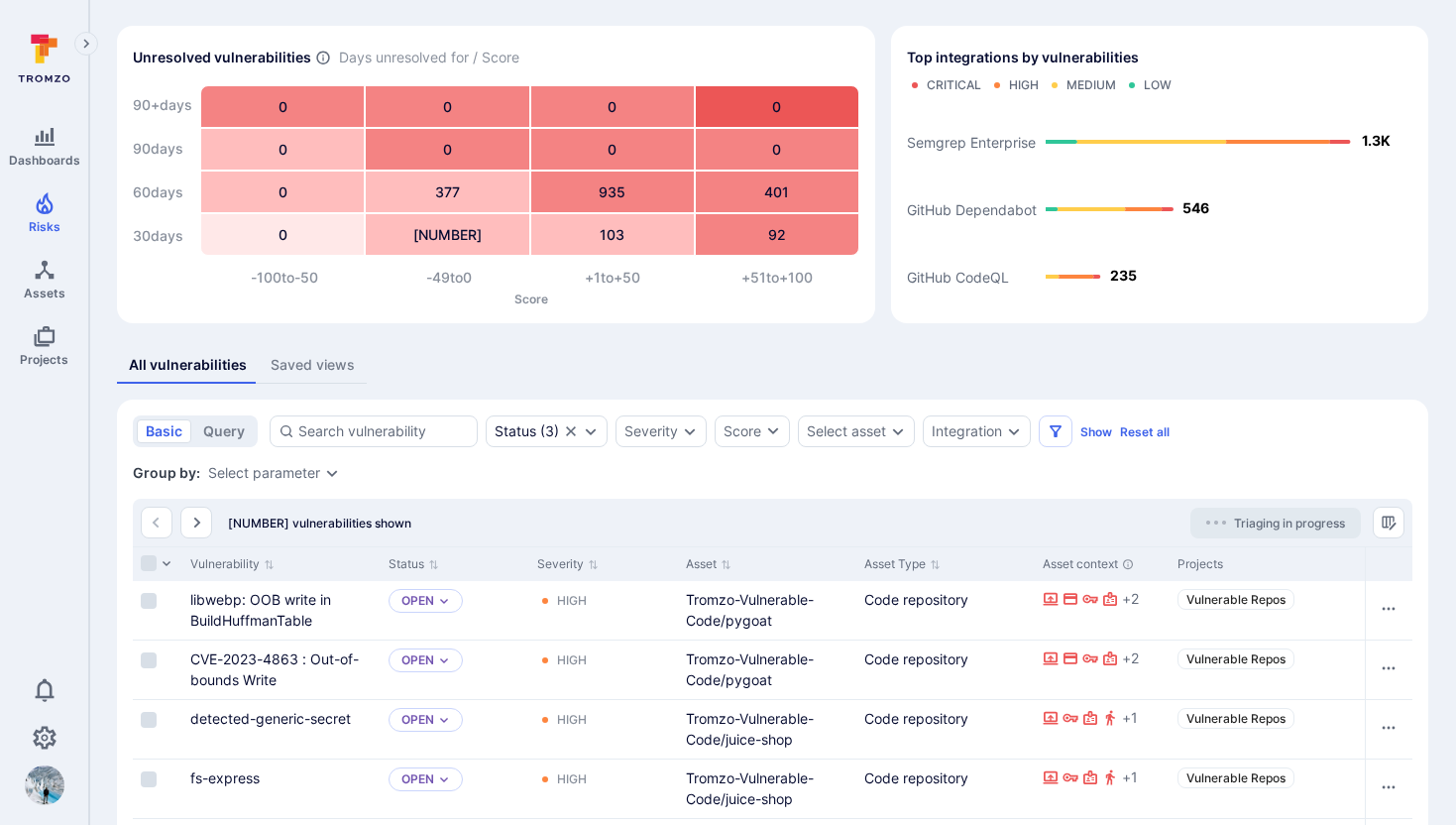 scroll, scrollTop: 82, scrollLeft: 0, axis: vertical 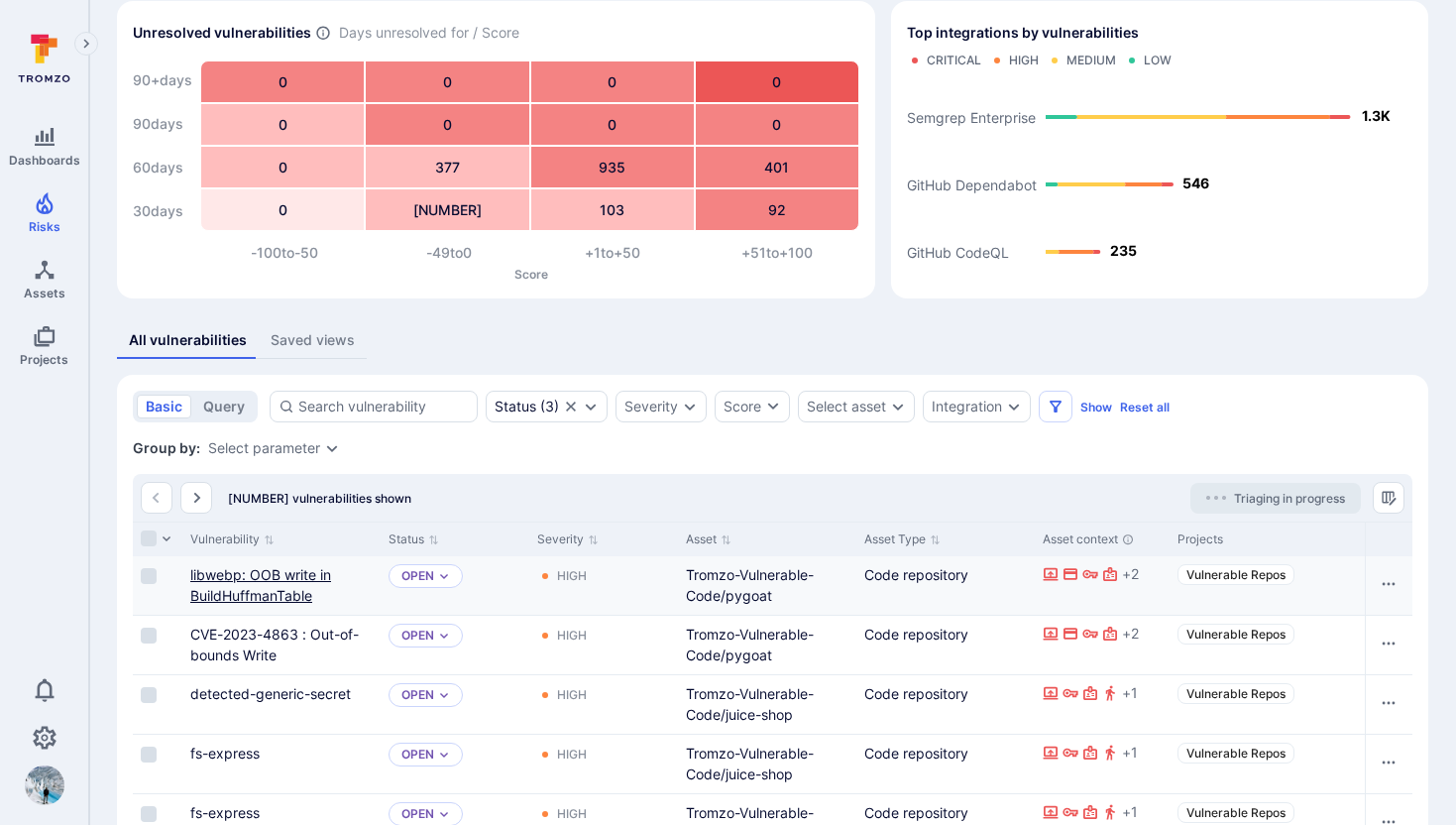 click on "[DESCRIPTION]" at bounding box center (261, 585) 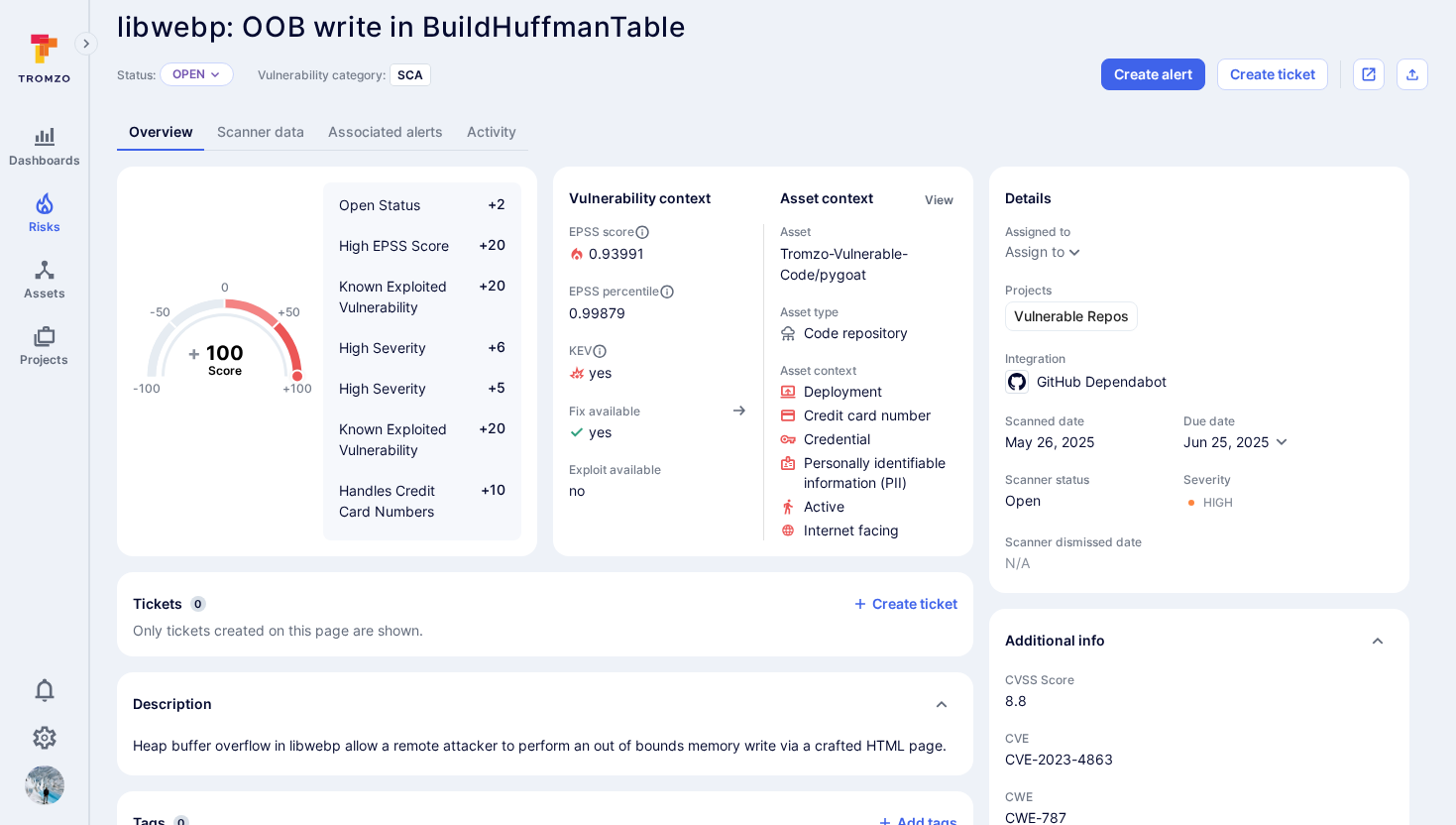 scroll, scrollTop: 0, scrollLeft: 0, axis: both 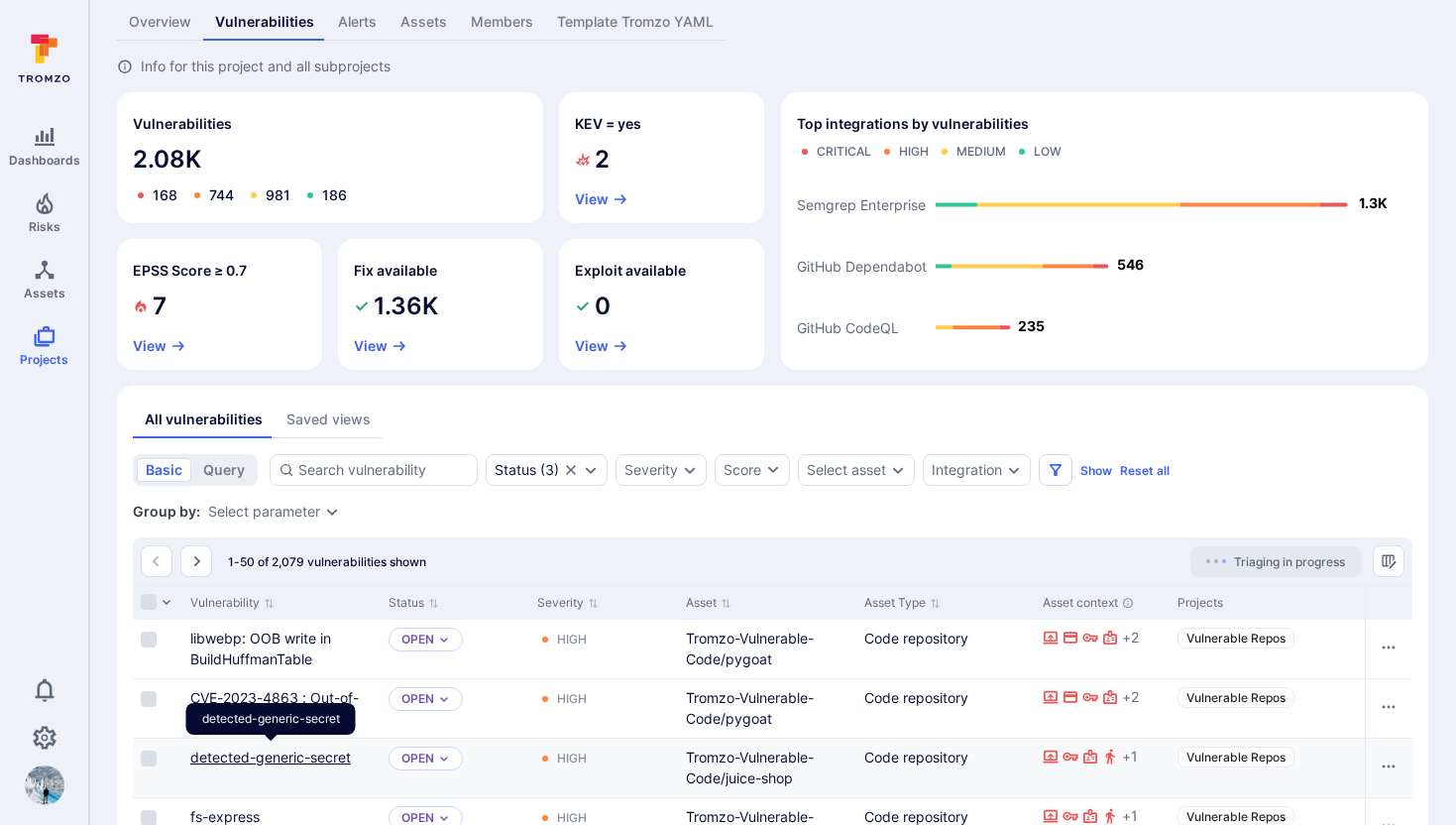 click on "detected-generic-secret" at bounding box center (271, 757) 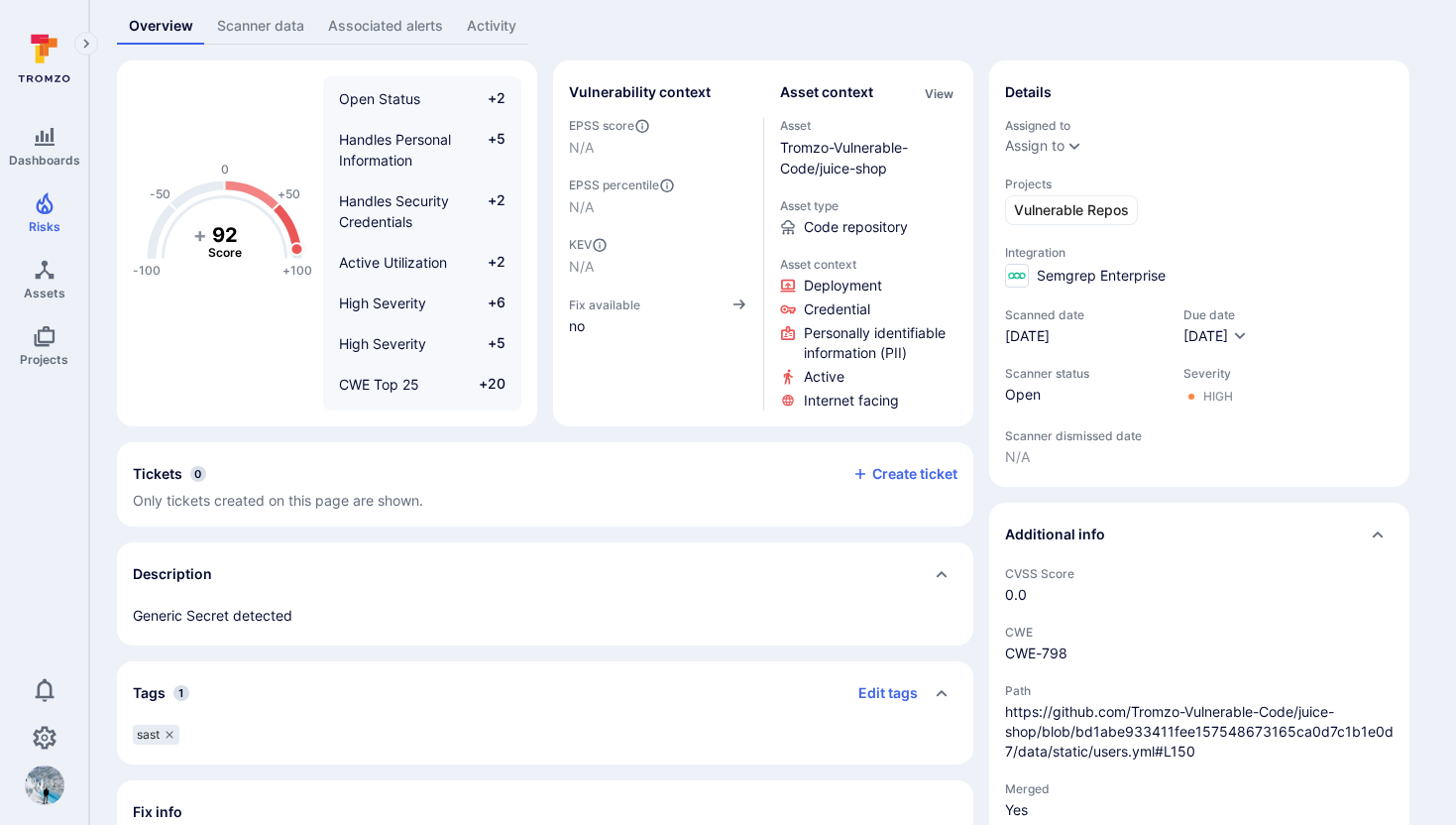 scroll, scrollTop: 0, scrollLeft: 0, axis: both 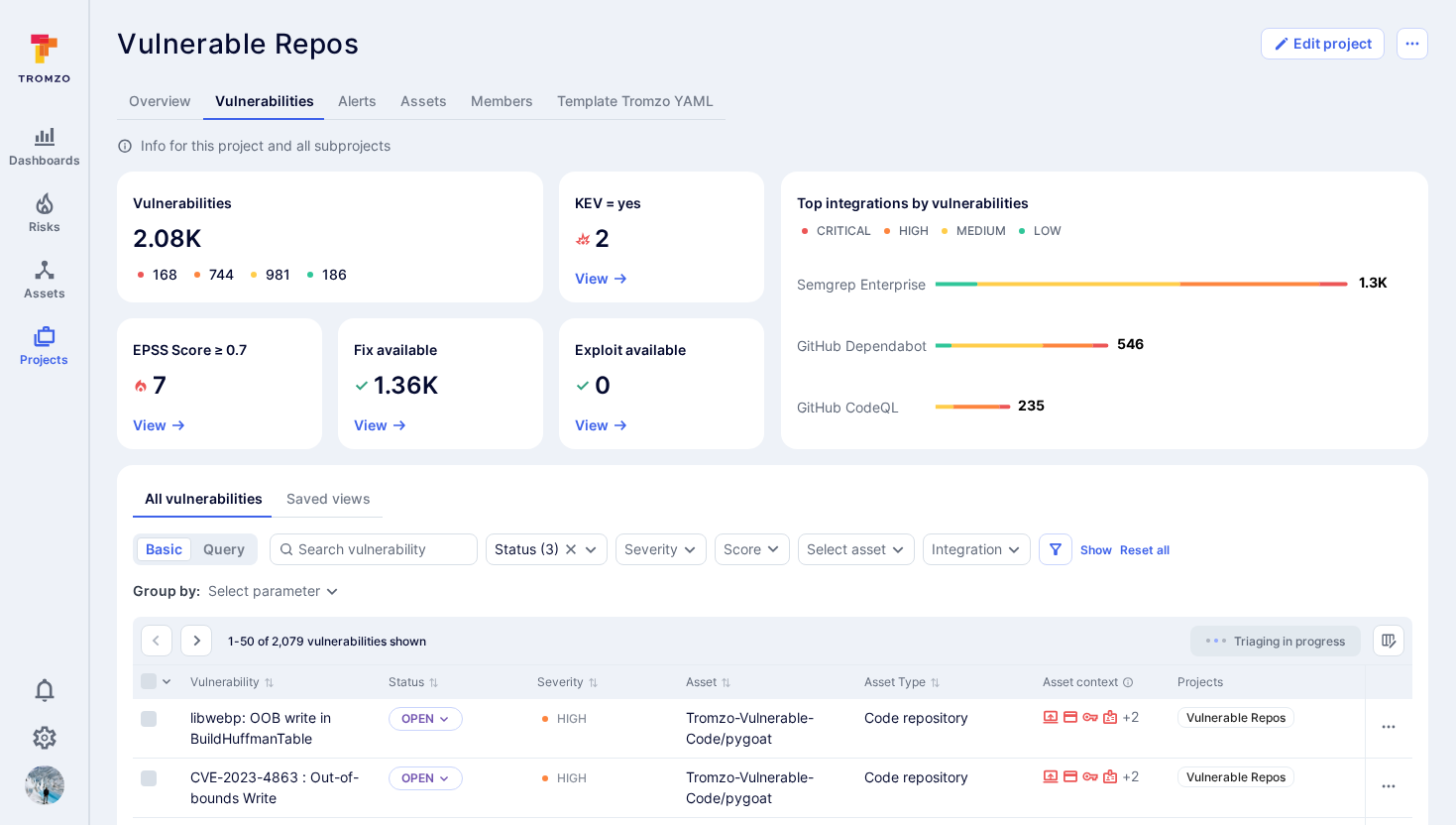 click on "Saved views" at bounding box center [328, 499] 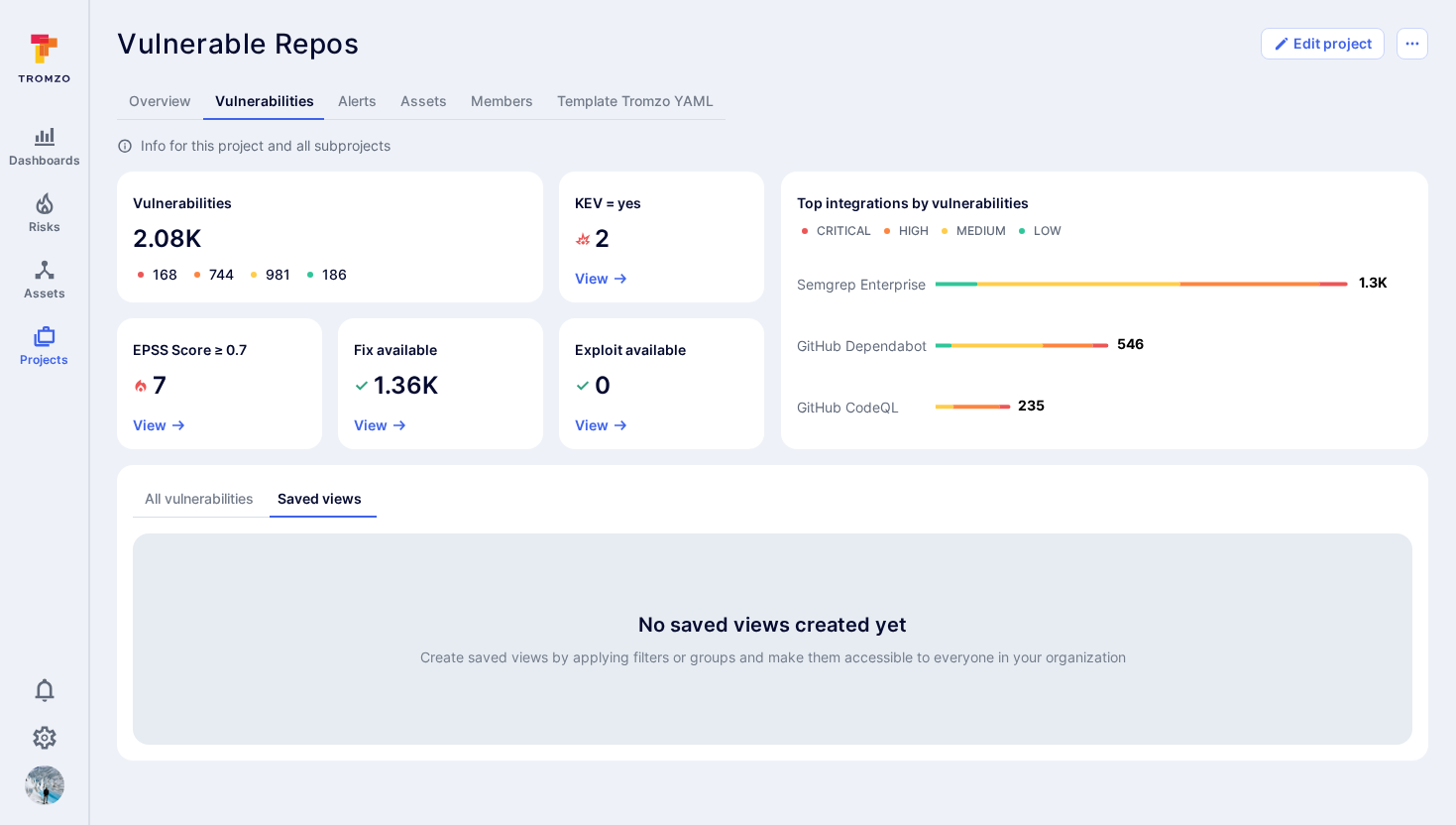 click on "All vulnerabilities" at bounding box center (199, 499) 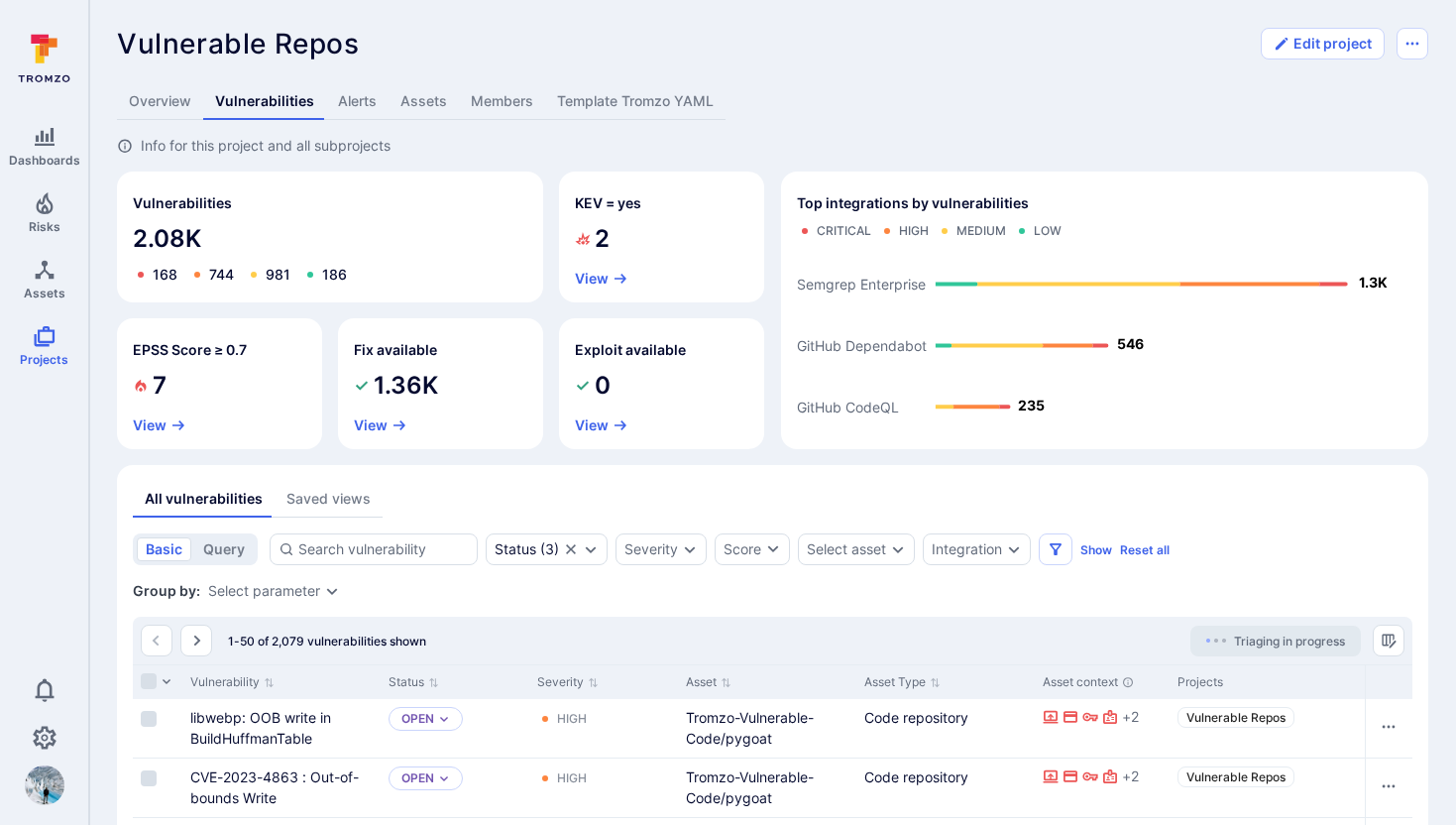 scroll, scrollTop: 7, scrollLeft: 0, axis: vertical 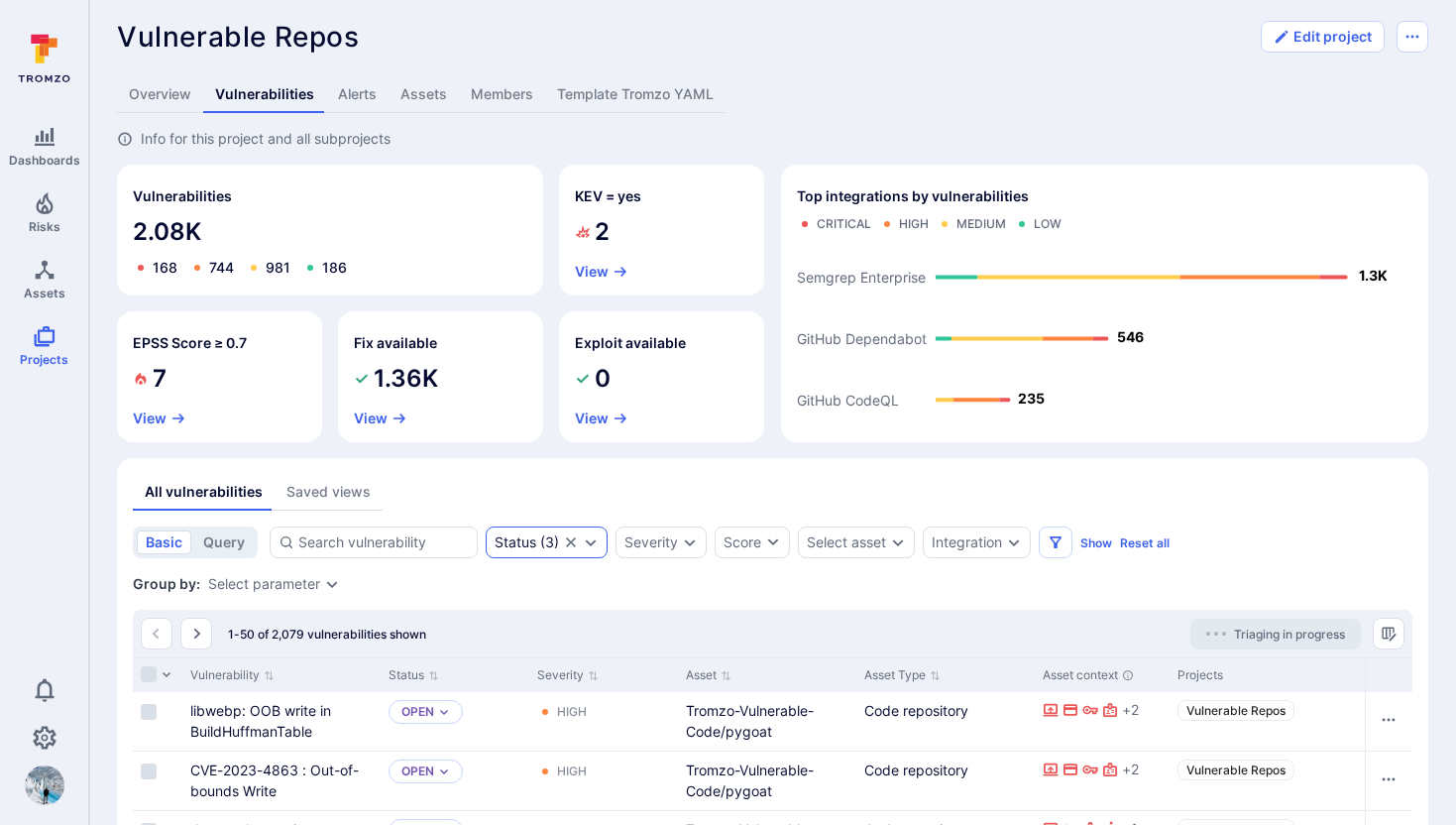 click on "Status" at bounding box center [515, 542] 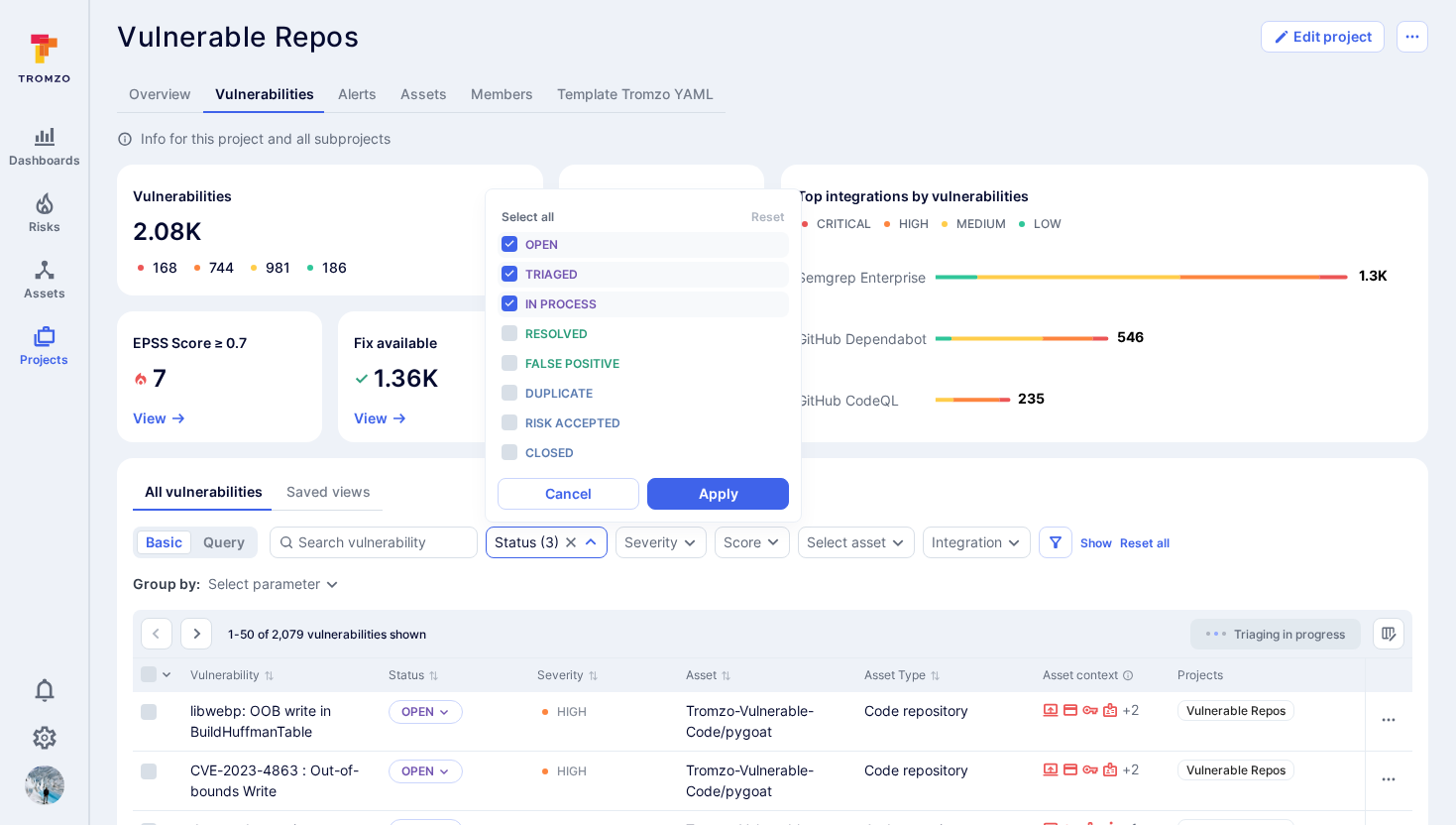 scroll, scrollTop: 16, scrollLeft: 0, axis: vertical 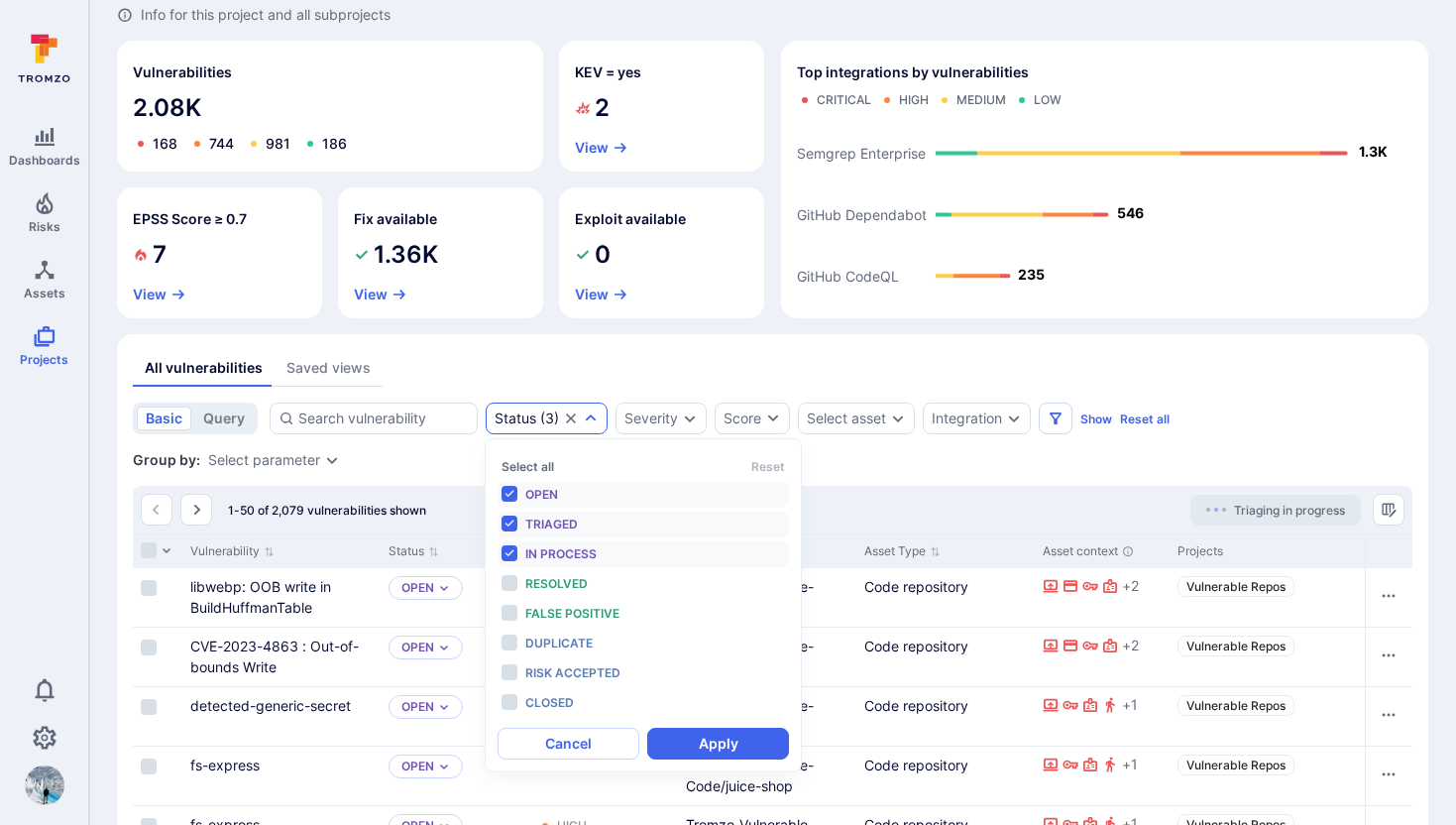 click on "All vulnerabilities Saved views" at bounding box center (772, 368) 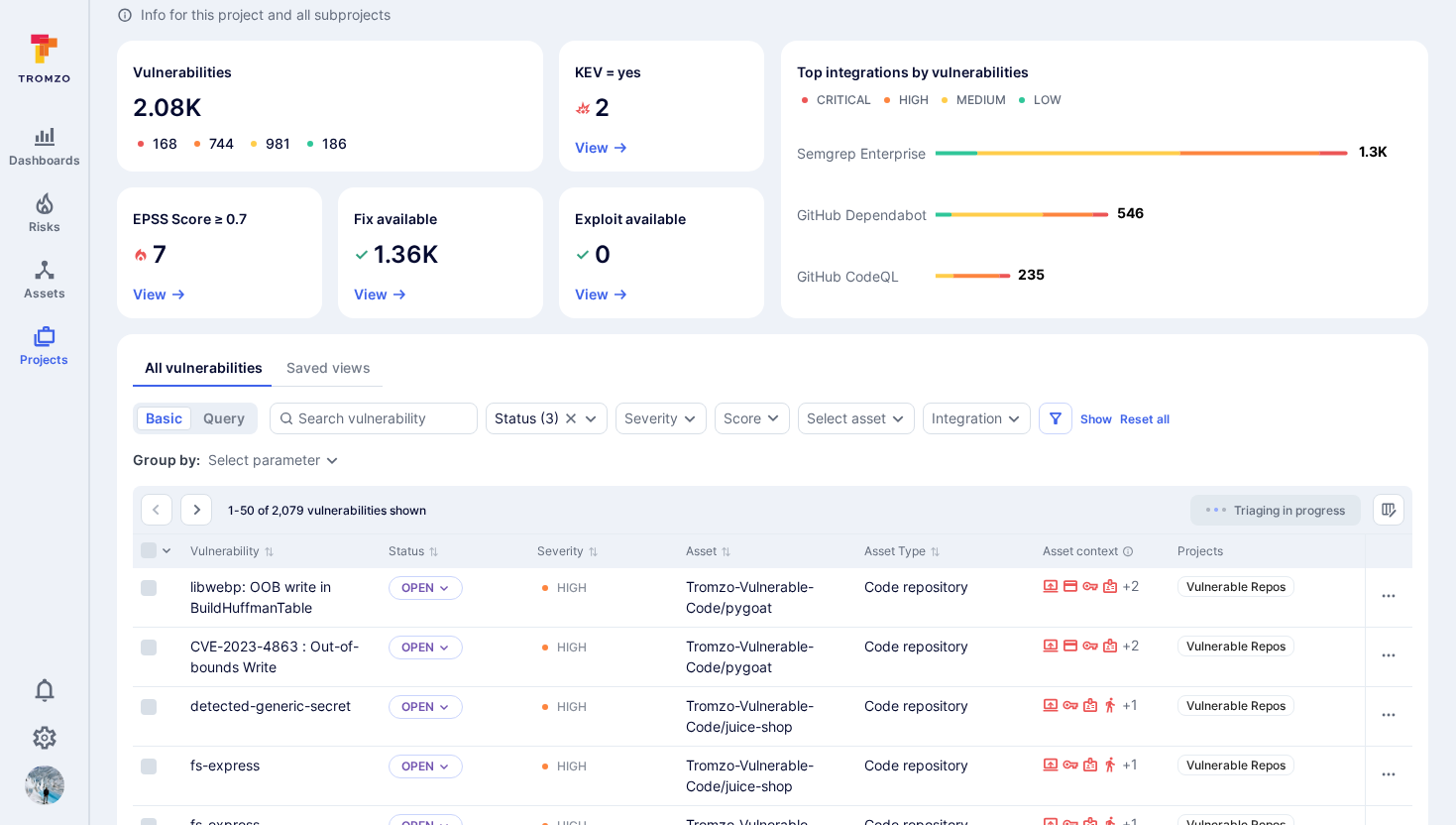 scroll, scrollTop: 0, scrollLeft: 0, axis: both 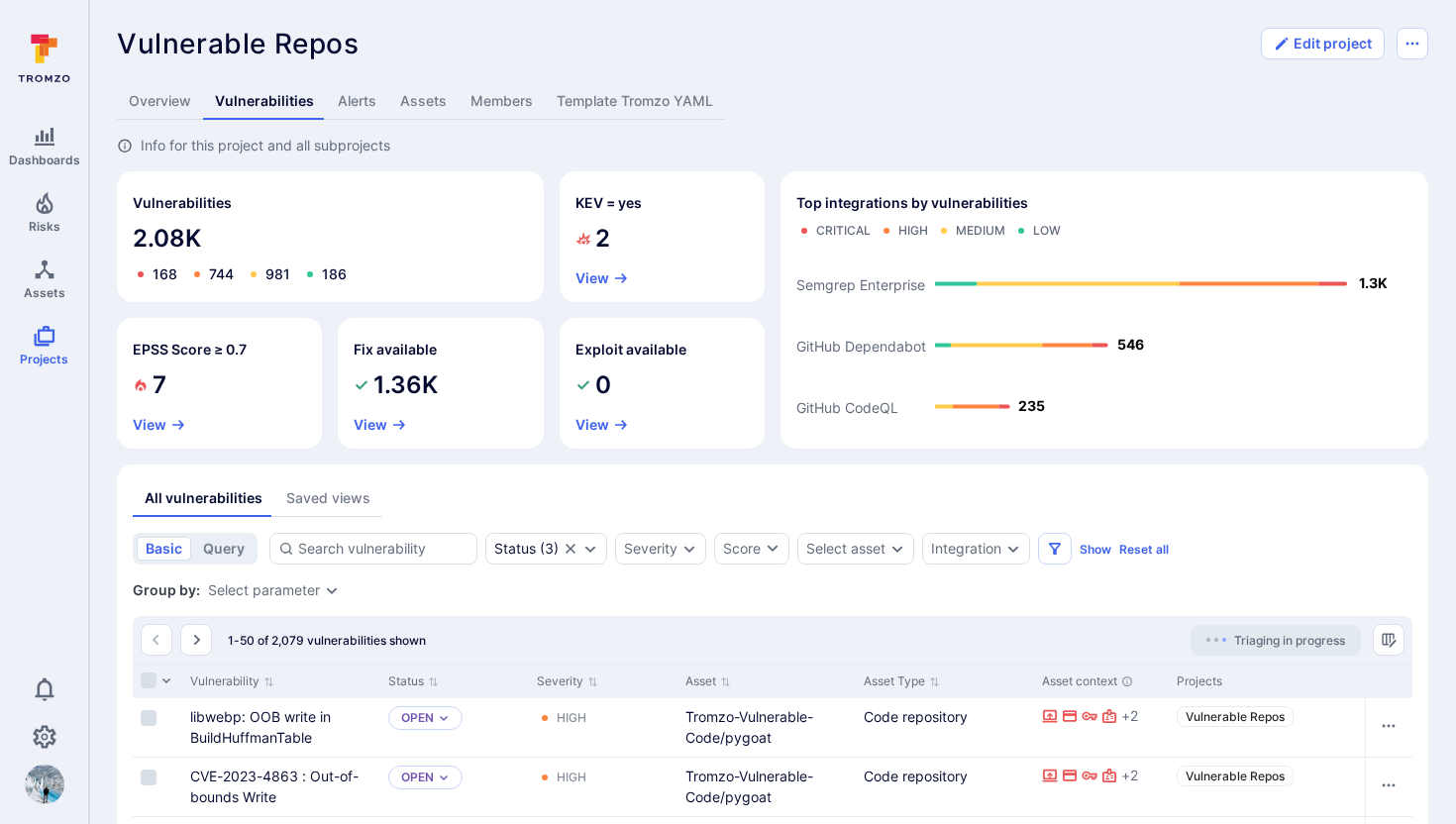 click on "Saved views" at bounding box center [328, 498] 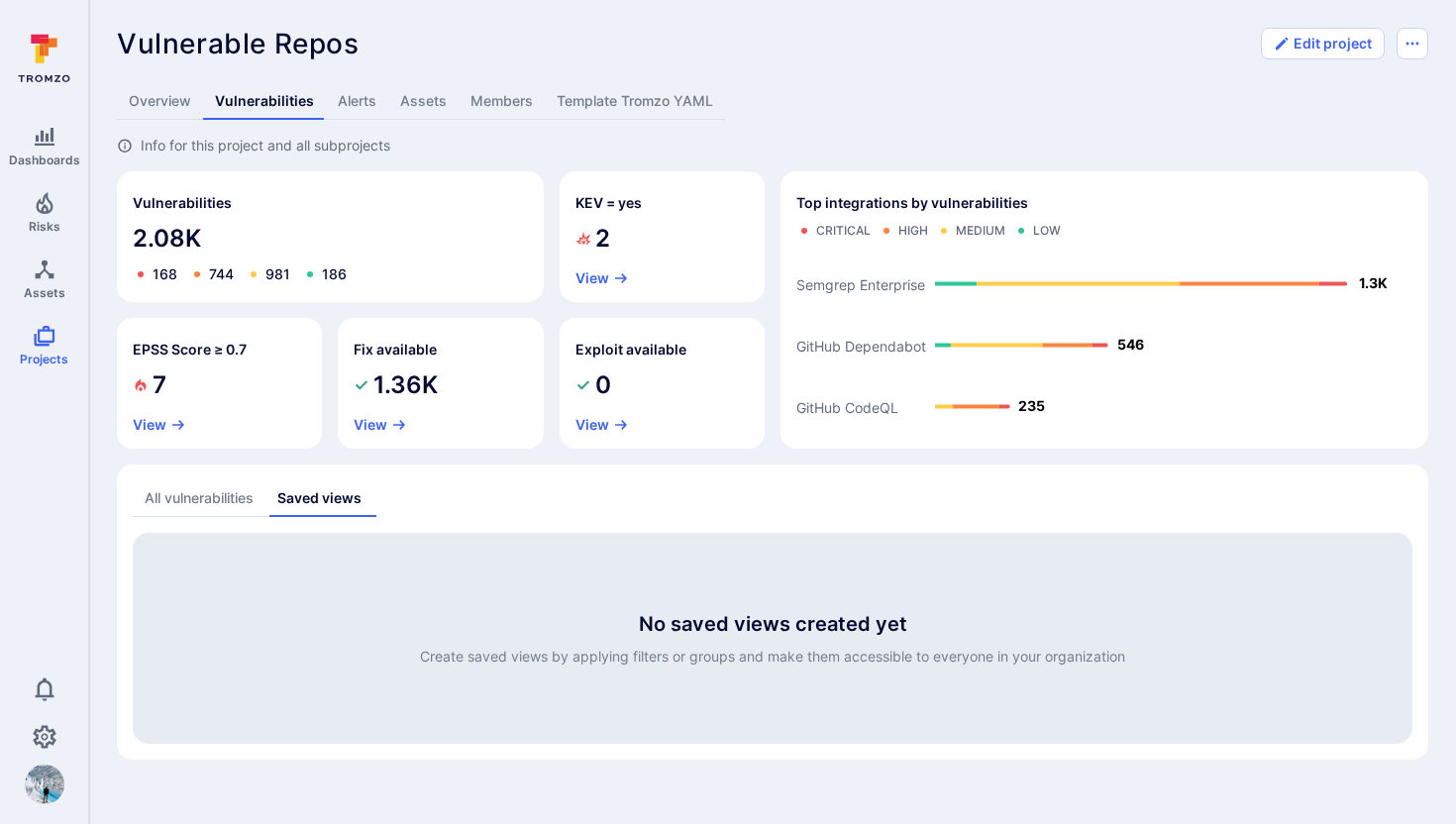 type 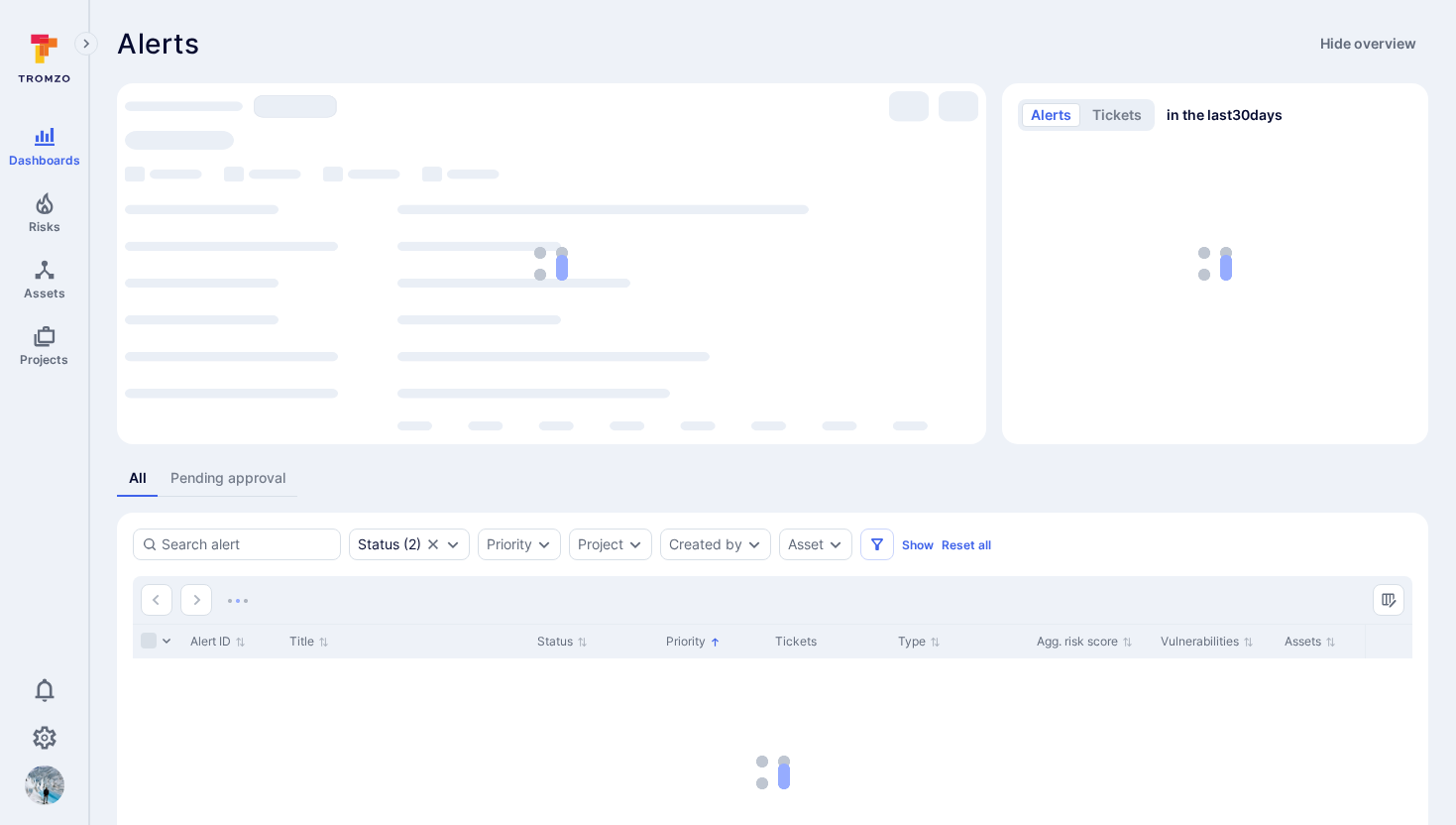 scroll, scrollTop: 0, scrollLeft: 0, axis: both 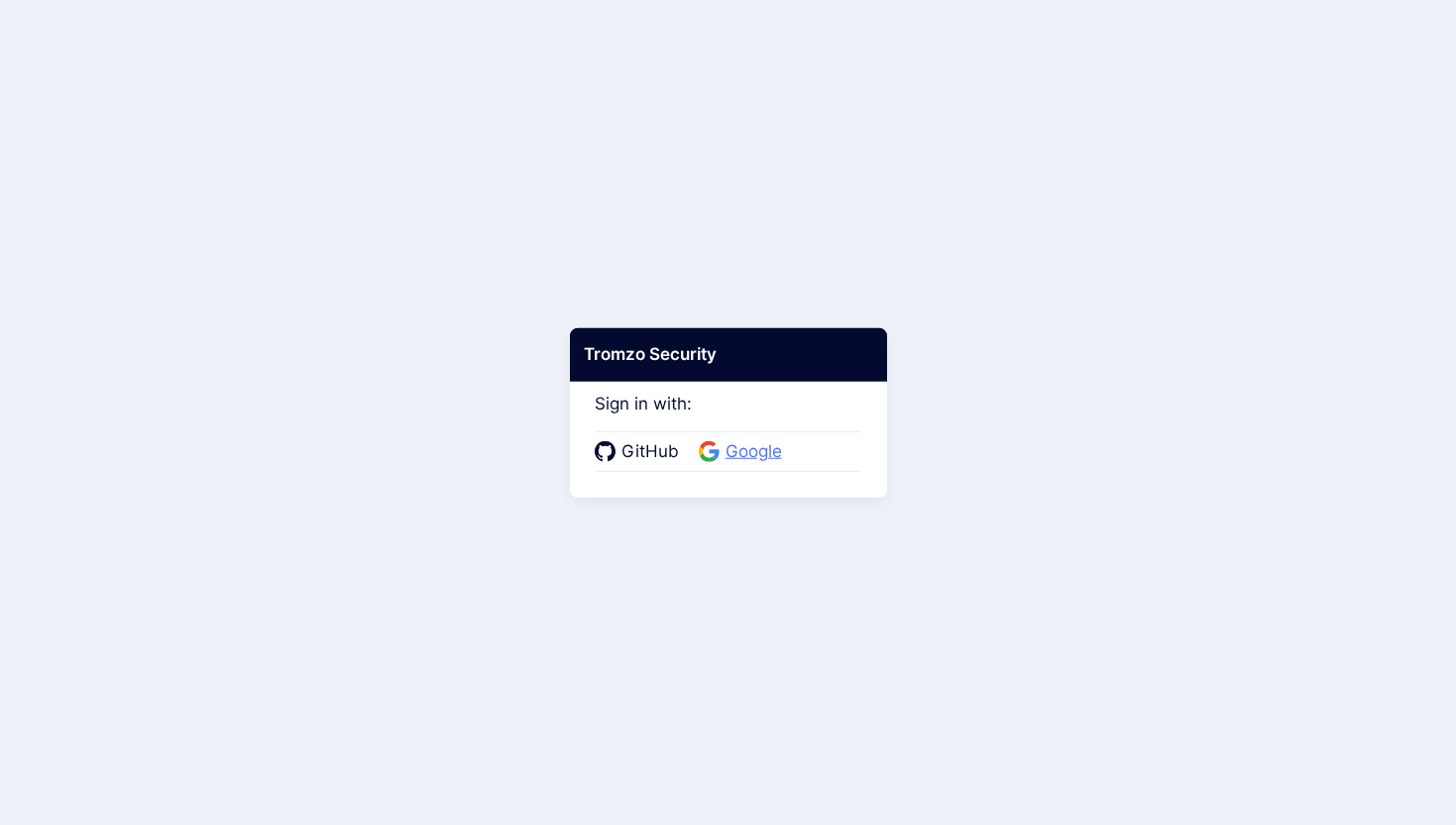 click on "Google" at bounding box center (753, 452) 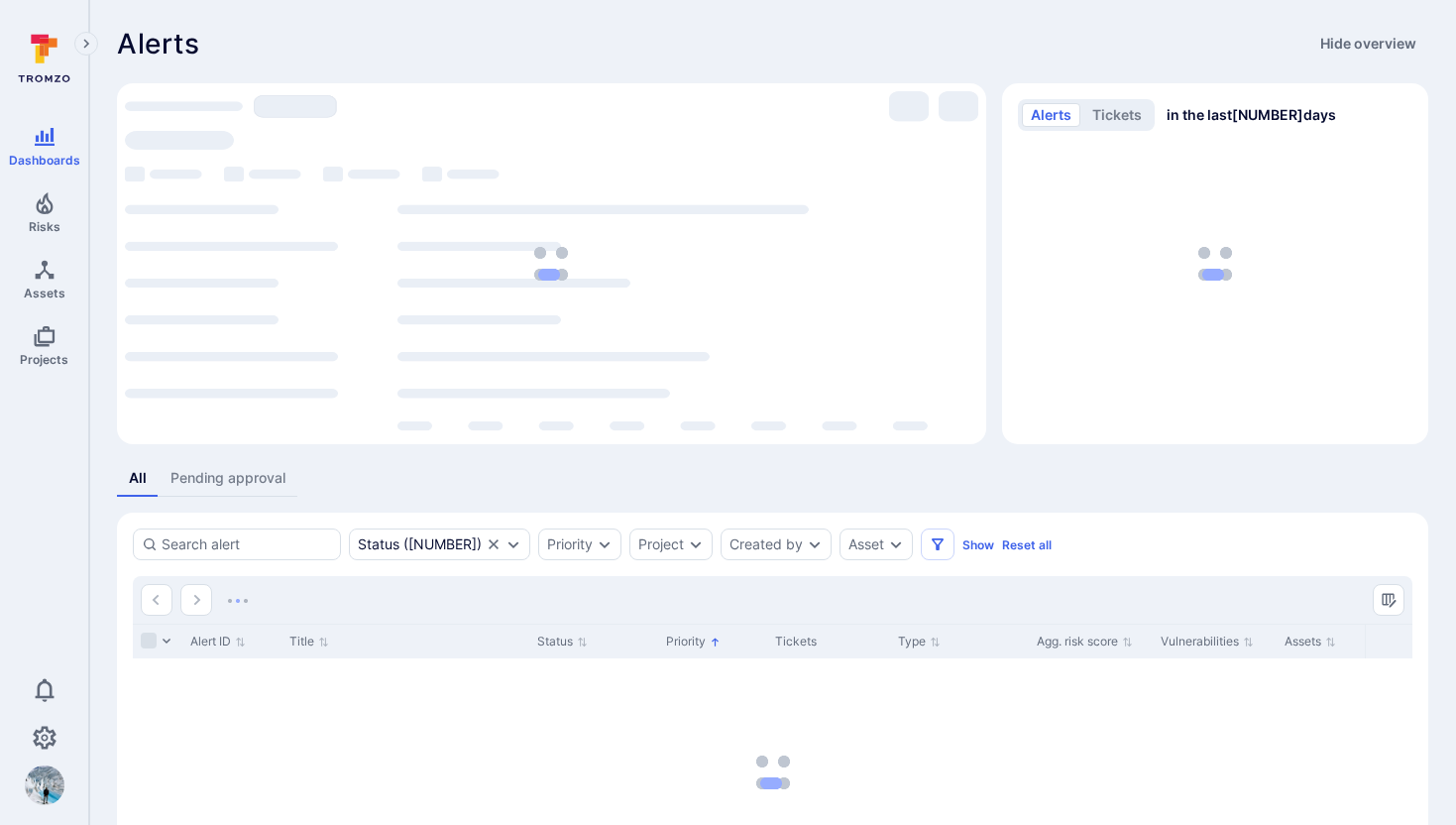 scroll, scrollTop: 0, scrollLeft: 0, axis: both 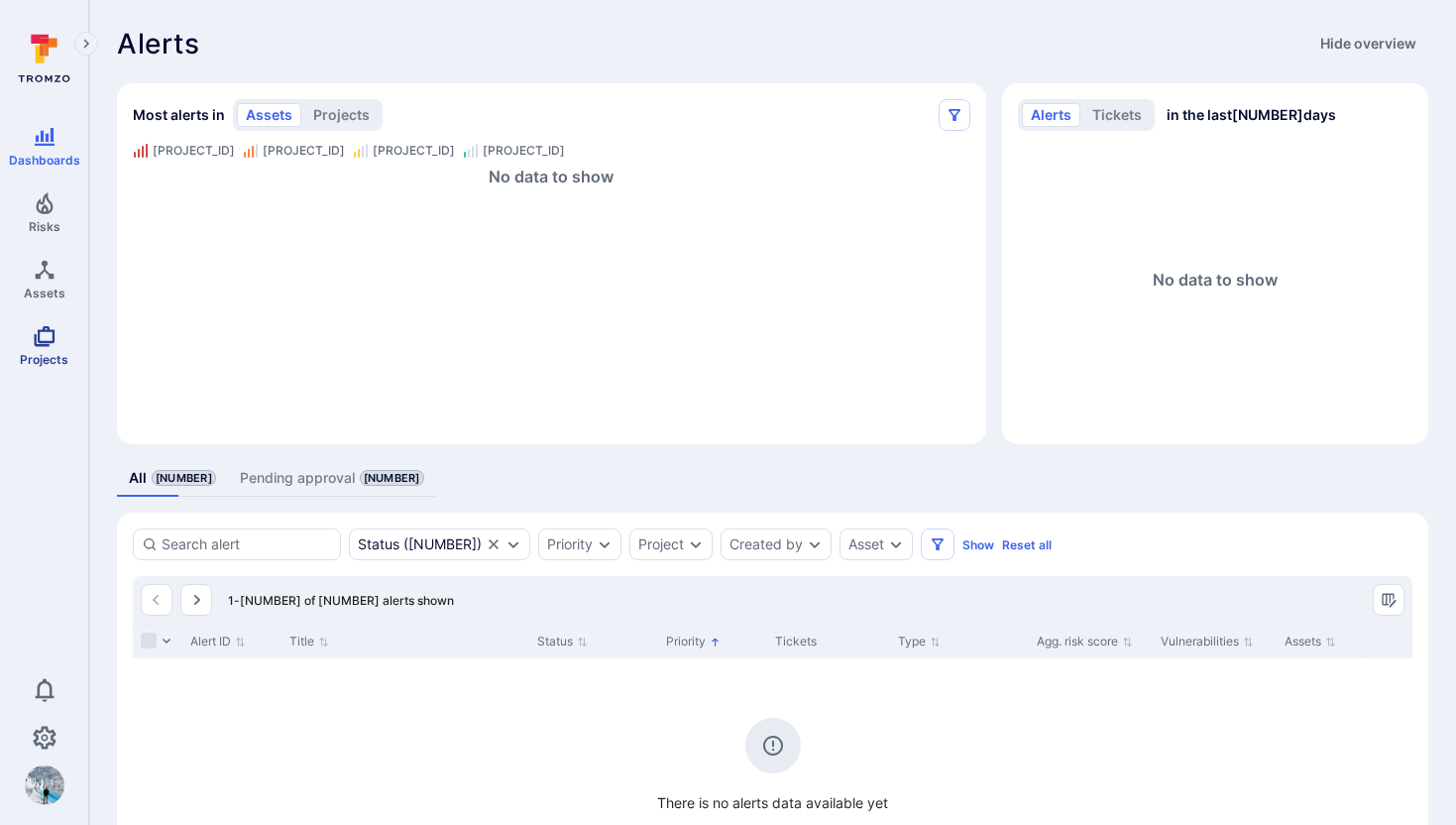 click at bounding box center (44, 336) 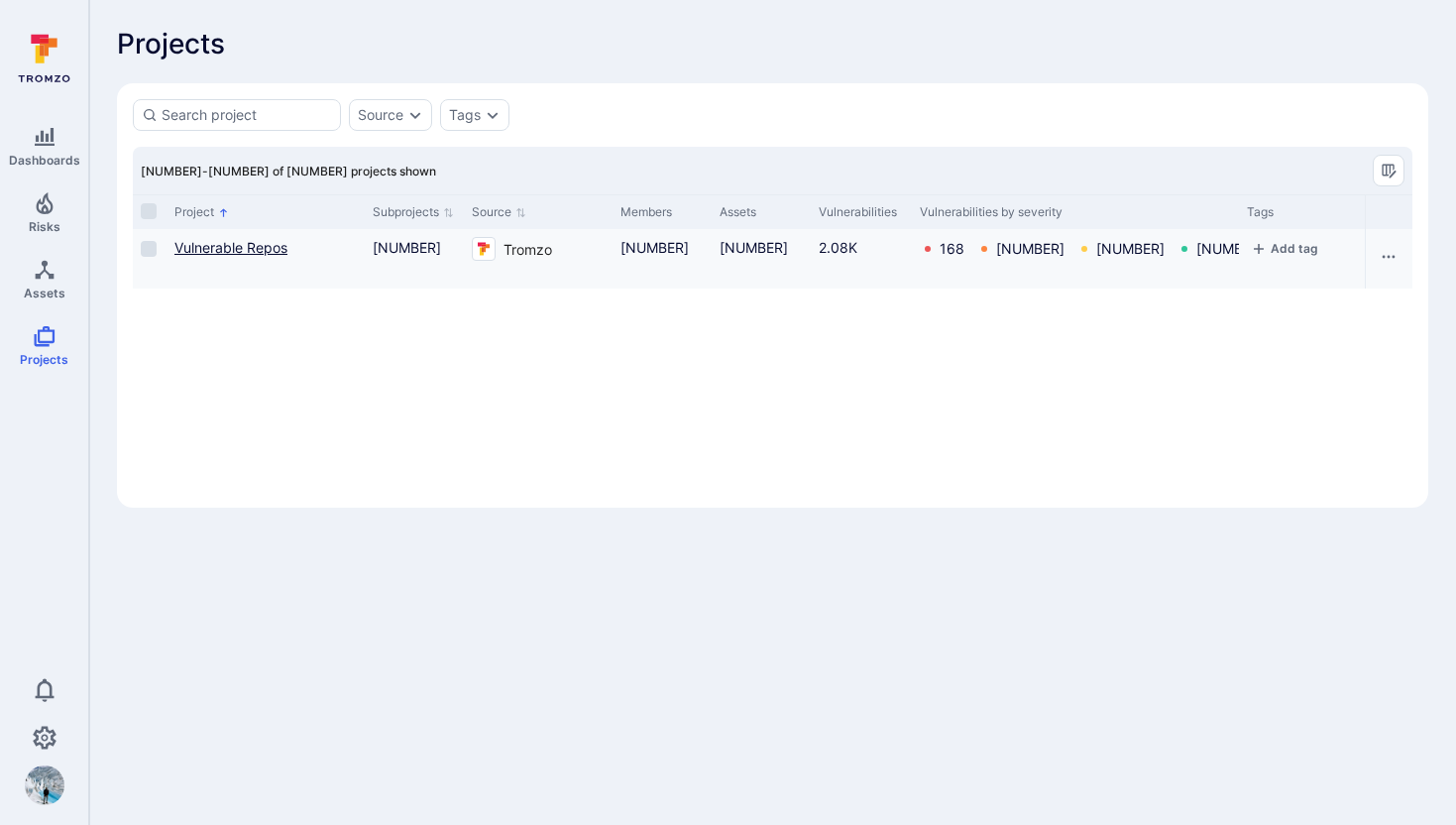 click on "Vulnerable Repos" at bounding box center [231, 247] 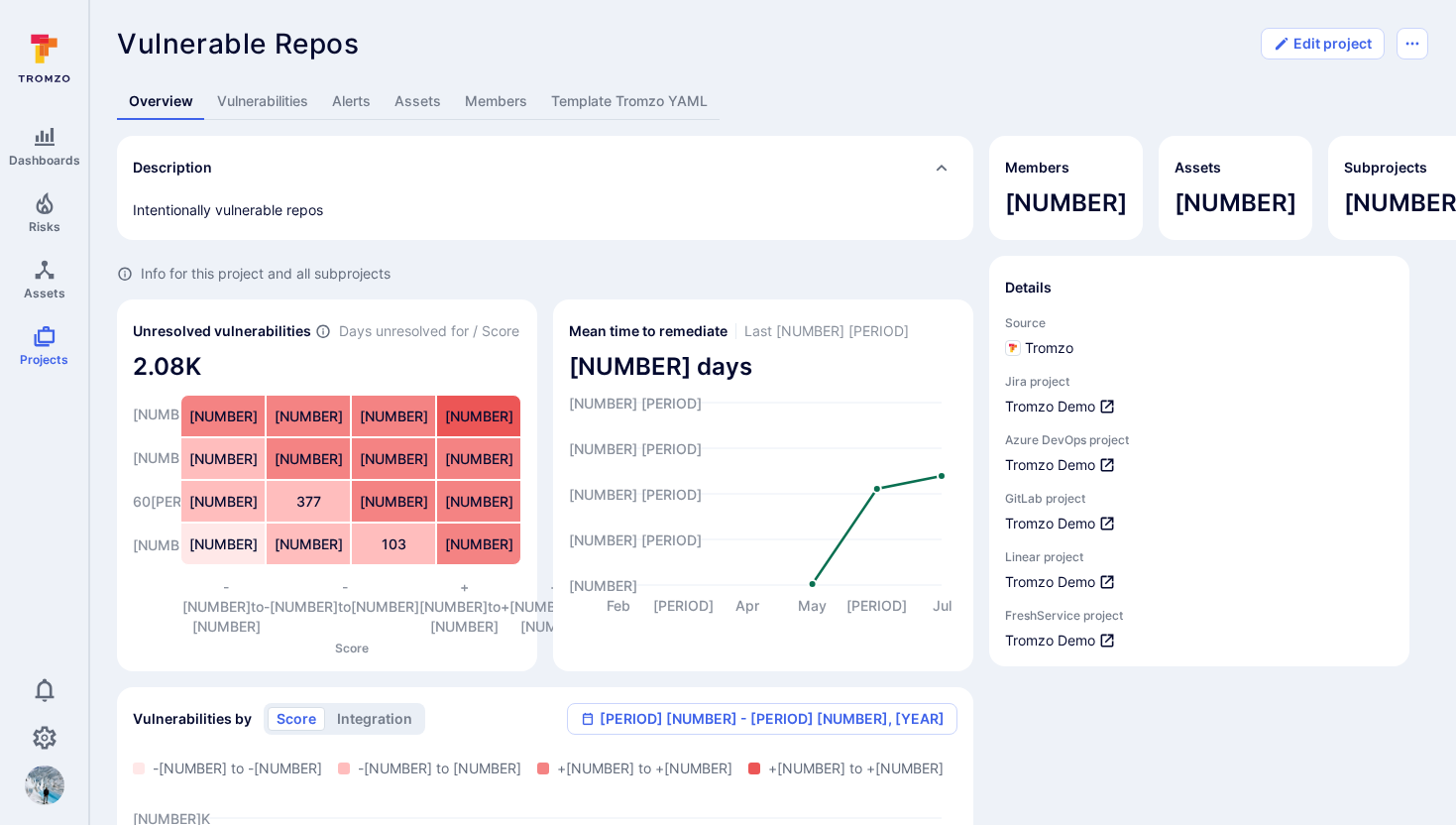 click on "Alerts" at bounding box center [351, 101] 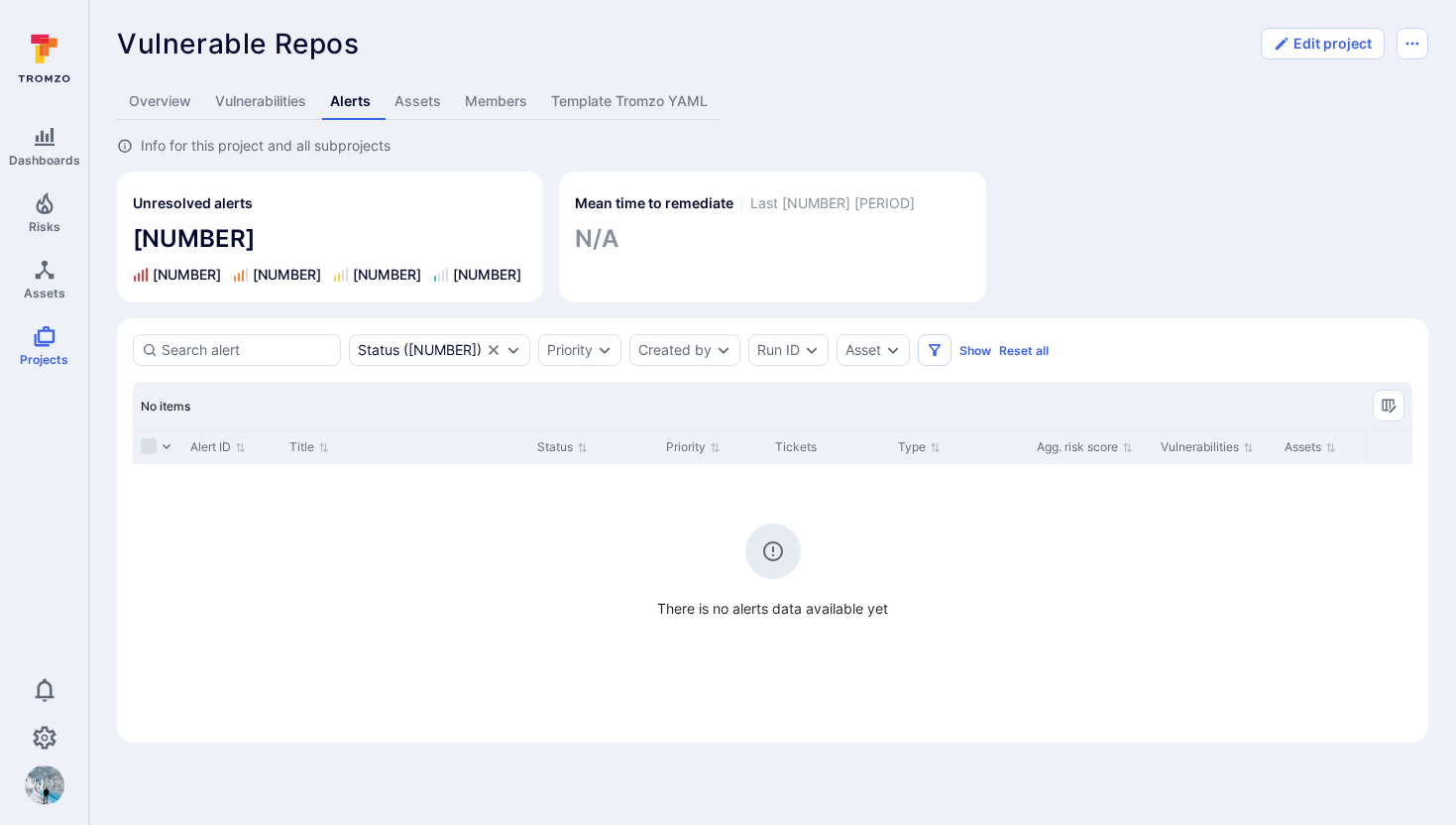 click on "Vulnerabilities" at bounding box center [261, 101] 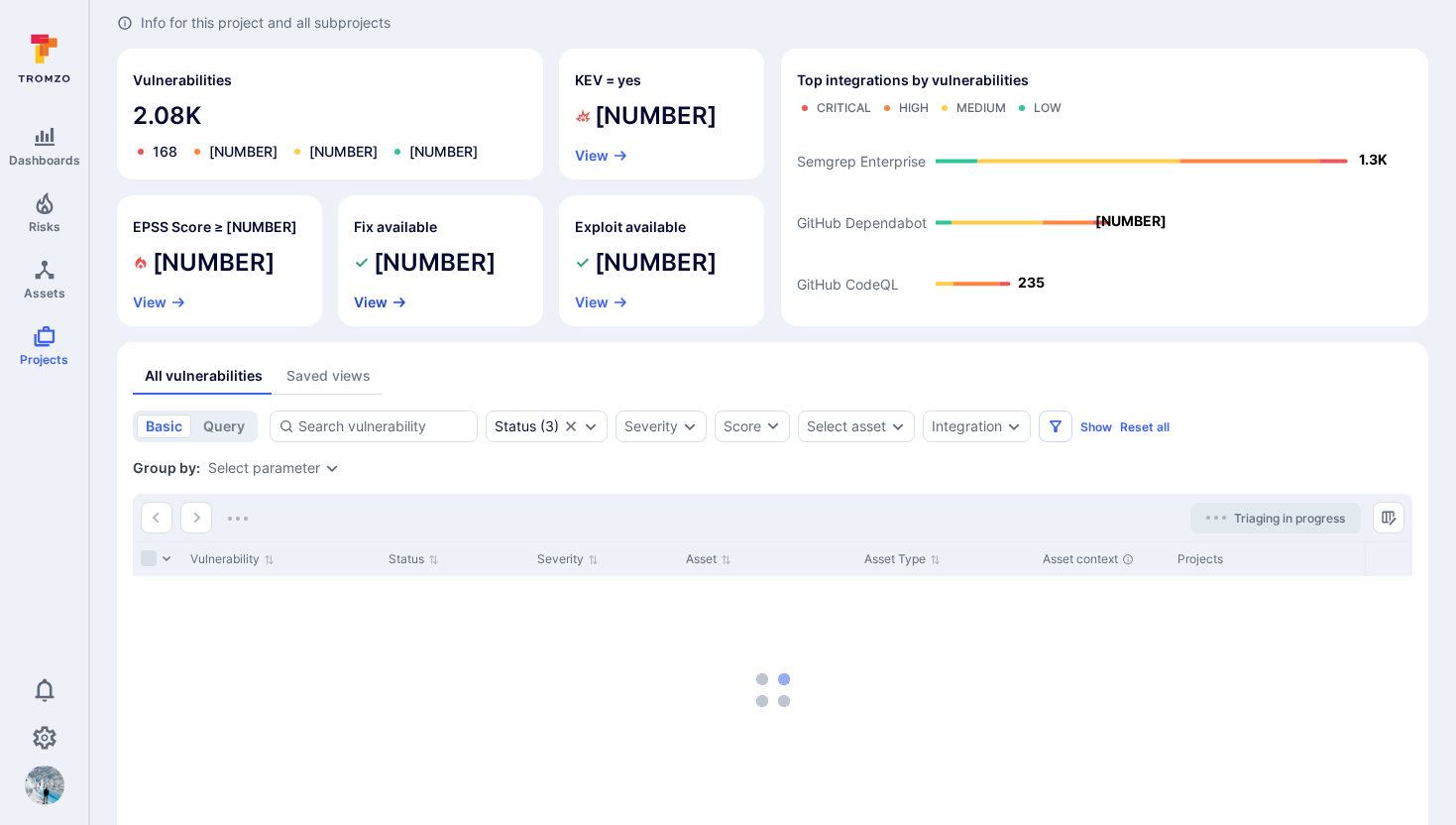 scroll, scrollTop: 144, scrollLeft: 0, axis: vertical 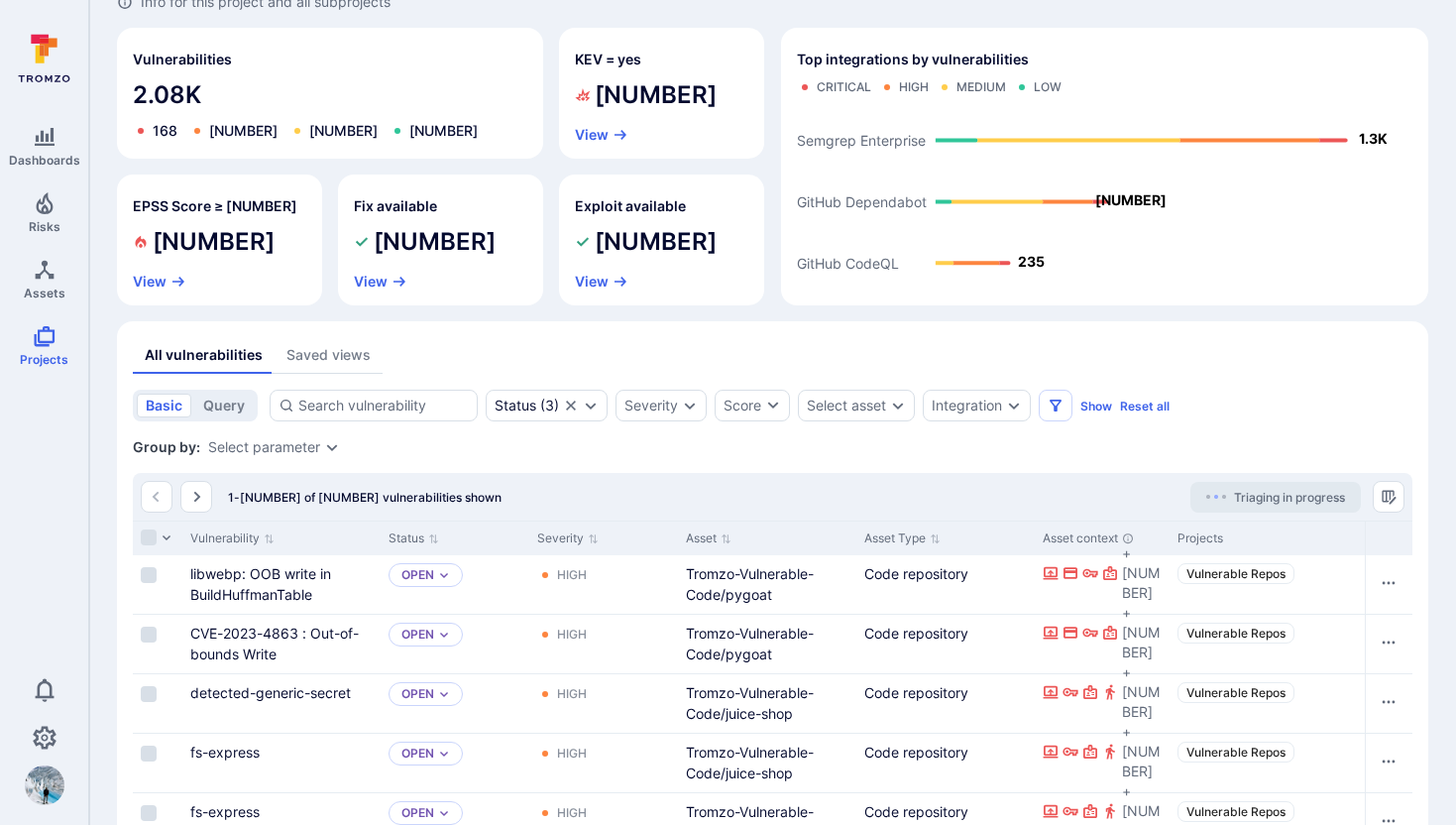 click on "Saved views" at bounding box center (328, 355) 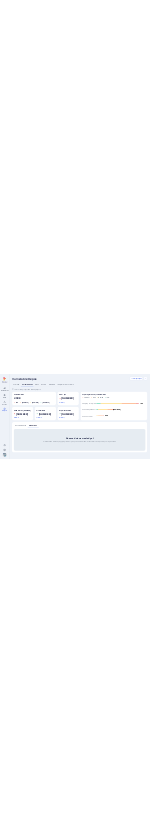 scroll, scrollTop: 0, scrollLeft: 0, axis: both 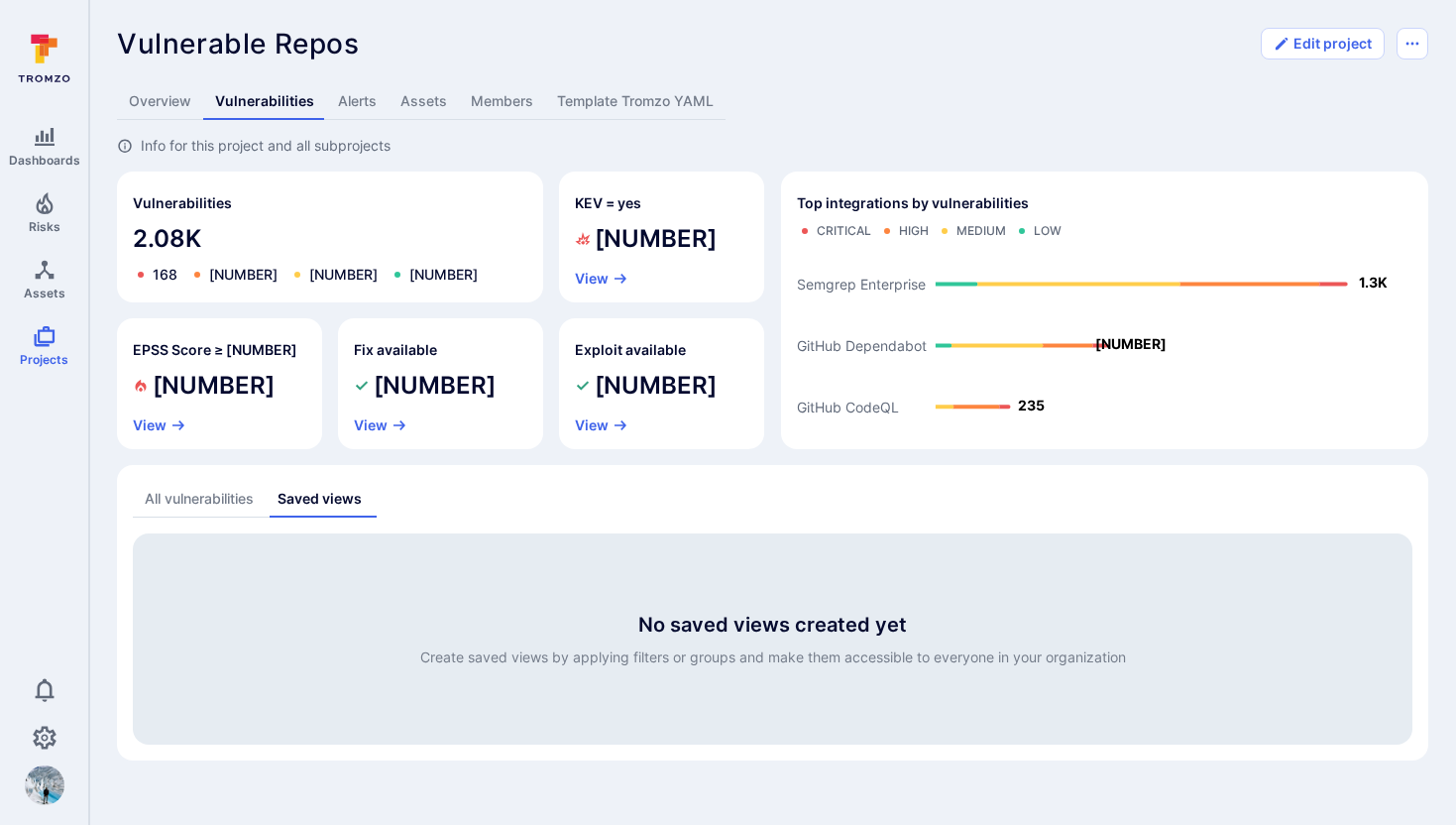 type 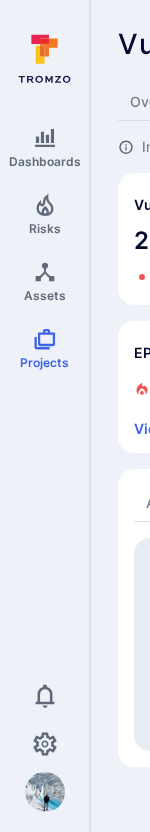 click on "Vulnerable Repos ...   Show  more Edit project Overview Vulnerabilities Alerts Assets Members Template Tromzo YAML Info for this project and all subprojects Vulnerabilities 2.08K 168 744 981 186 KEV = yes 2 View EPSS Score ≥ 0.7 7 View Fix available 1.36K View Exploit available 0 View Top integrations by vulnerabilities Critical High Medium Low GitHub CodeQL GitHub Dependabot Semgrep Enterprise 235 546 1.3K All vulnerabilities Saved views basic query Status  ( 3 ) Severity Score Select asset Integration Show Reset all Save view Status : open triaged in process Project : Vulnerable Repos Group by: Select parameter 1-50 of 2,079 vulnerabilities shown Triaging in progress Vulnerability Status Severity Asset Asset Type Asset context Projects Integration Fix available Exploit available Source filename   libwebp: OOB write in BuildHuffmanTable Open High Tromzo-Vulnerable-Code/pygoat Code repository + 2 Vulnerable Repos GitHub Dependabot requirements.txt CVE-2023-4863 : Out-of-bounds Write Open High + 2 Open High" at bounding box center [765, 397] 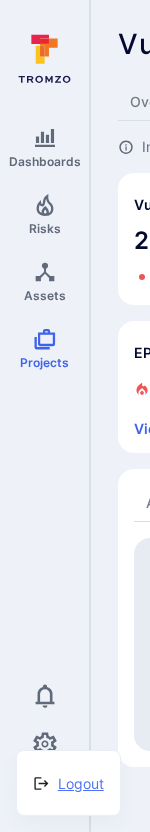 click on "Logout" at bounding box center (81, 783) 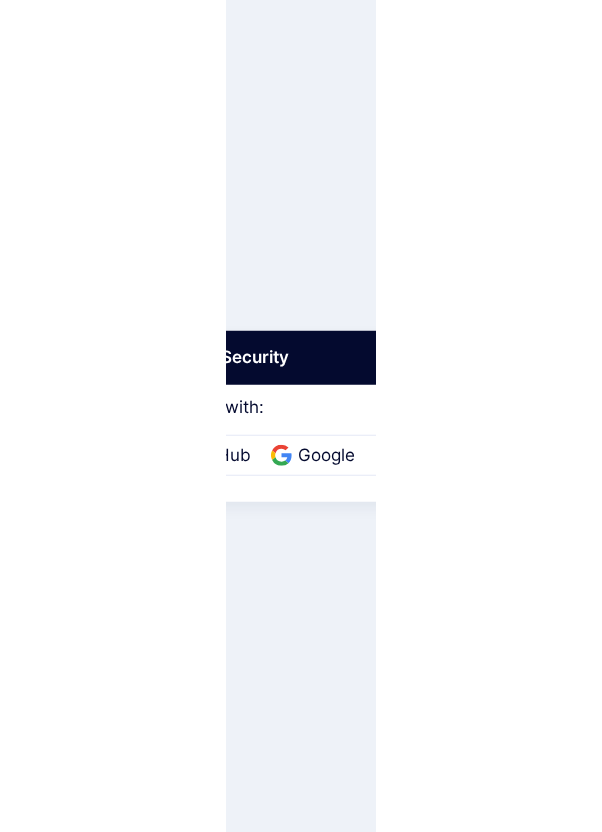 scroll, scrollTop: 0, scrollLeft: 0, axis: both 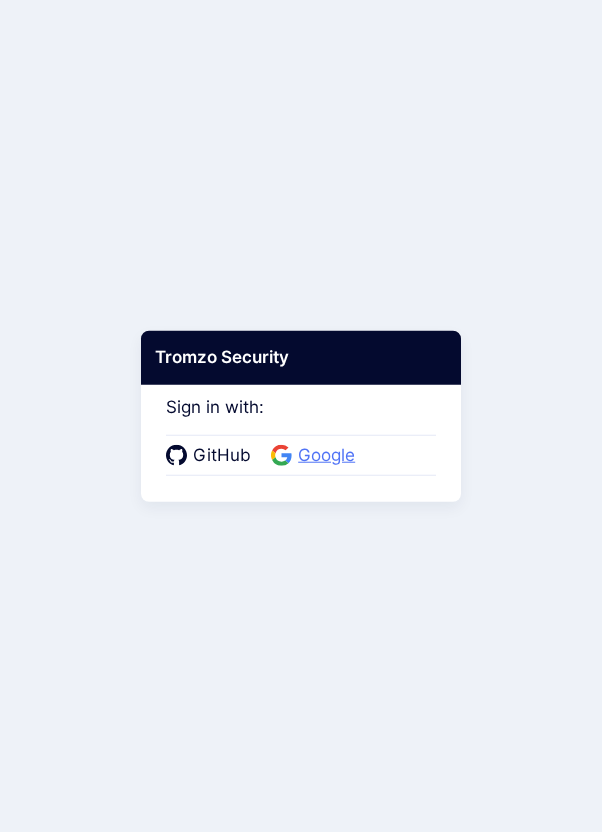click on "Google" at bounding box center [326, 456] 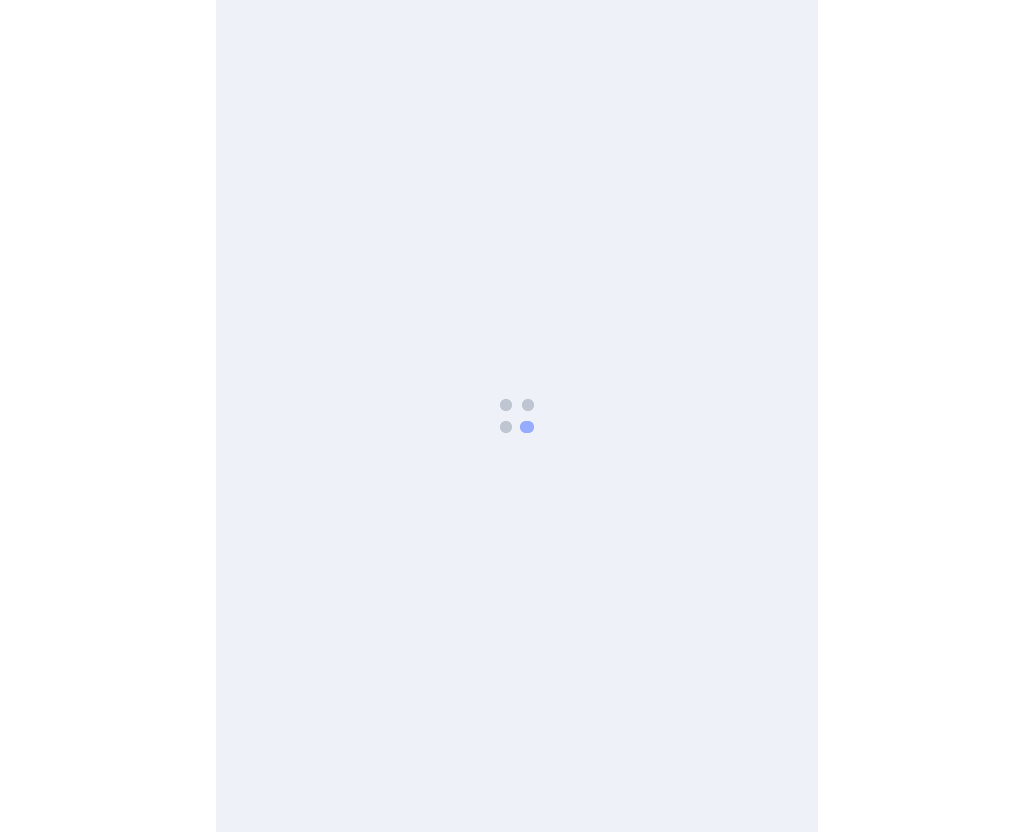 scroll, scrollTop: 0, scrollLeft: 0, axis: both 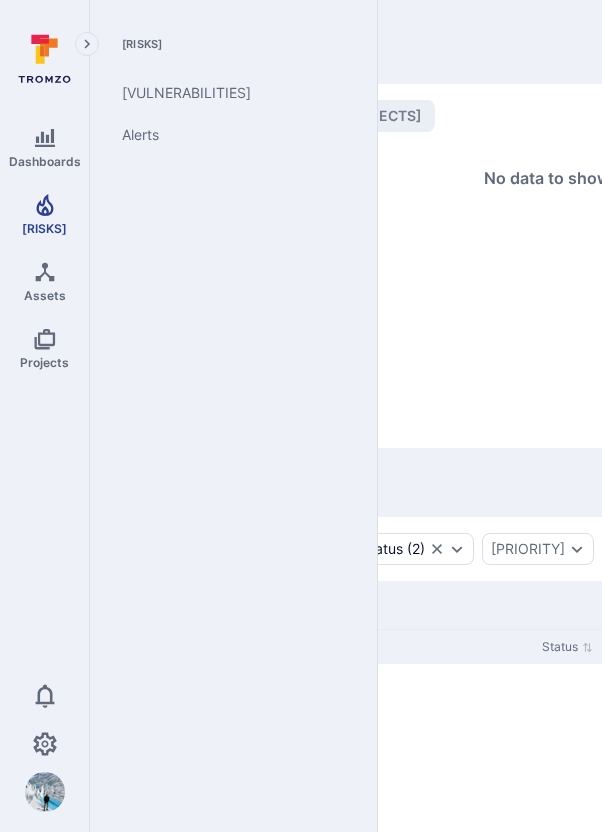 click on "[RISKS]" at bounding box center (44, 214) 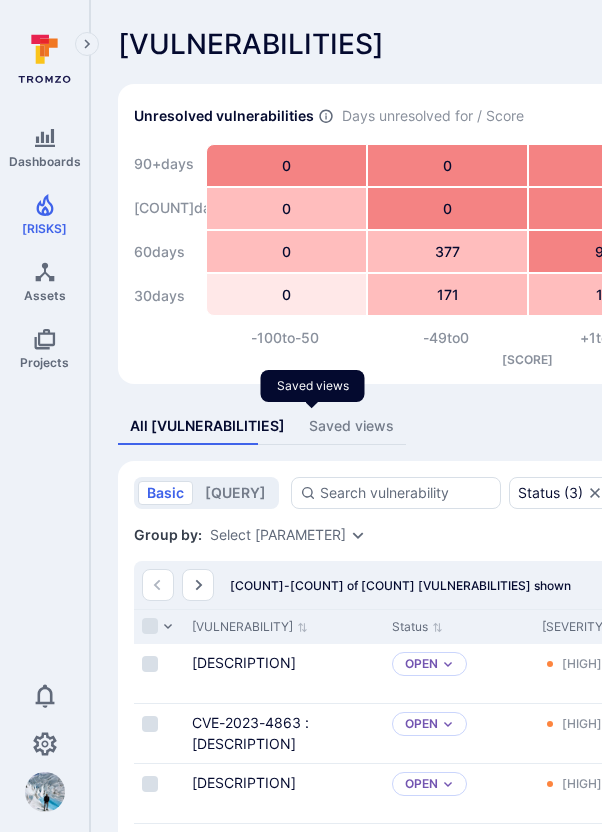 click on "Saved views" at bounding box center [351, 426] 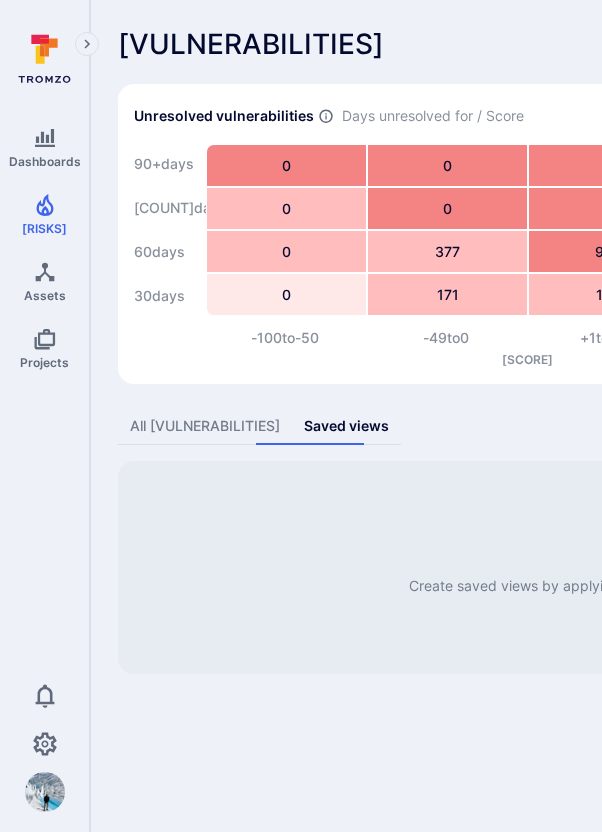 click on "All [VULNERABILITIES] Saved views" at bounding box center (765, 426) 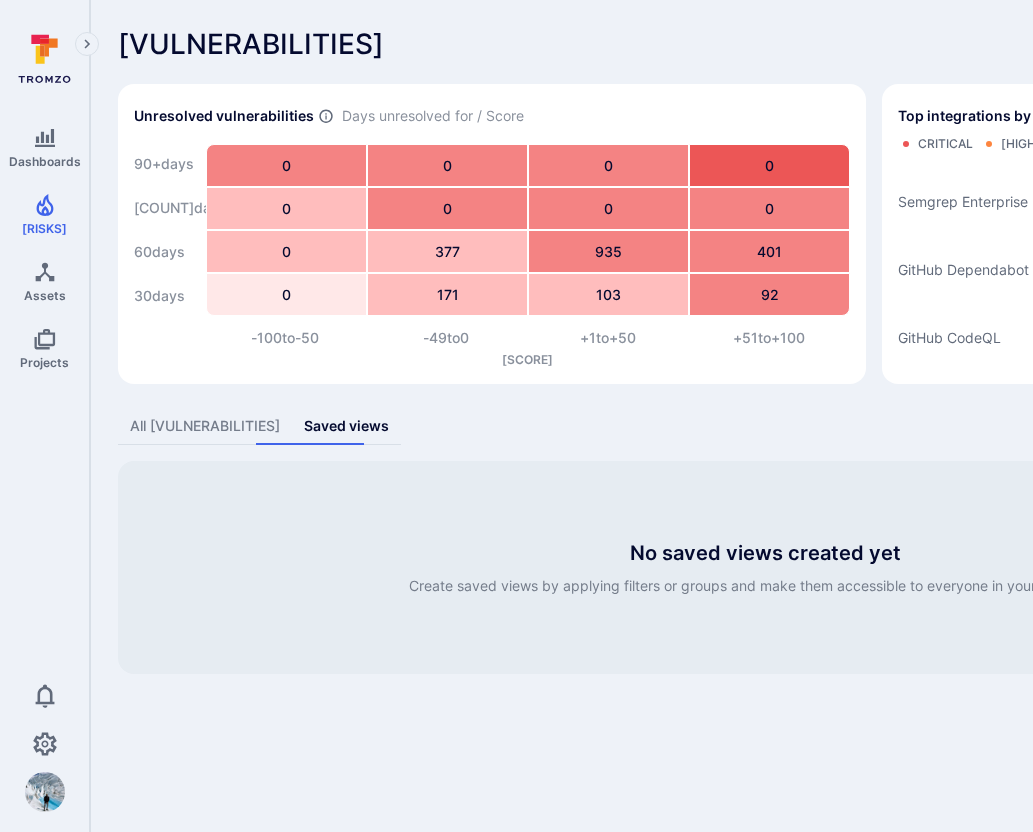 click on "No saved views created yet Create saved views by applying filters or groups and make them accessible to everyone in your organization" at bounding box center [765, 567] 